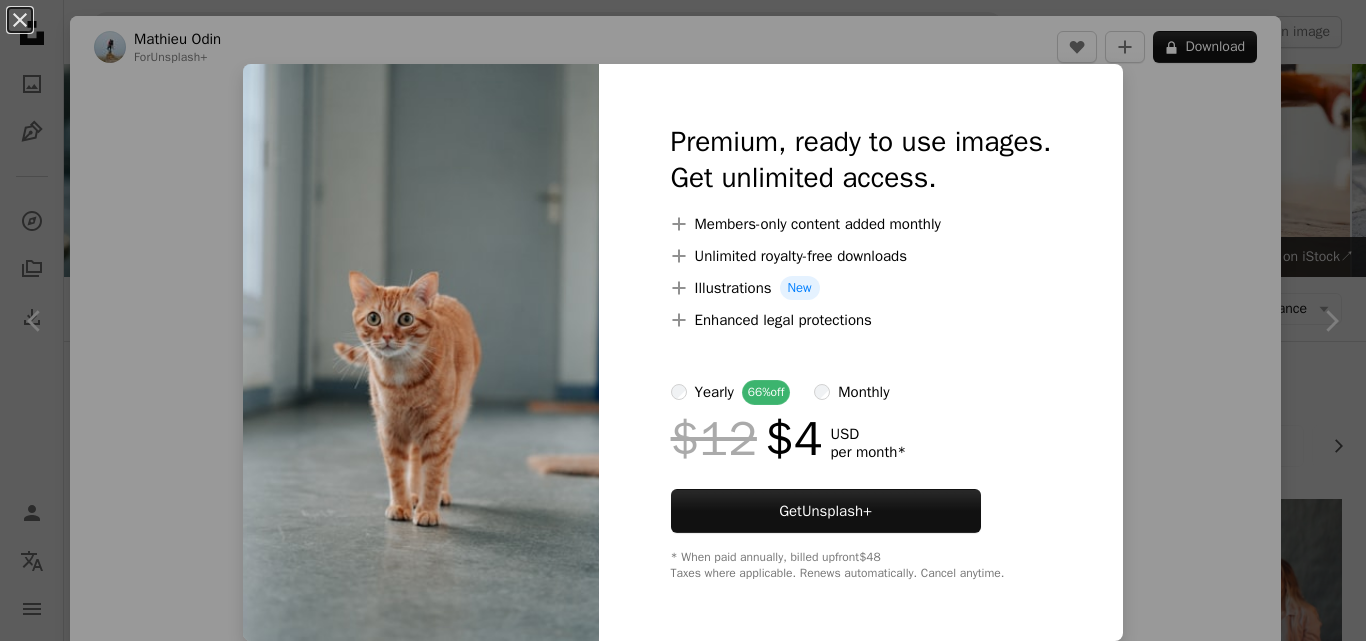 scroll, scrollTop: 7400, scrollLeft: 0, axis: vertical 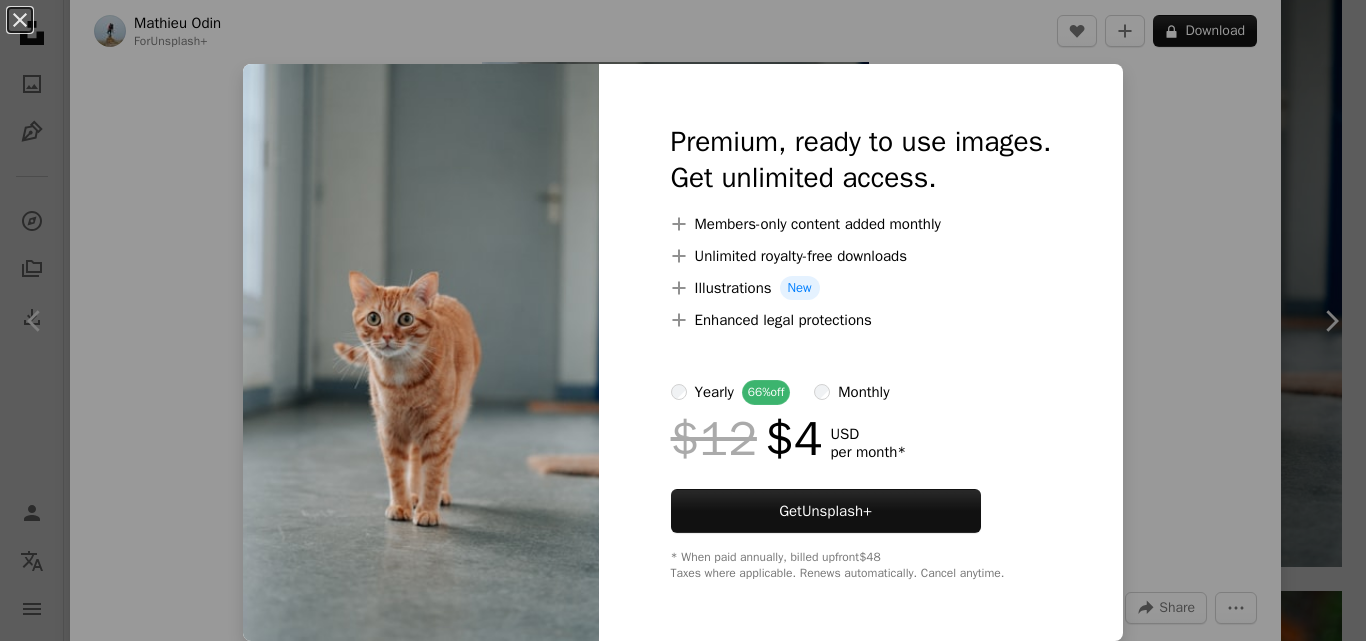 click on "An X shape Premium, ready to use images. Get unlimited access. A plus sign Members-only content added monthly A plus sign Unlimited royalty-free downloads A plus sign Illustrations  New A plus sign Enhanced legal protections yearly 66%  off monthly $12   $4 USD per month * Get  Unsplash+ * When paid annually, billed upfront  $48 Taxes where applicable. Renews automatically. Cancel anytime." at bounding box center [683, 320] 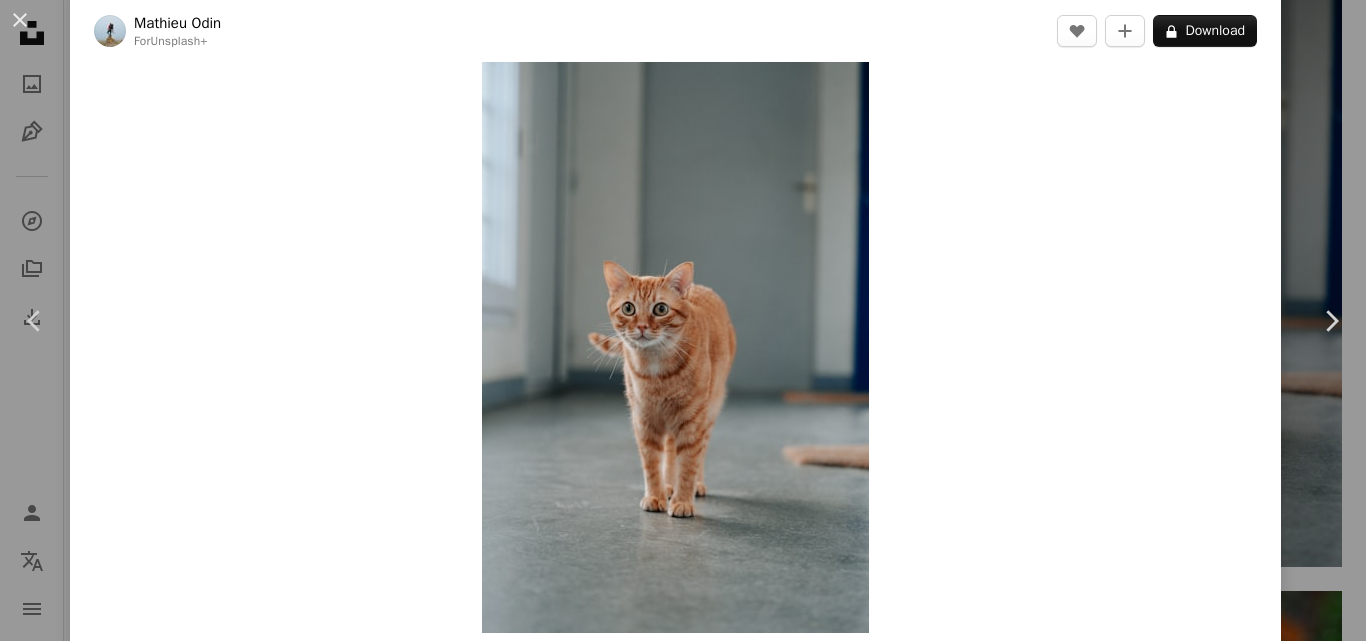 scroll, scrollTop: 0, scrollLeft: 0, axis: both 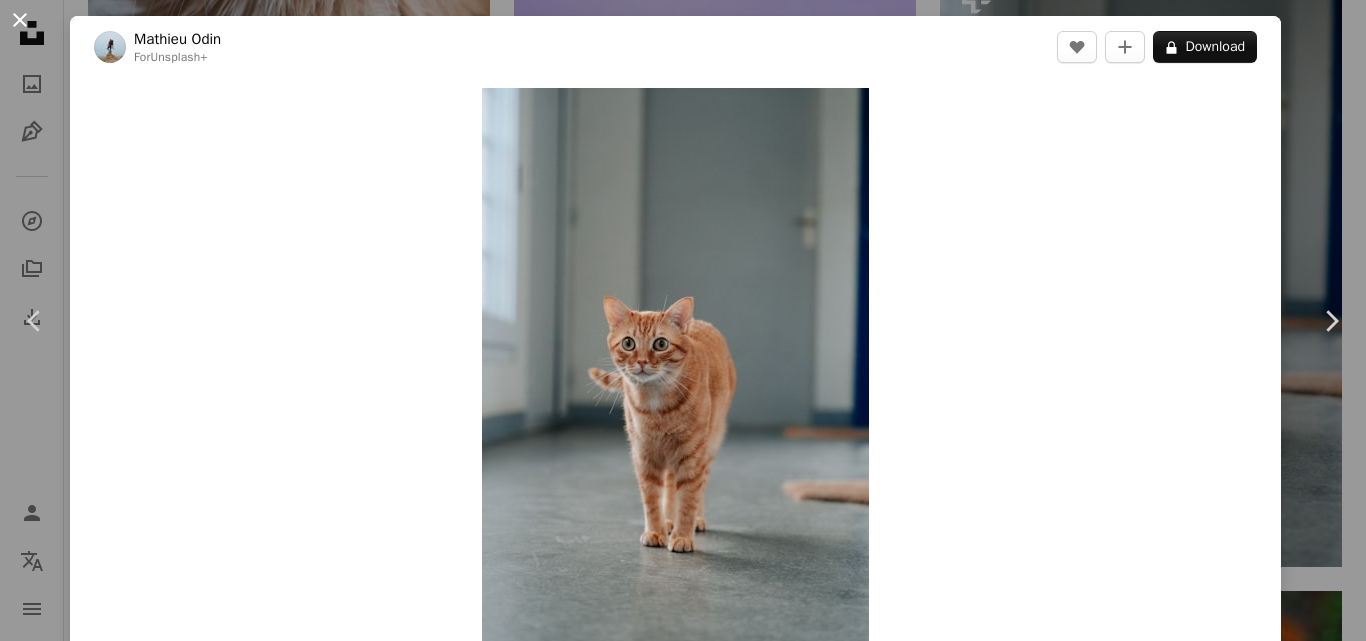 click on "An X shape" at bounding box center [20, 20] 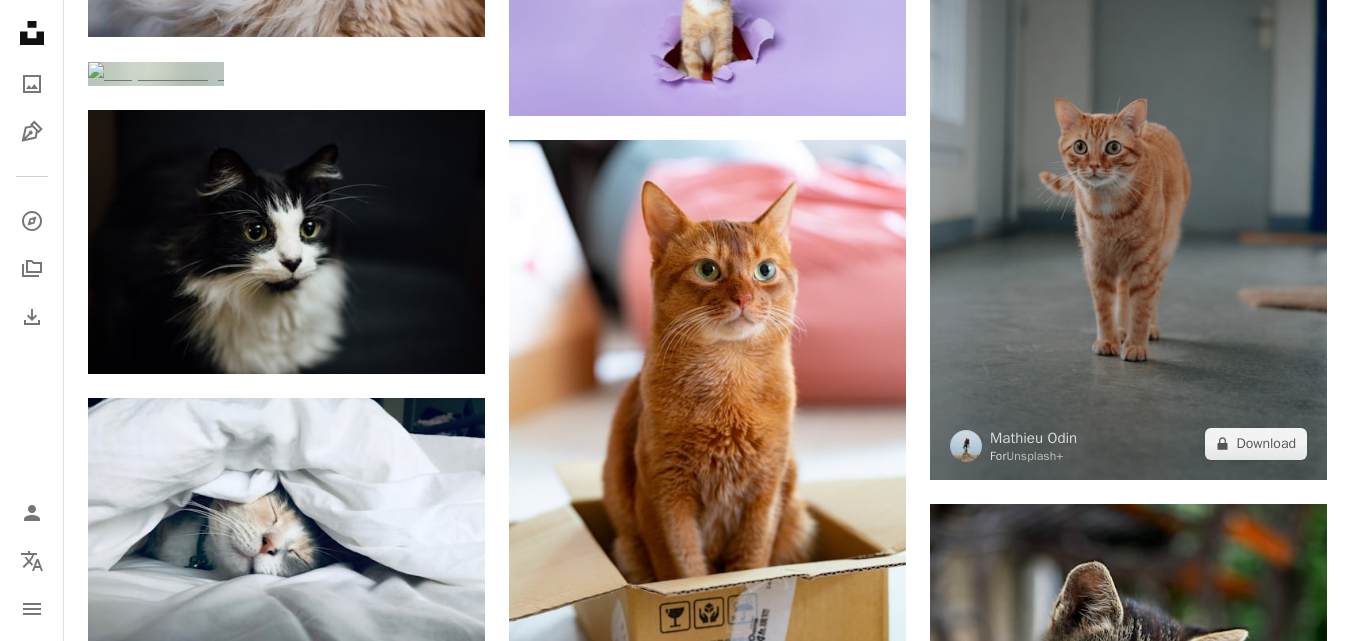 click at bounding box center [1128, 182] 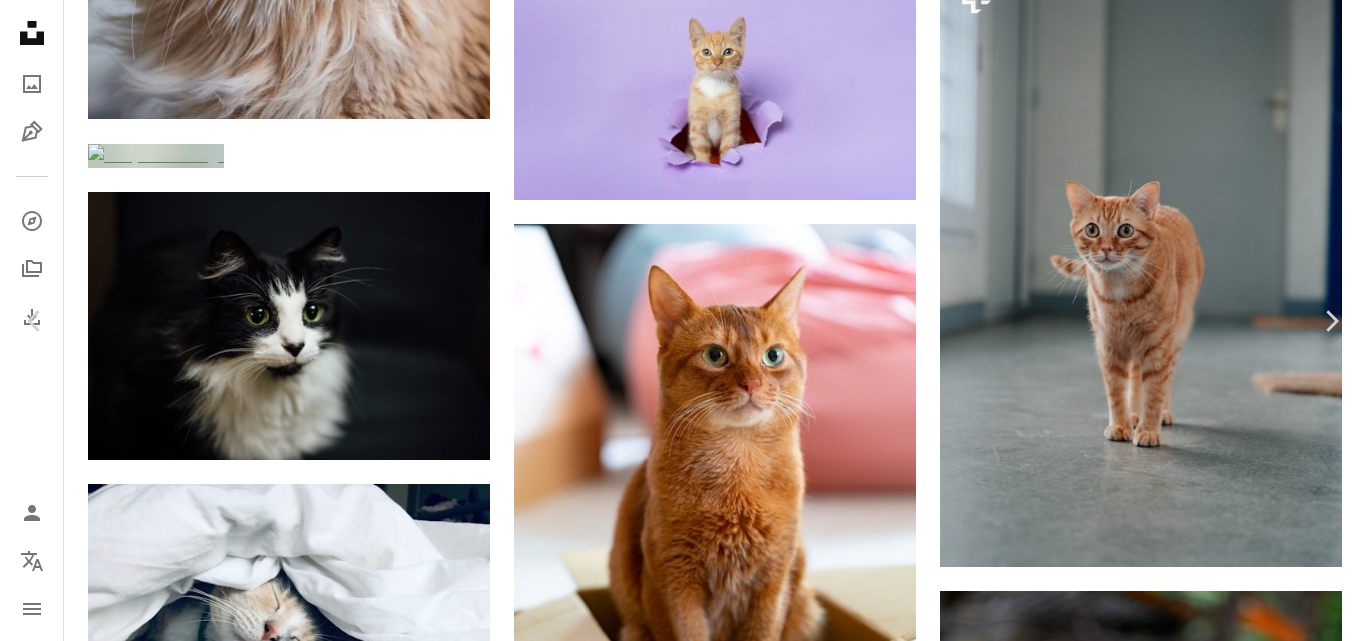 click on "An X shape" at bounding box center [20, 20] 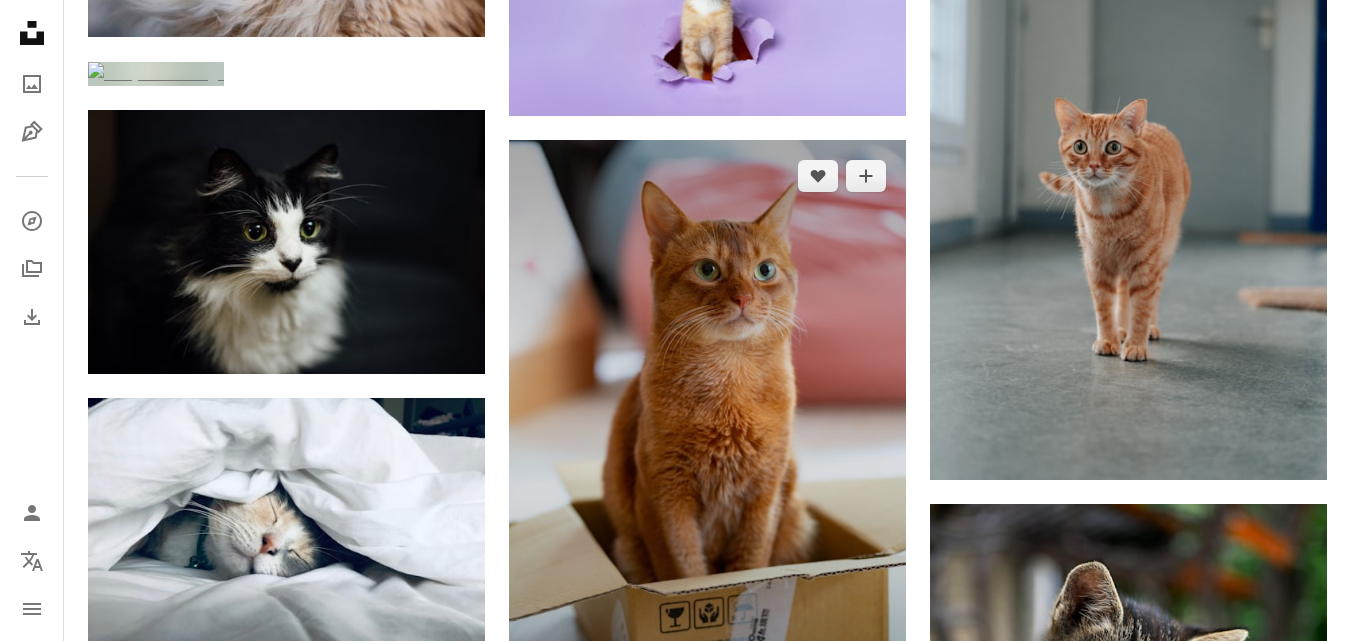 click at bounding box center [707, 438] 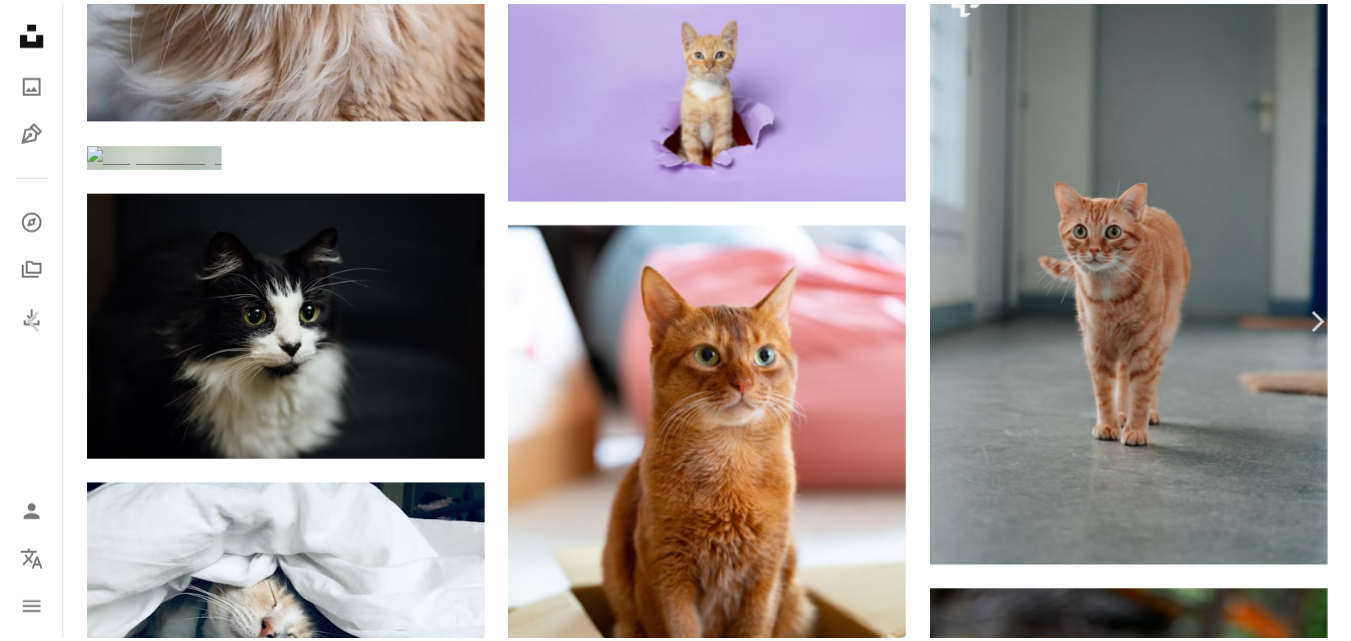 scroll, scrollTop: 0, scrollLeft: 0, axis: both 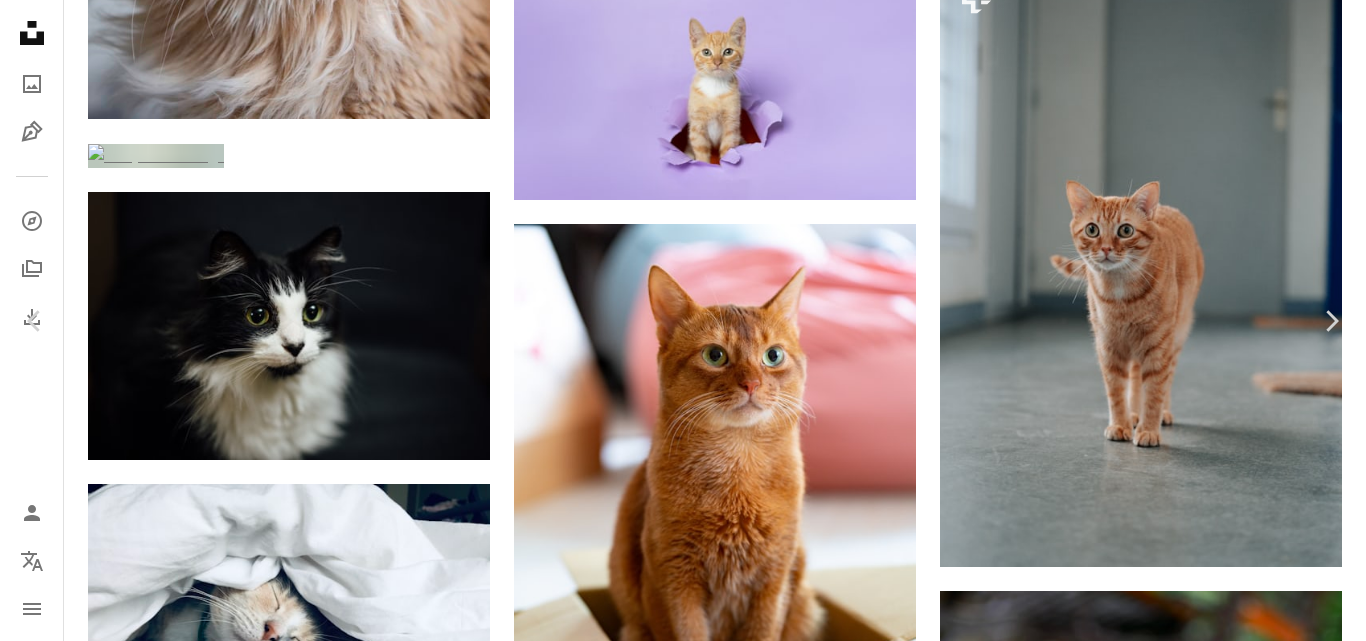 click on "Chevron down" 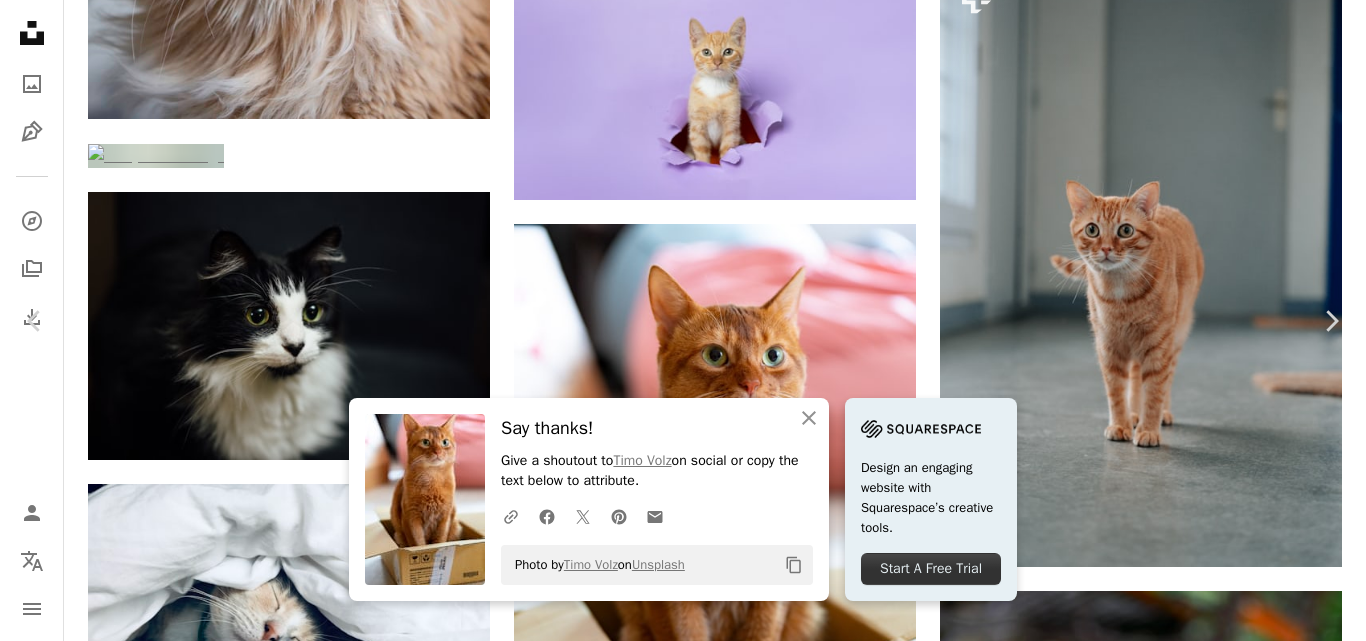 drag, startPoint x: 24, startPoint y: 26, endPoint x: 38, endPoint y: 38, distance: 18.439089 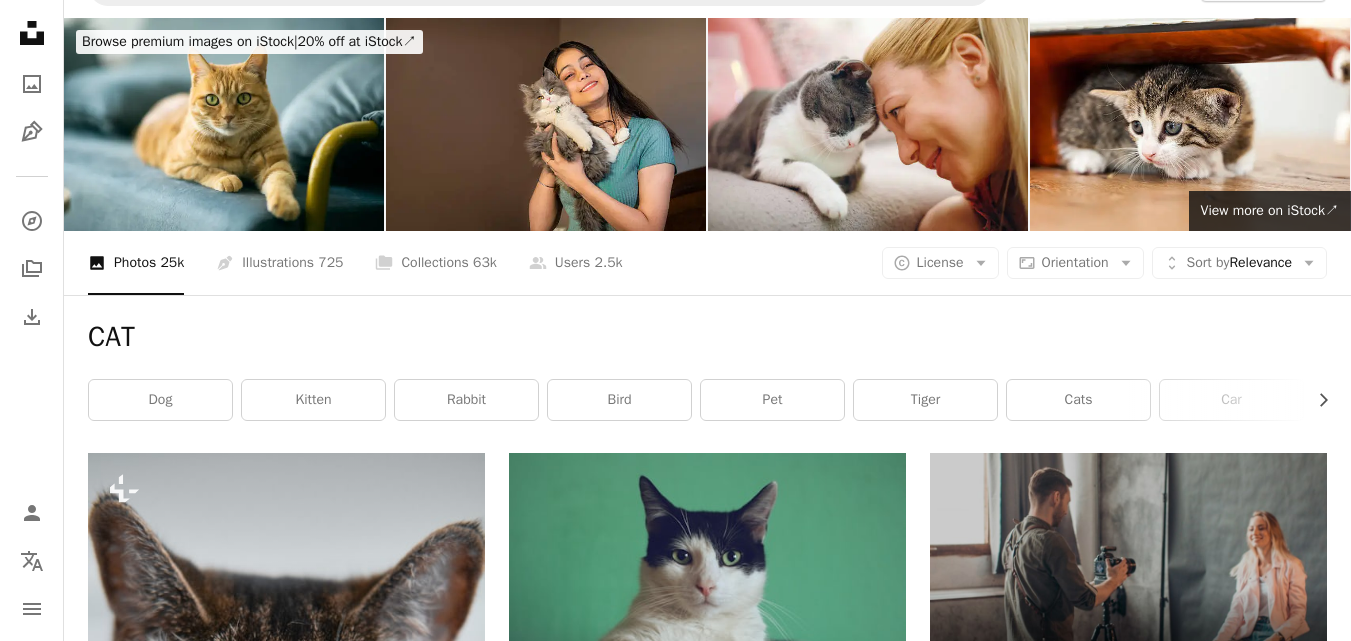 scroll, scrollTop: 0, scrollLeft: 0, axis: both 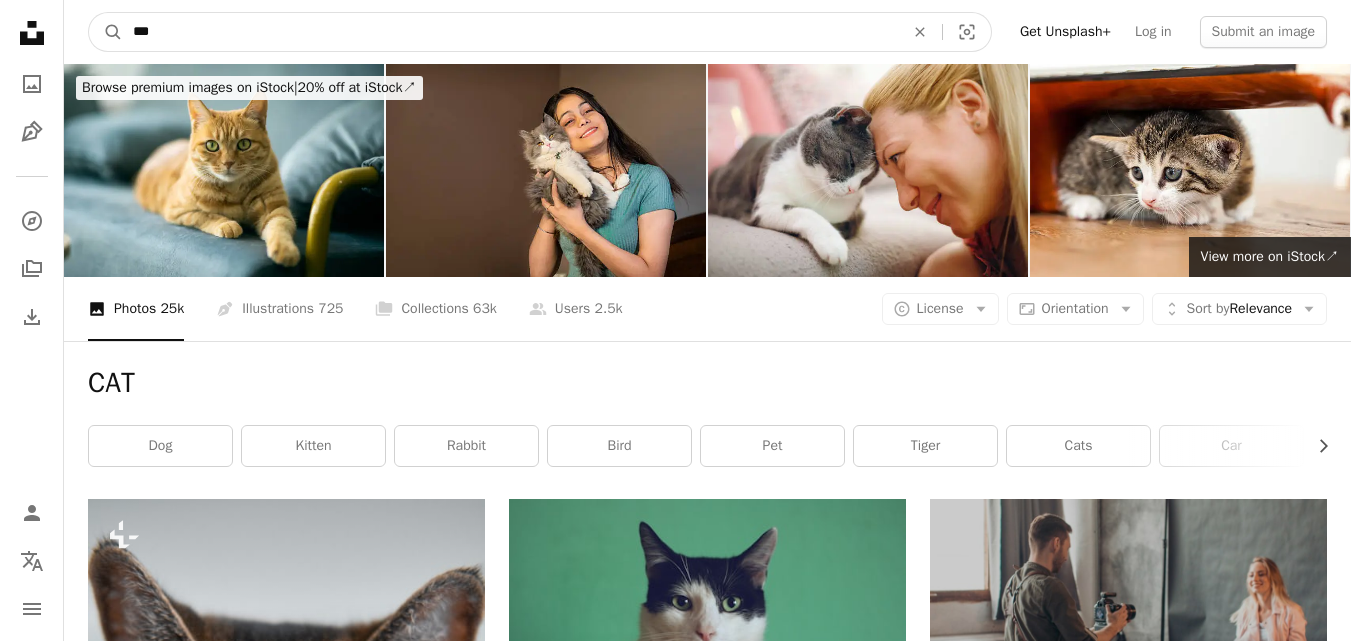 click on "***" at bounding box center (510, 32) 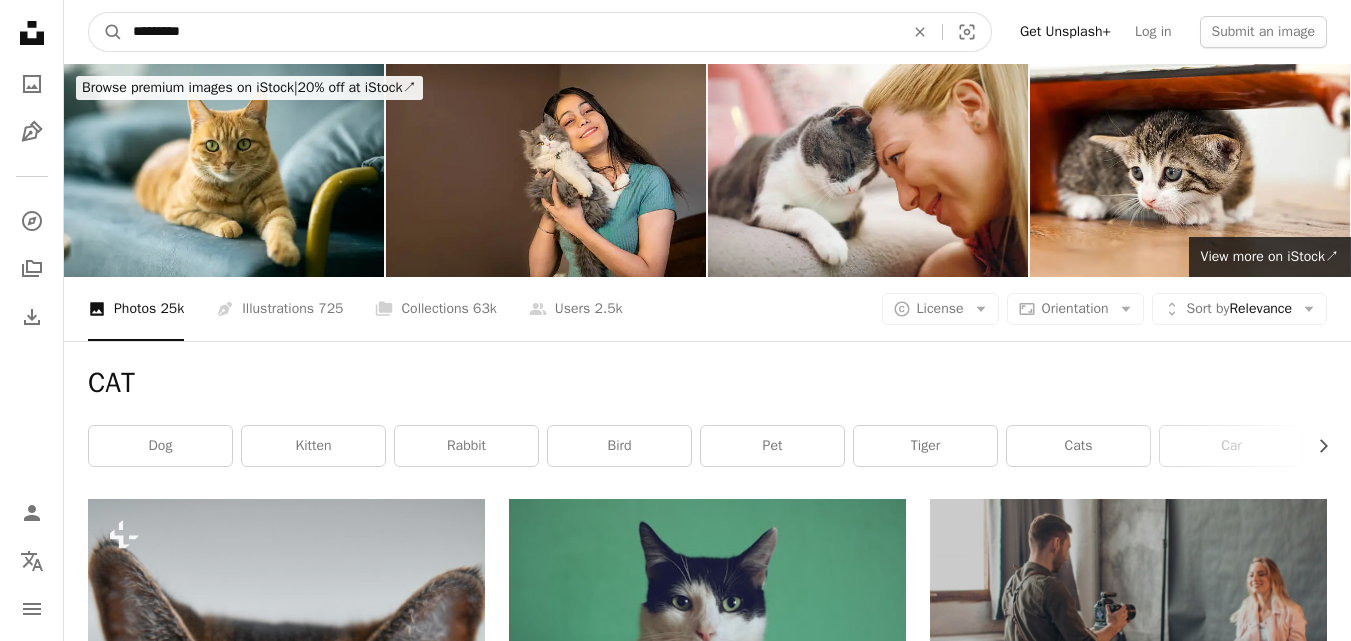 type on "*********" 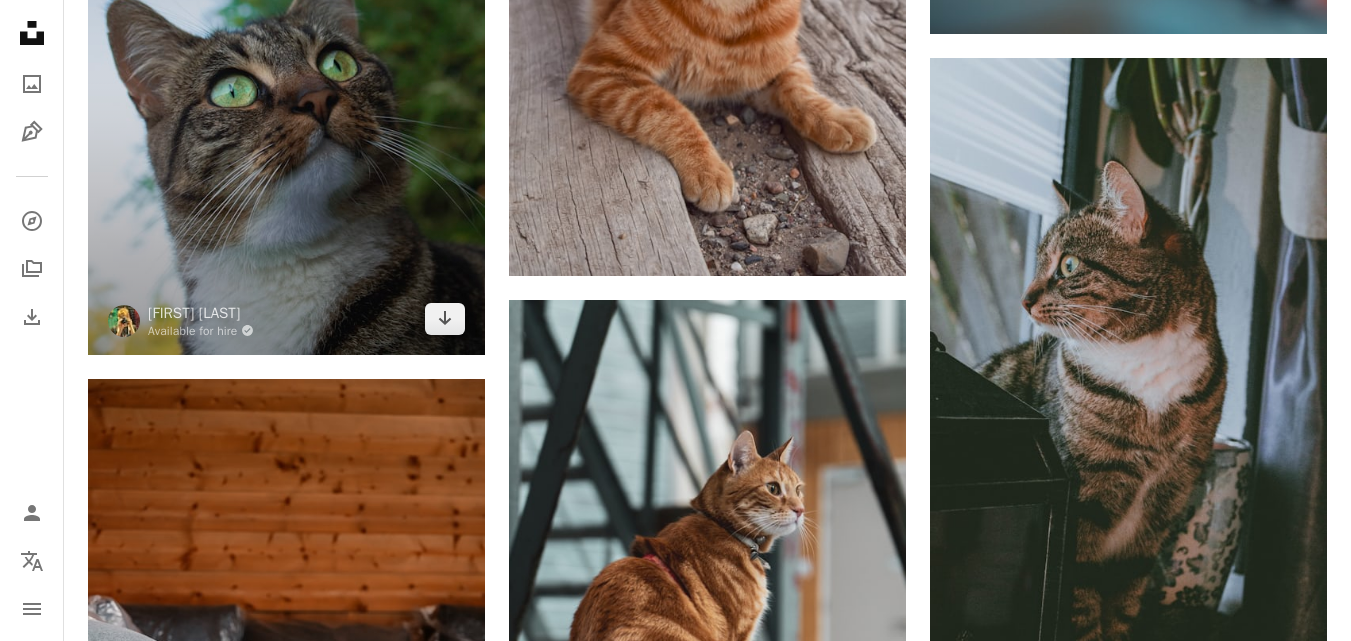 scroll, scrollTop: 3100, scrollLeft: 0, axis: vertical 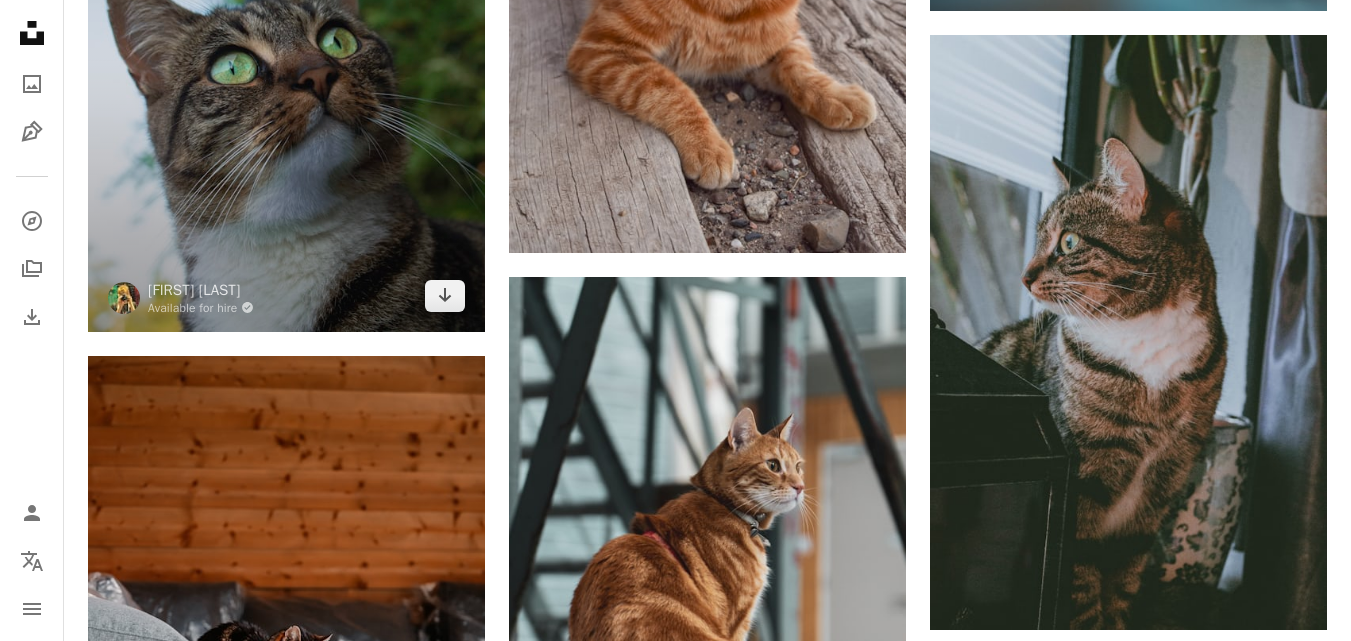 click at bounding box center (286, 43) 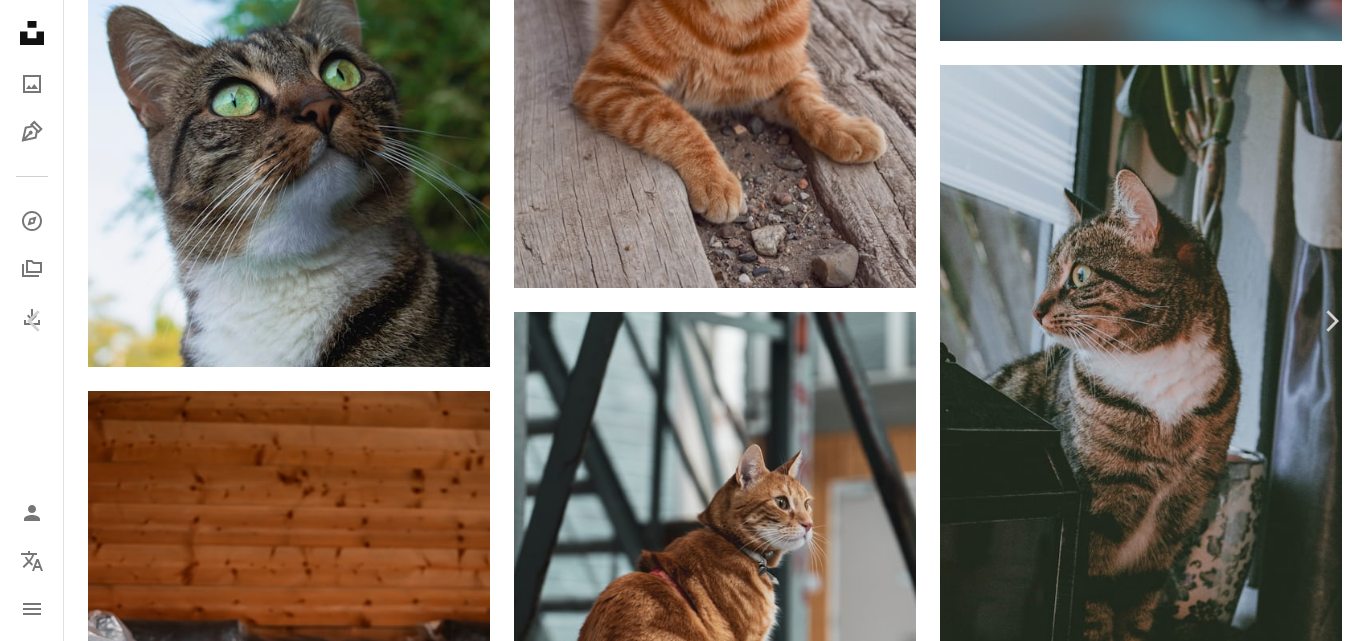 click on "Chevron down" 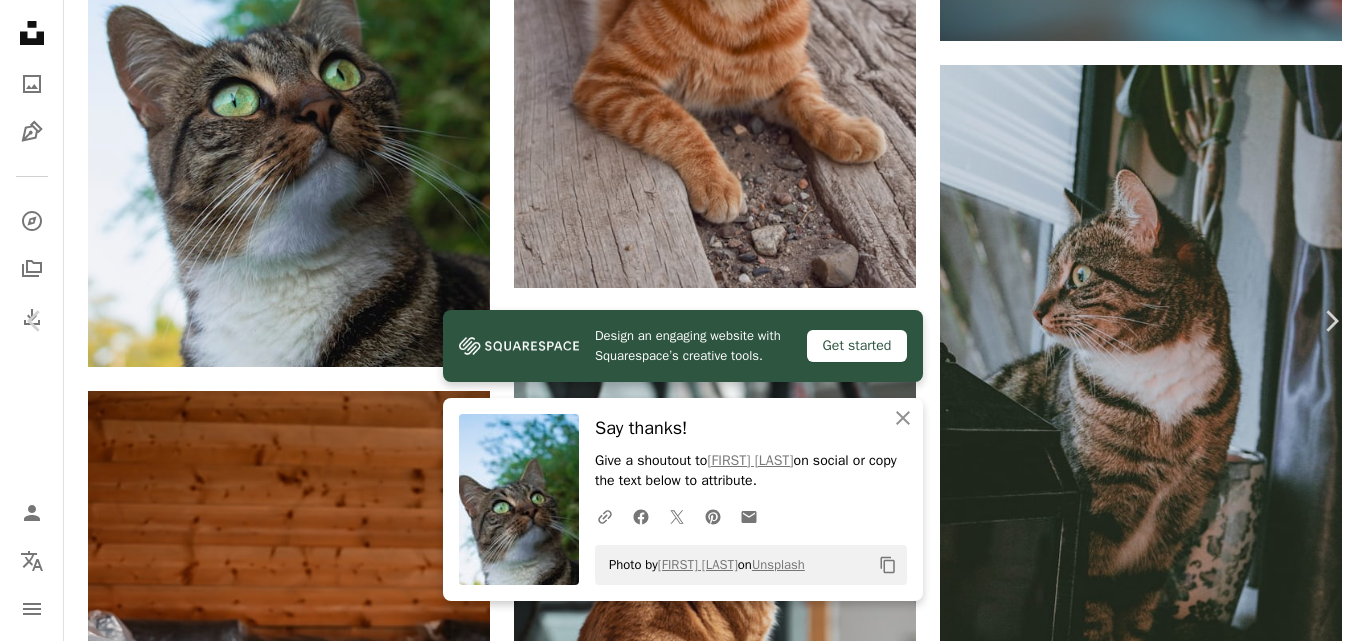 click on "An X shape" at bounding box center (20, 20) 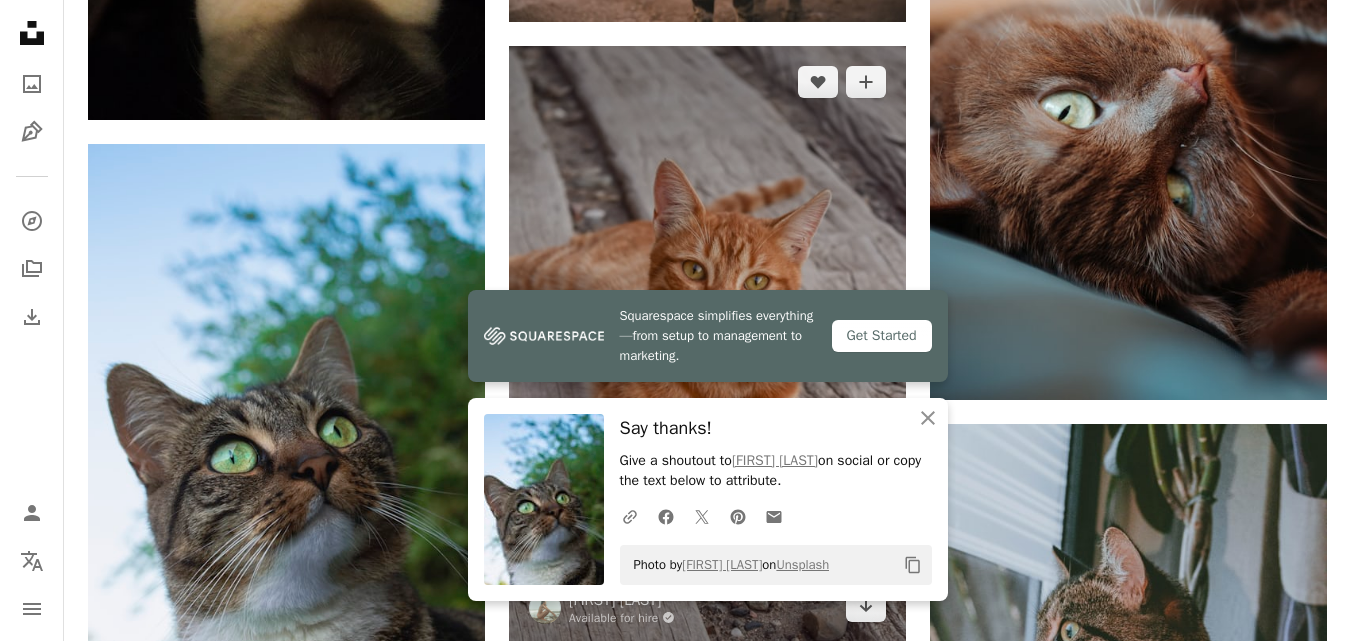 scroll, scrollTop: 2600, scrollLeft: 0, axis: vertical 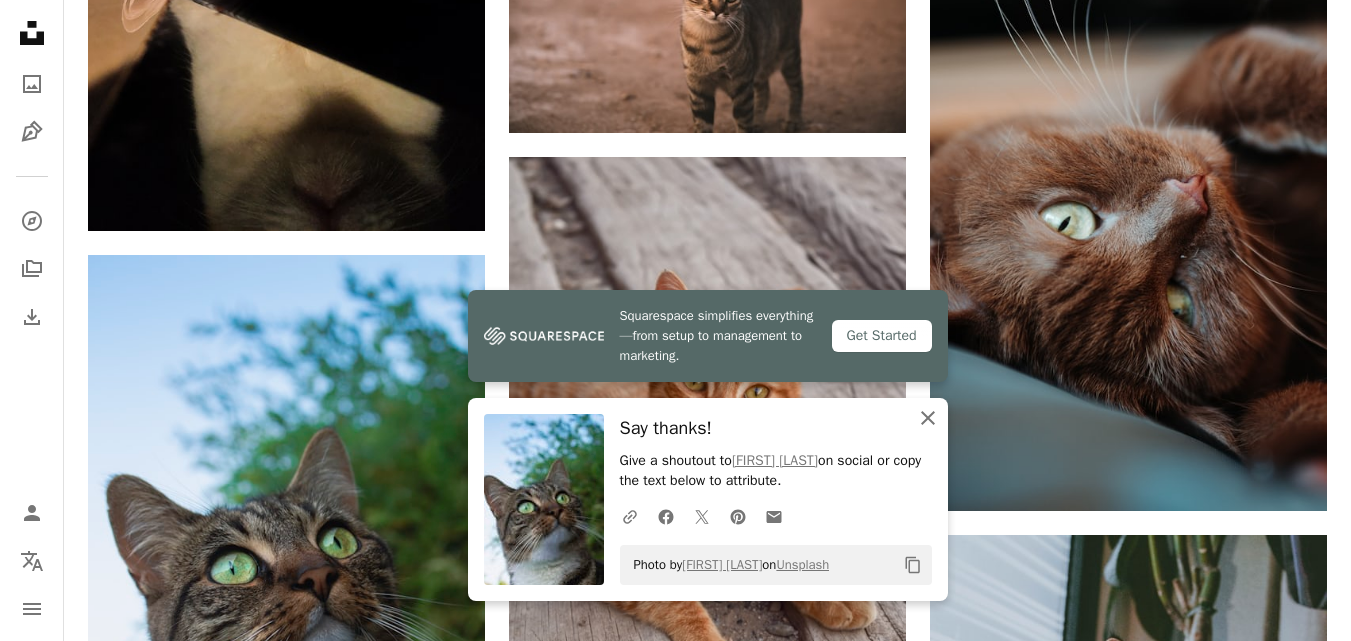 click 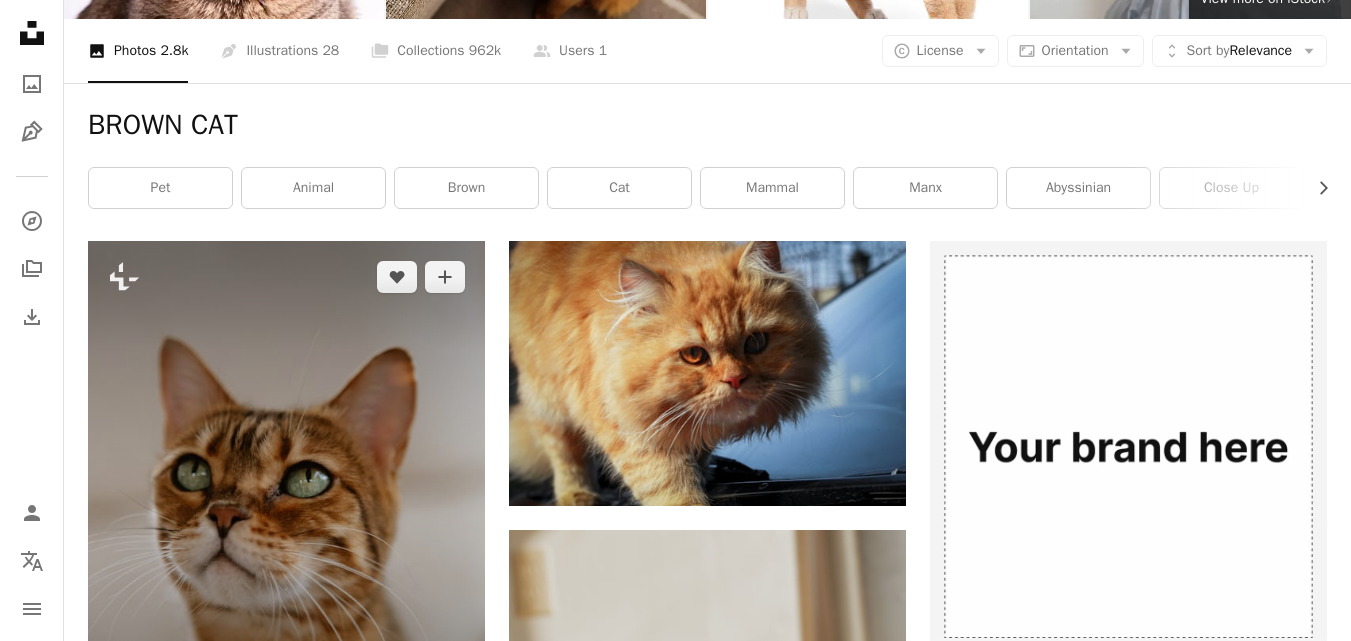 scroll, scrollTop: 0, scrollLeft: 0, axis: both 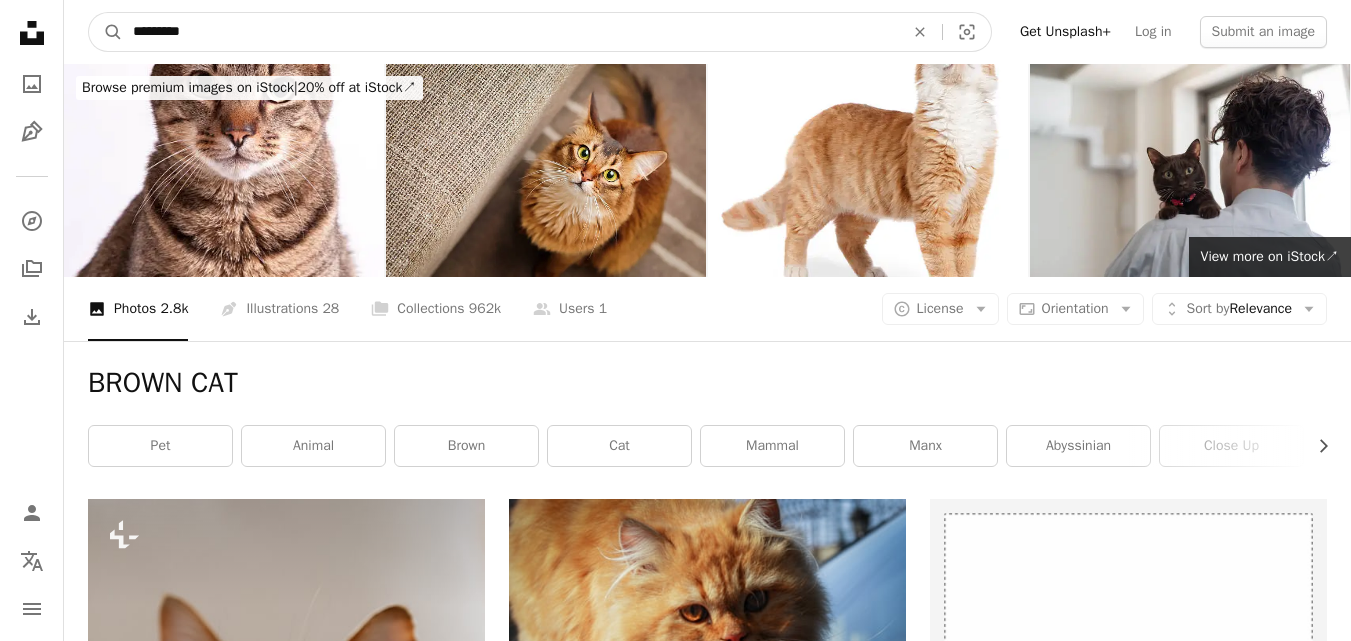 click on "*********" at bounding box center [510, 32] 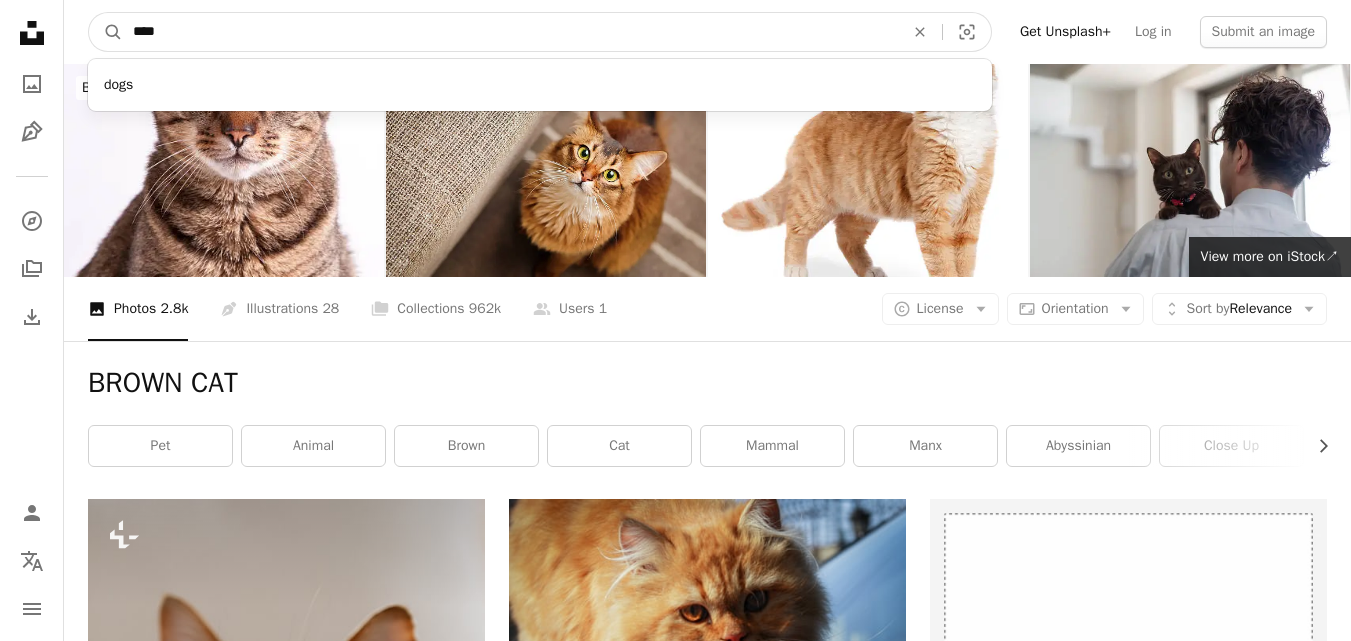 type on "****" 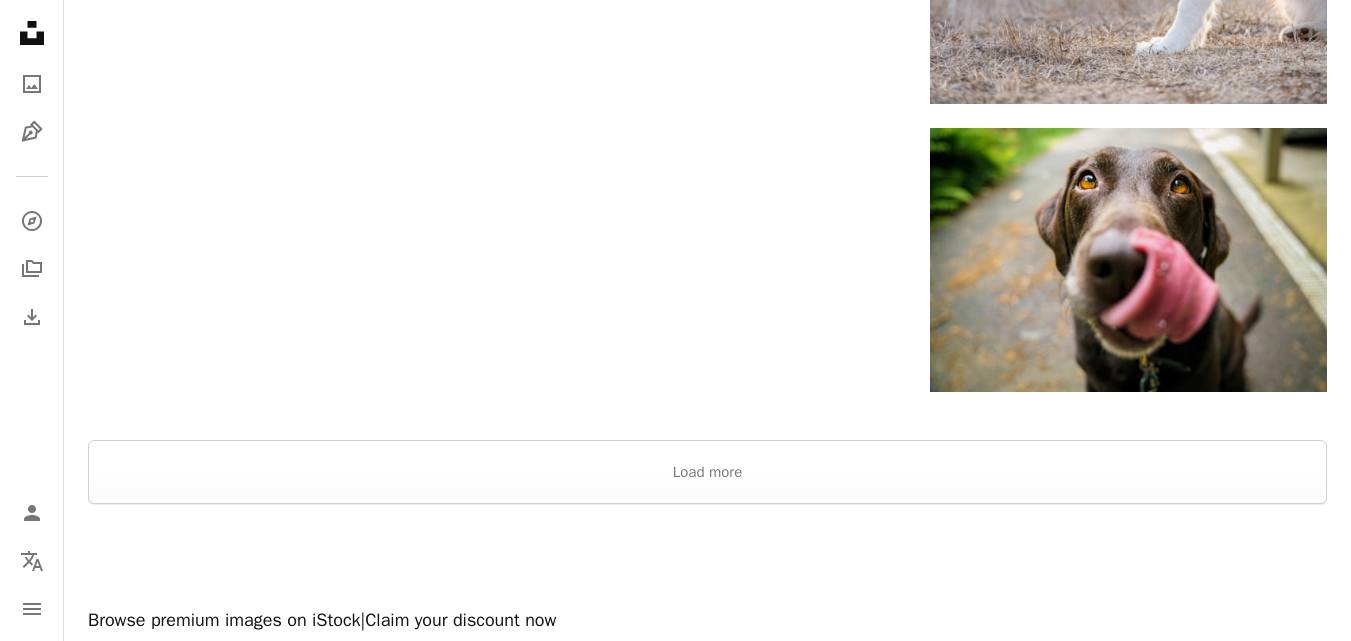 scroll, scrollTop: 4700, scrollLeft: 0, axis: vertical 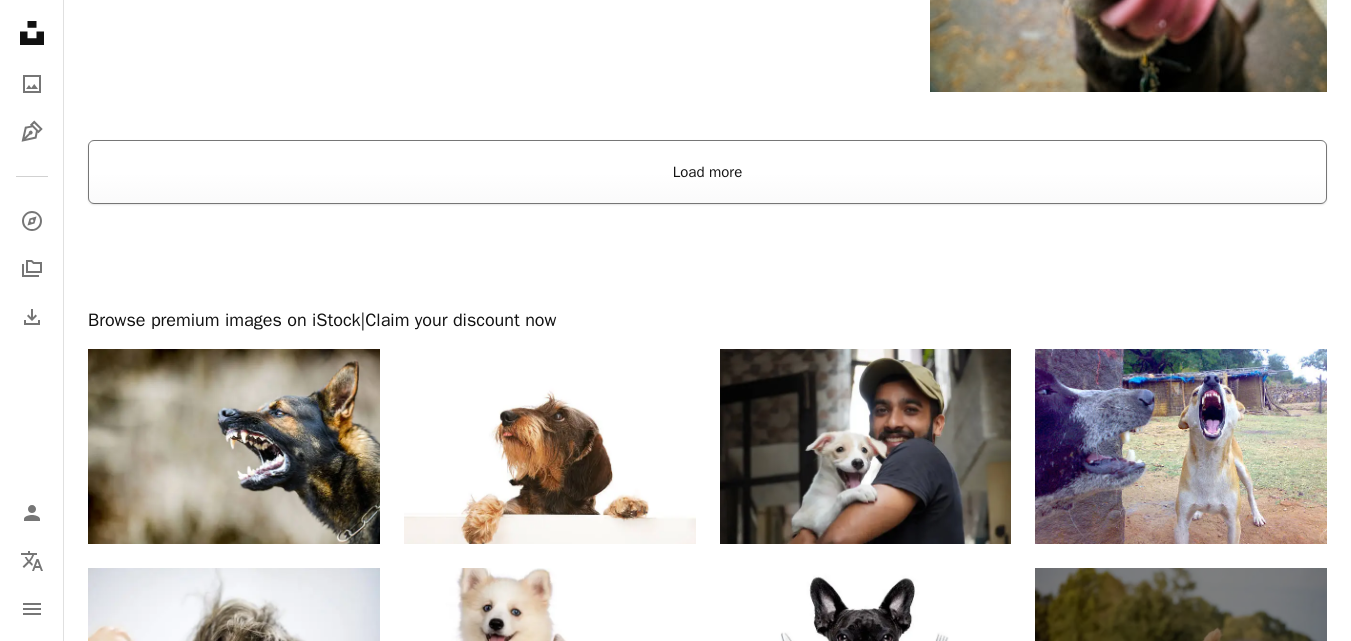 click on "Load more" at bounding box center (707, 172) 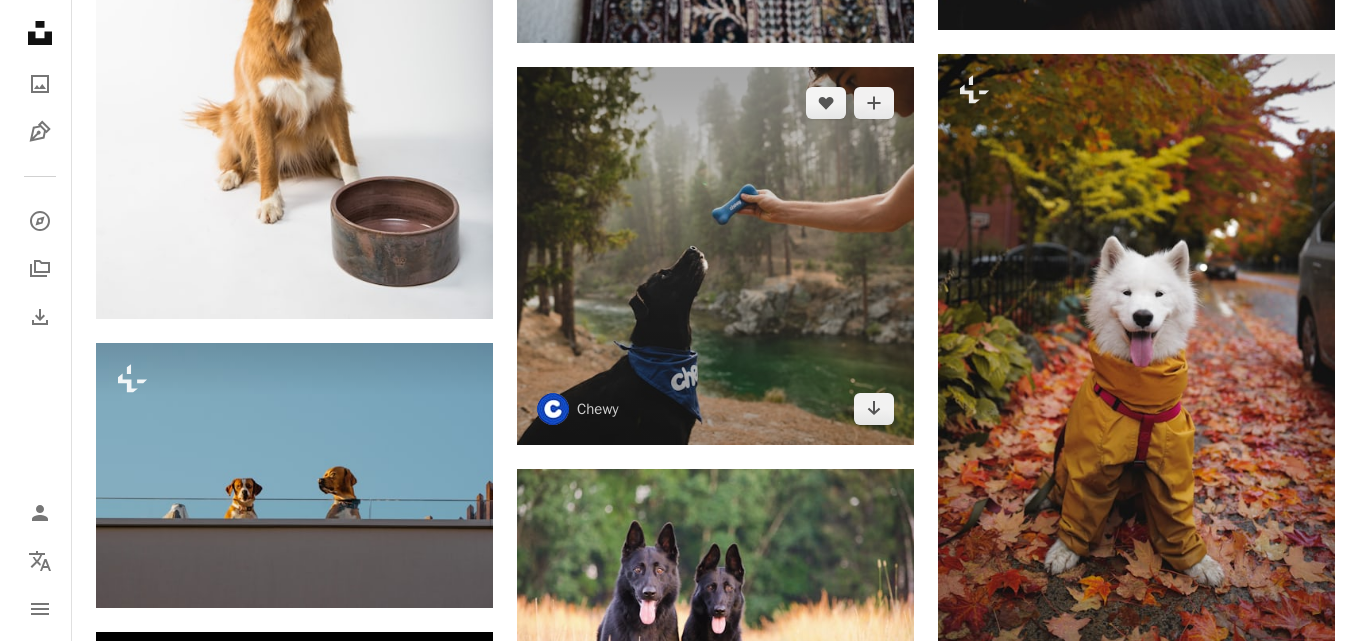 scroll, scrollTop: 5100, scrollLeft: 0, axis: vertical 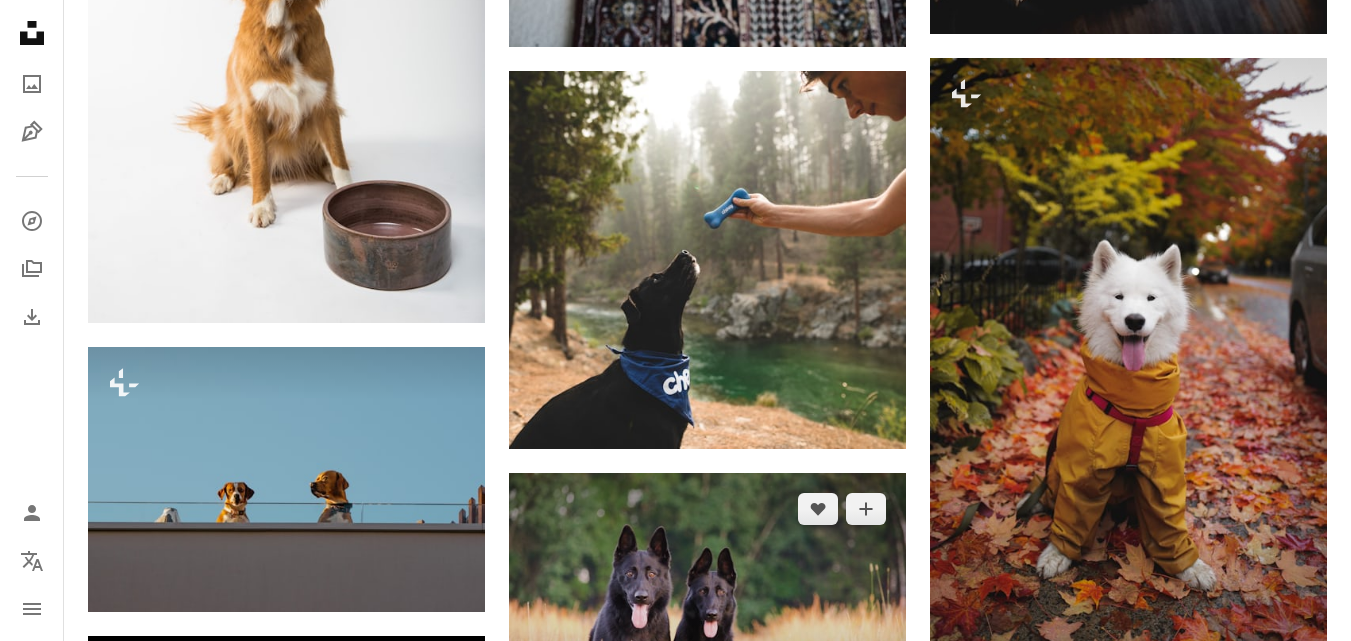 click at bounding box center [707, 604] 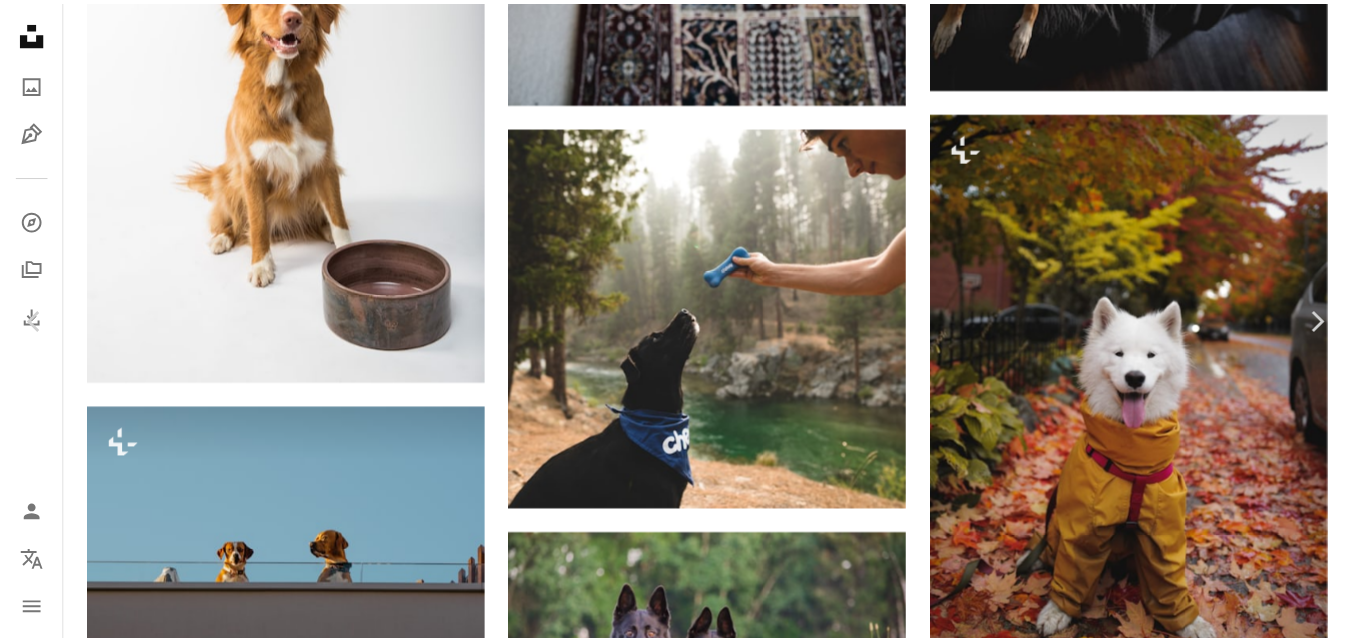 scroll, scrollTop: 100, scrollLeft: 0, axis: vertical 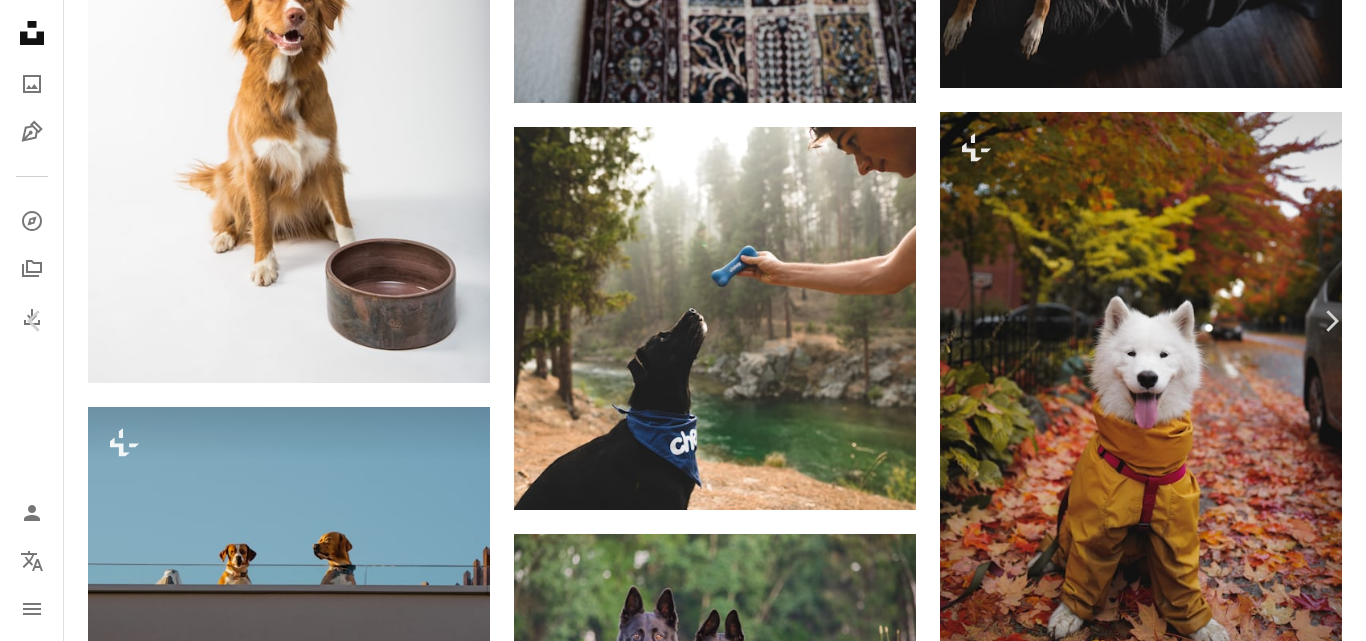 click on "An X shape" at bounding box center (20, 20) 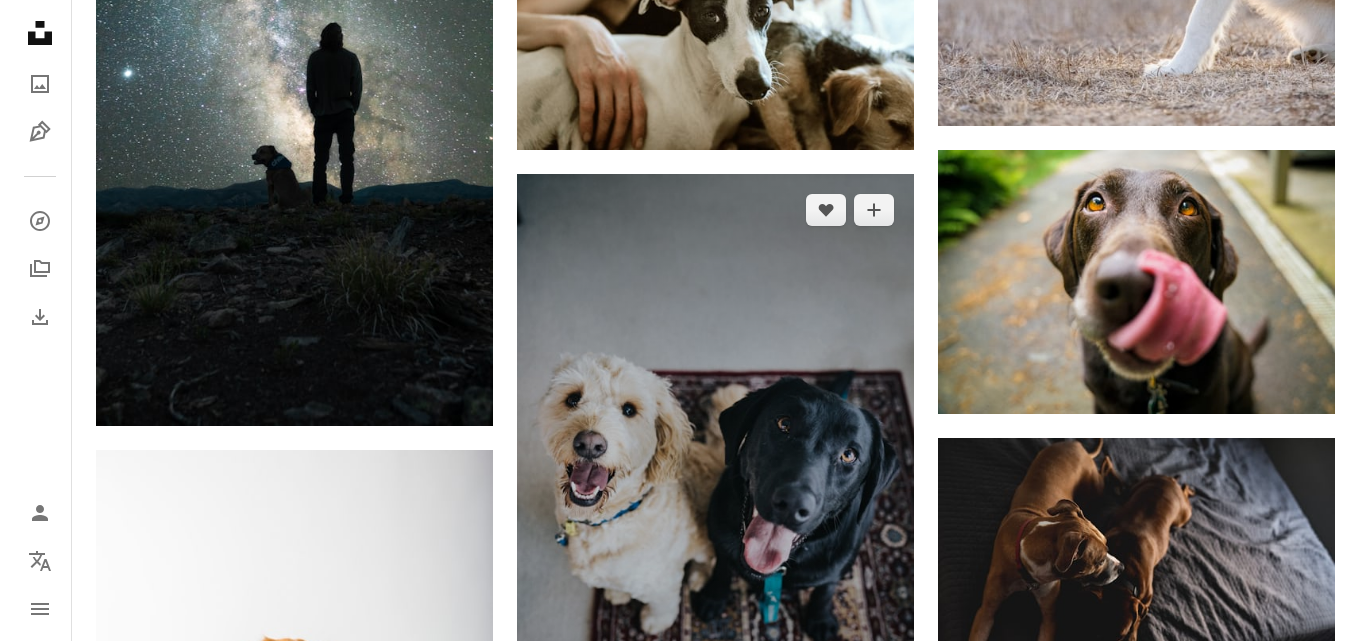 scroll, scrollTop: 4400, scrollLeft: 0, axis: vertical 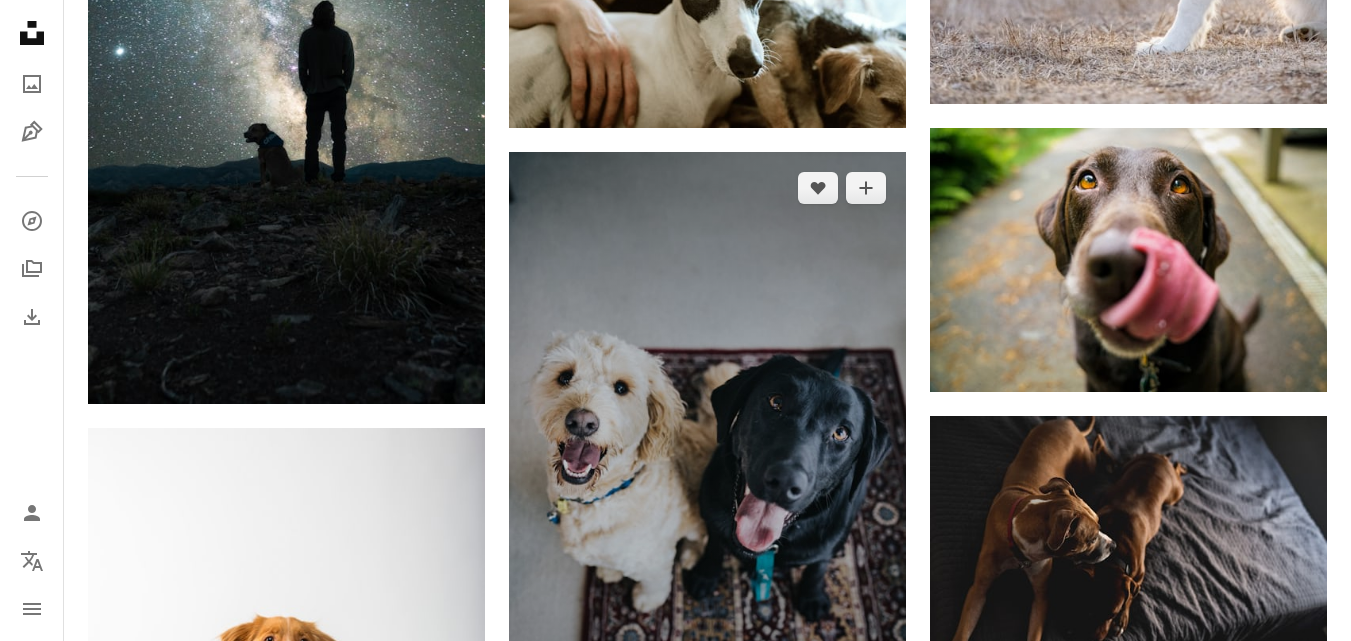click at bounding box center [707, 450] 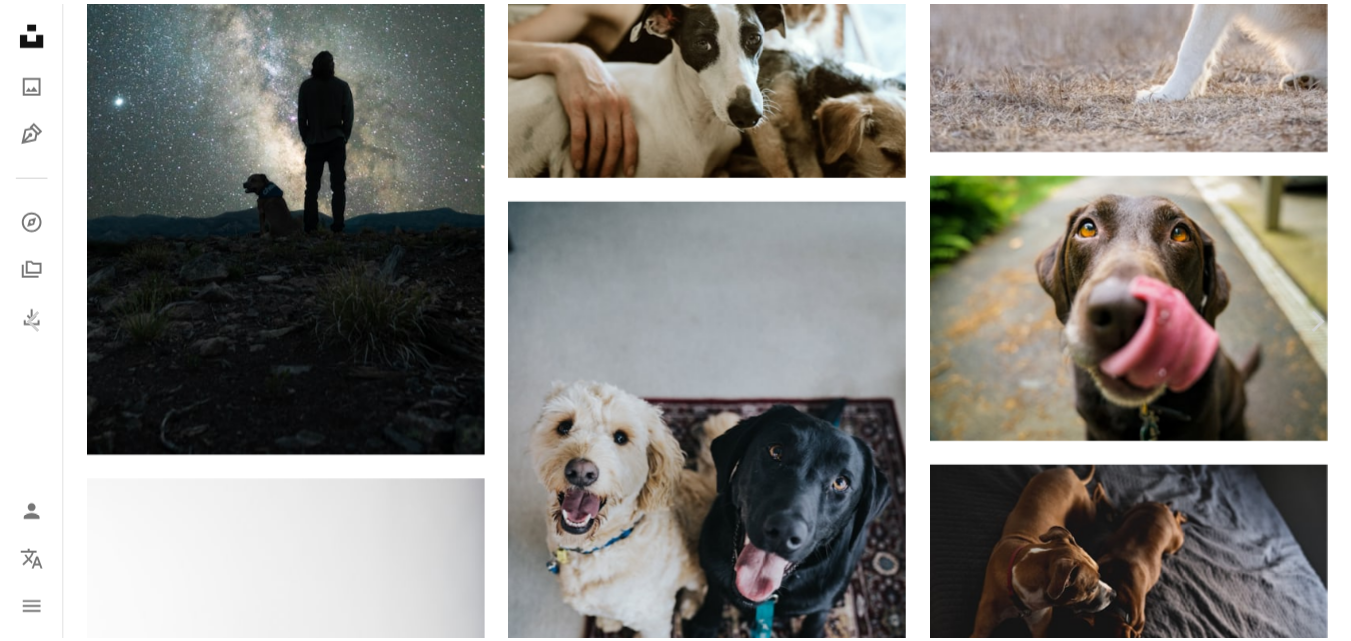 scroll, scrollTop: 100, scrollLeft: 0, axis: vertical 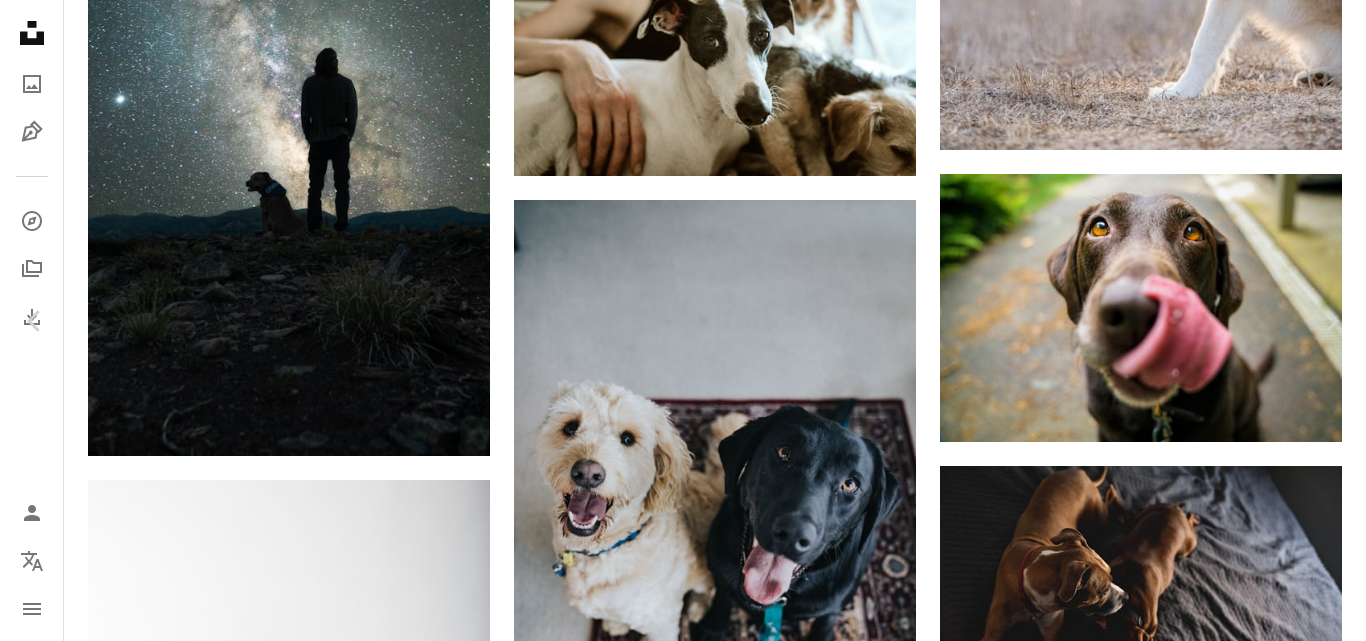 click 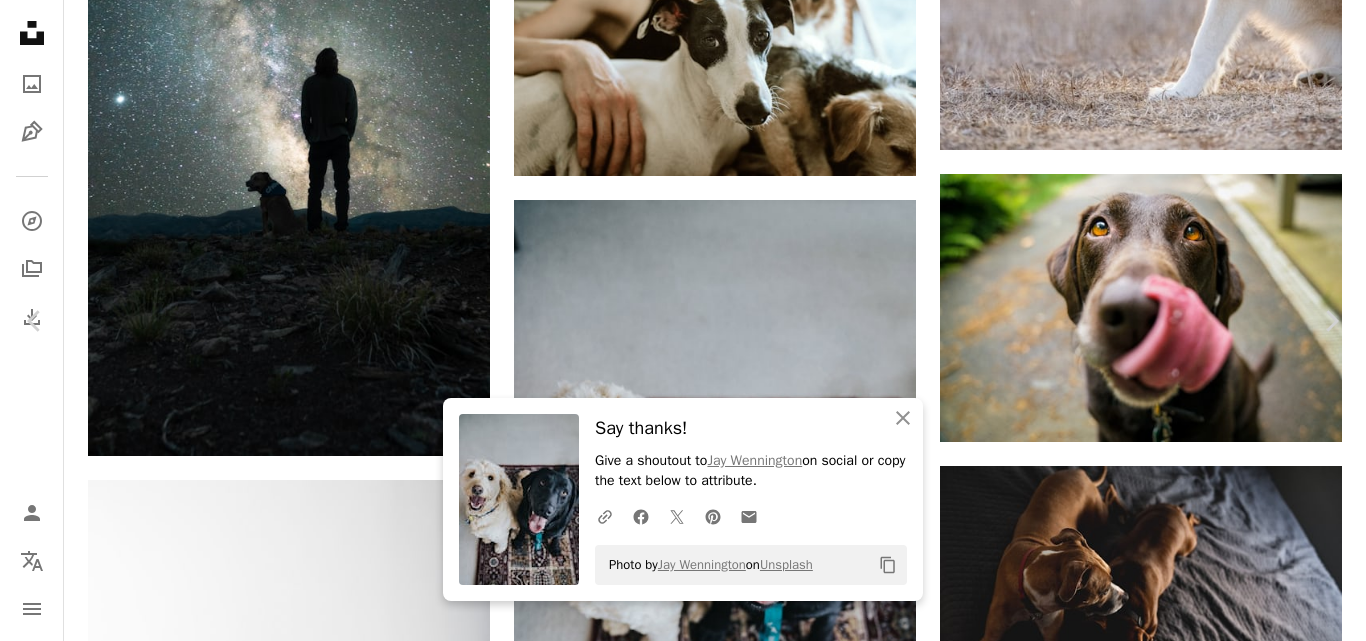 click on "An X shape" at bounding box center (20, 20) 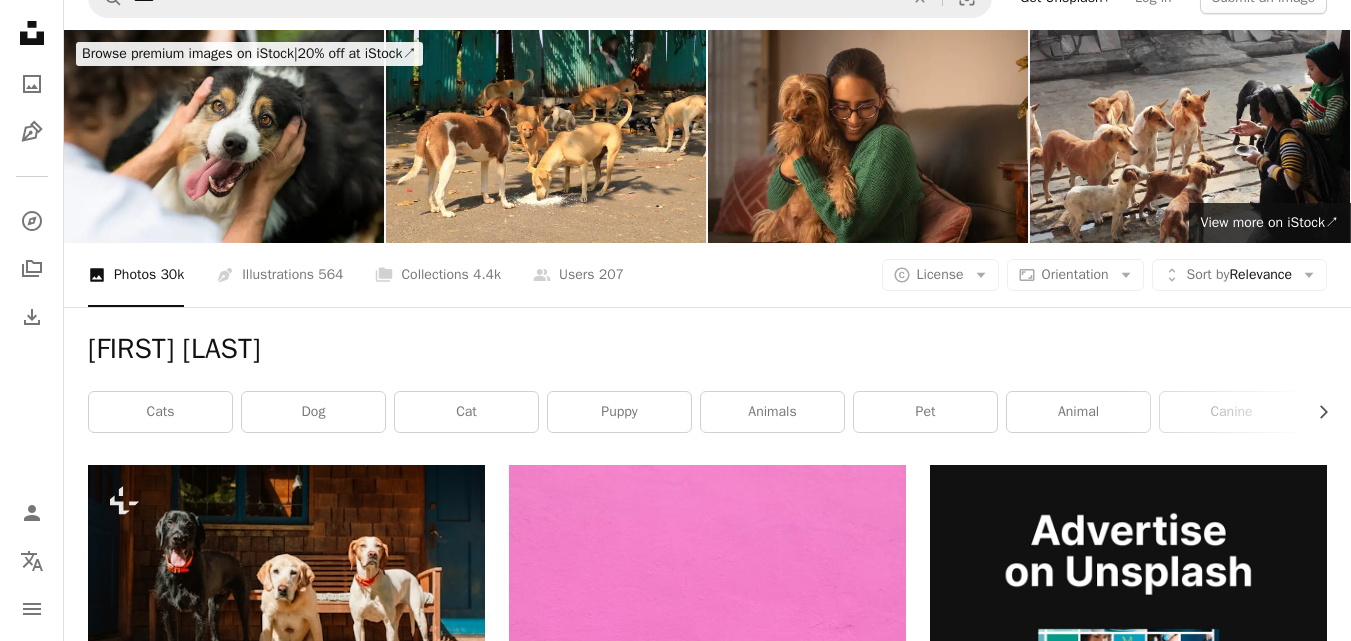 scroll, scrollTop: 0, scrollLeft: 0, axis: both 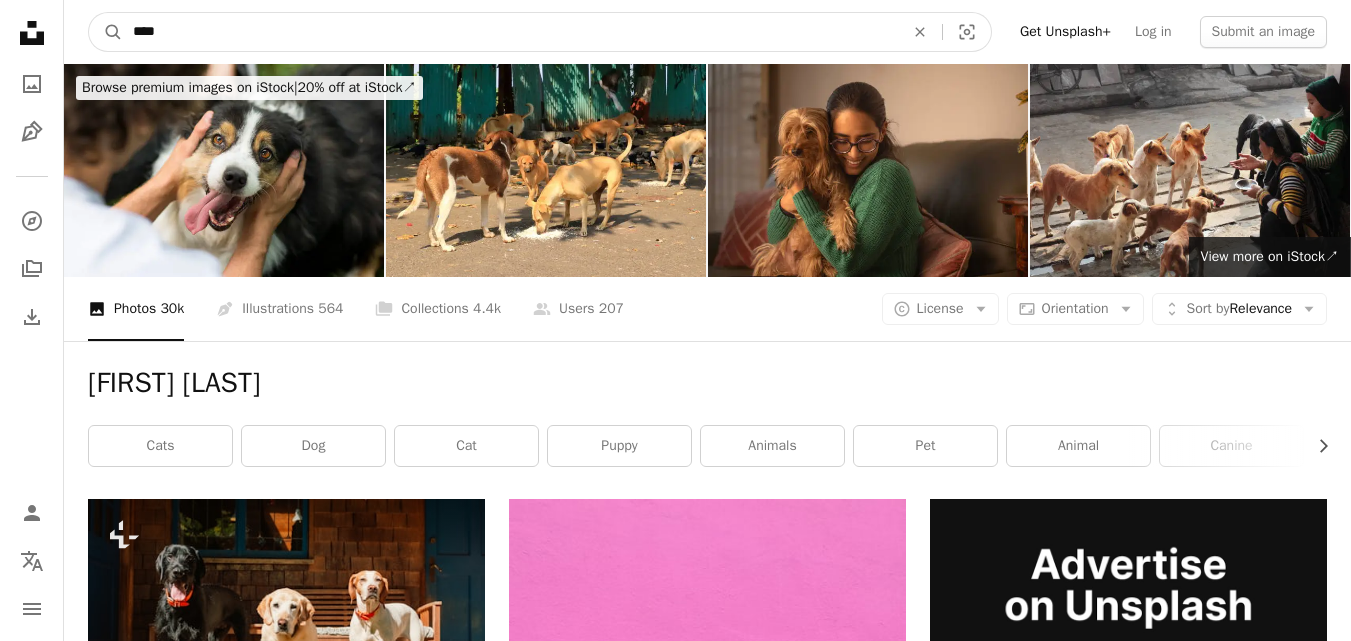 click on "****" at bounding box center [510, 32] 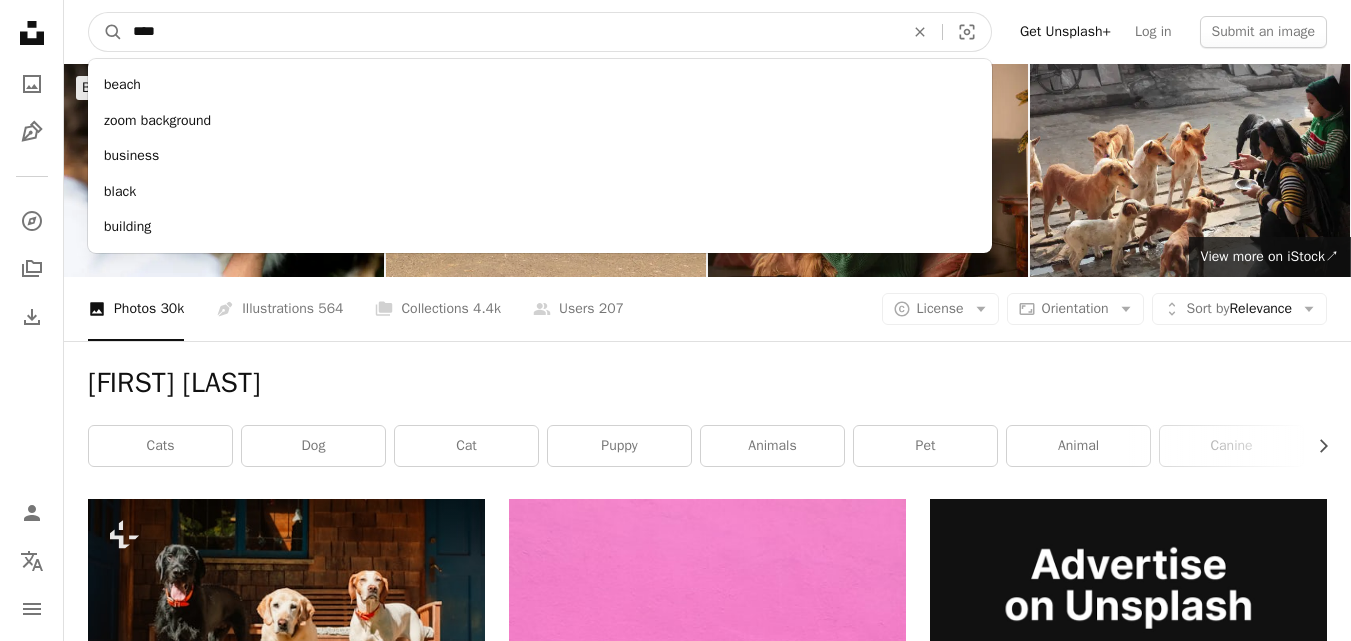 type on "*****" 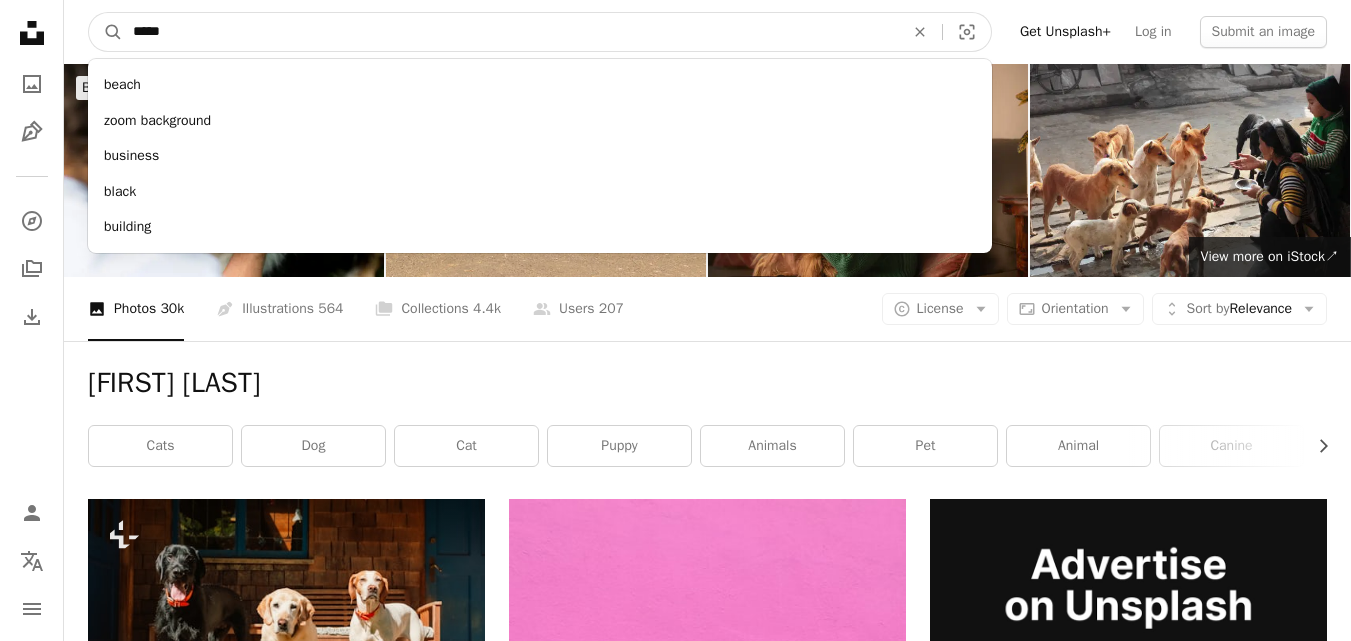 click on "A magnifying glass" at bounding box center [106, 32] 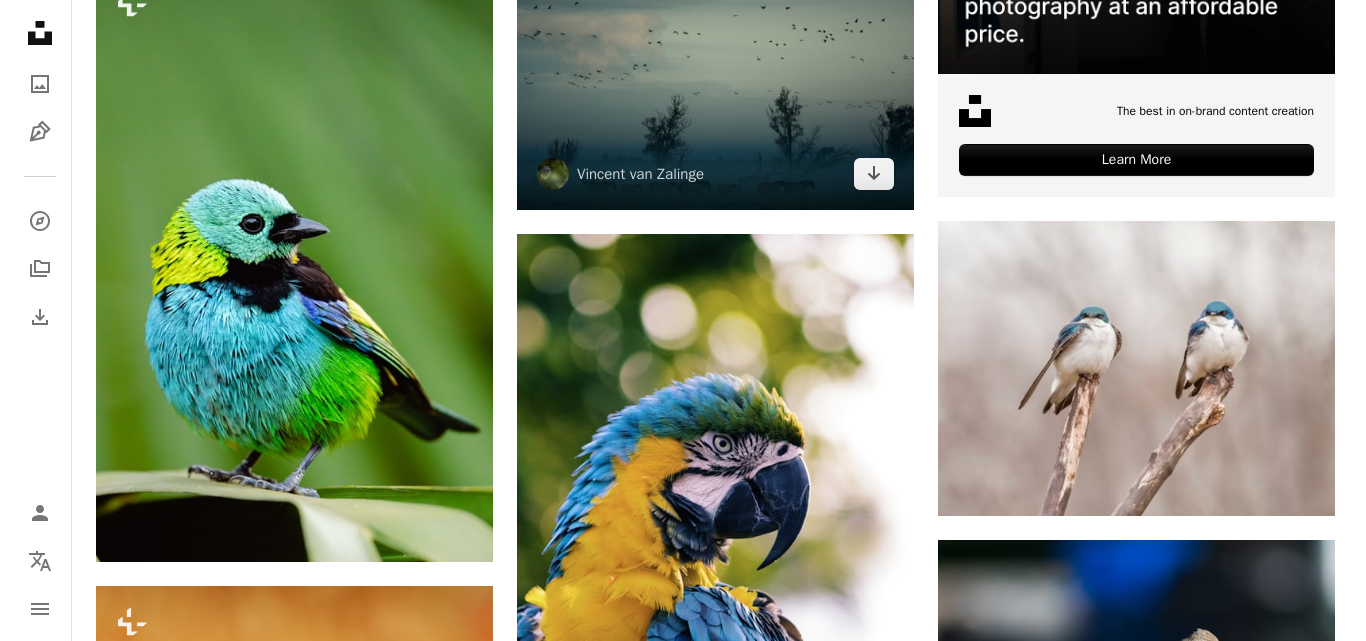 scroll, scrollTop: 1000, scrollLeft: 0, axis: vertical 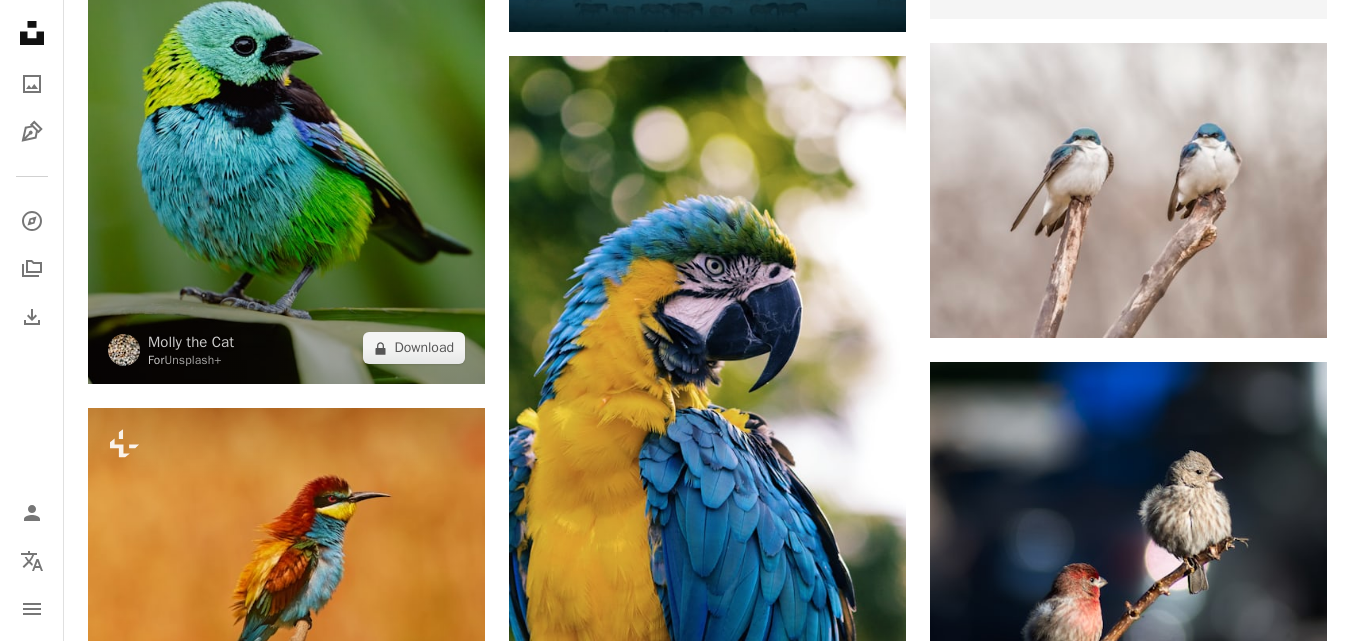 click at bounding box center [286, 87] 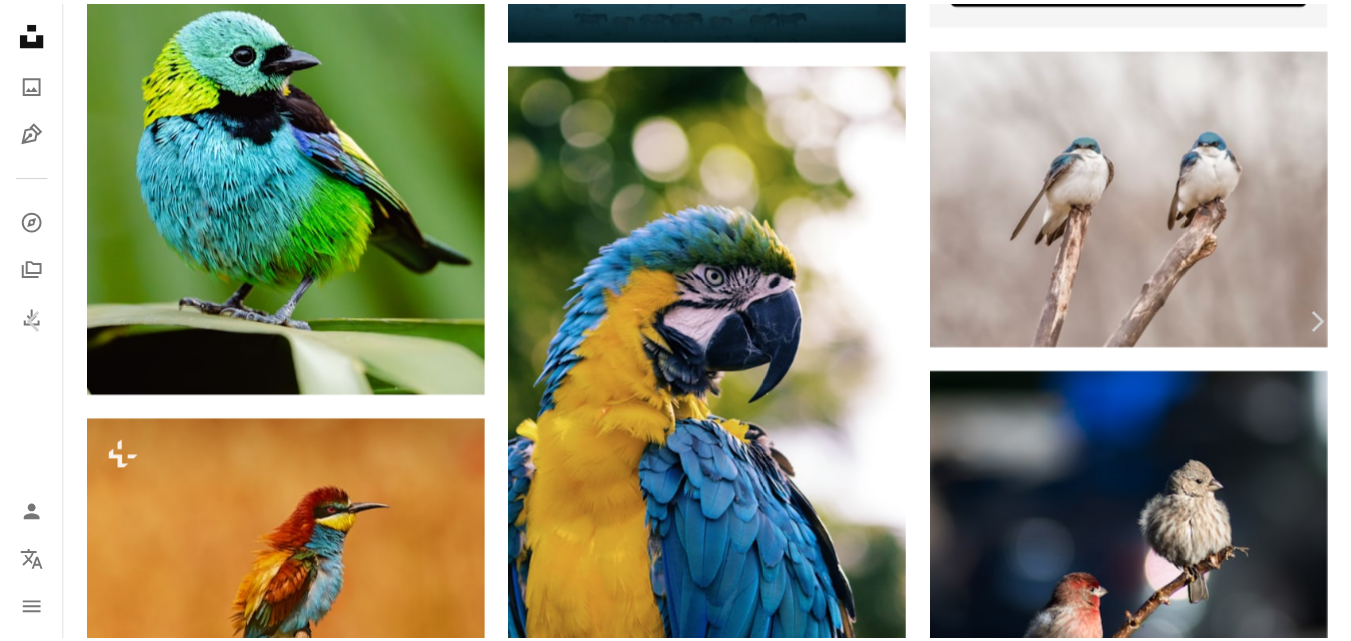 scroll, scrollTop: 200, scrollLeft: 0, axis: vertical 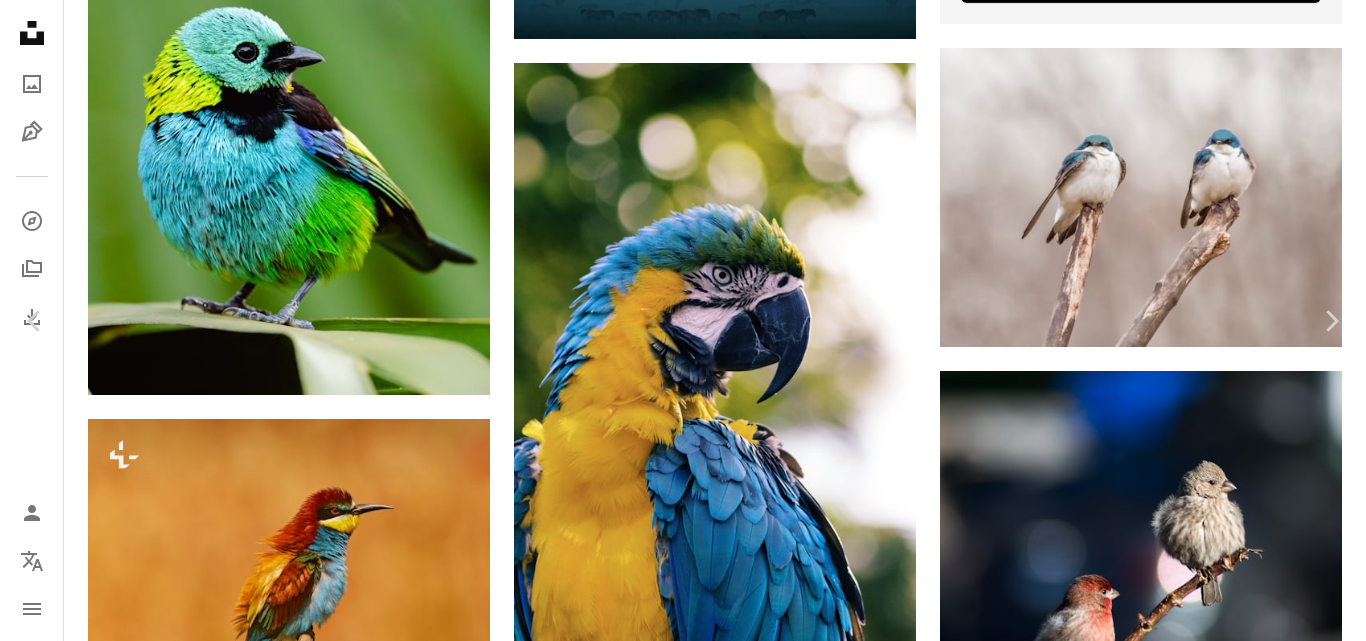 click on "A lock Download" at bounding box center [1205, 3539] 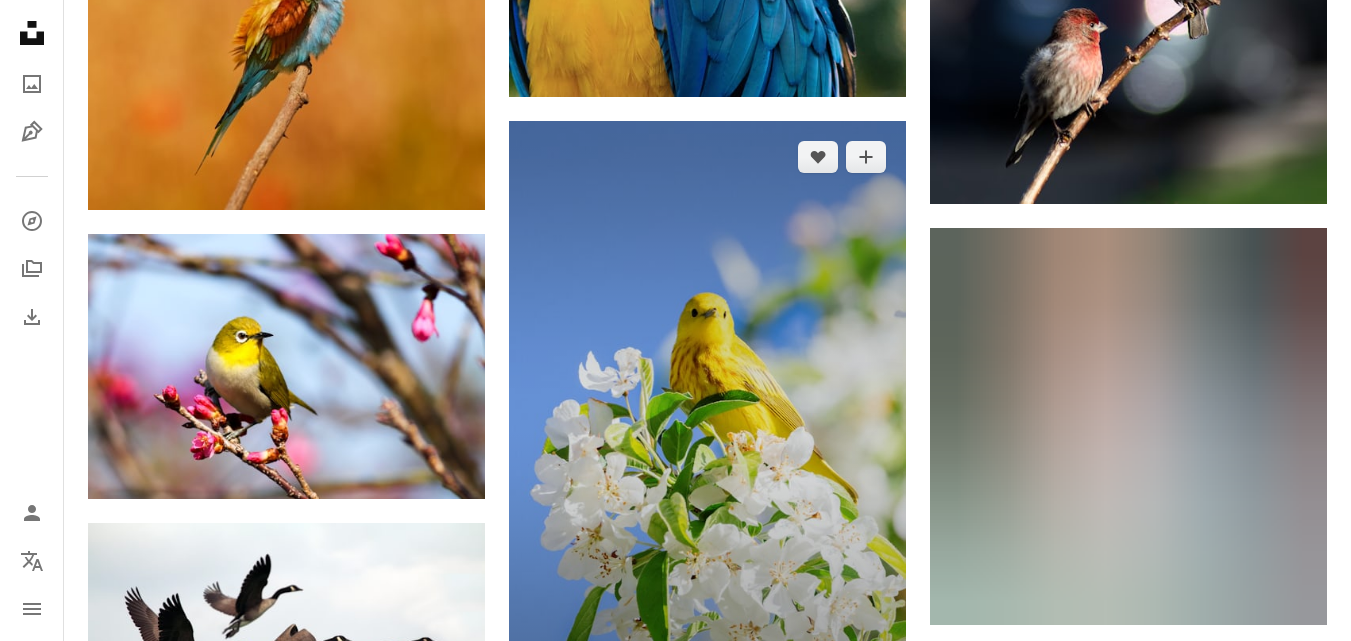 scroll, scrollTop: 1600, scrollLeft: 0, axis: vertical 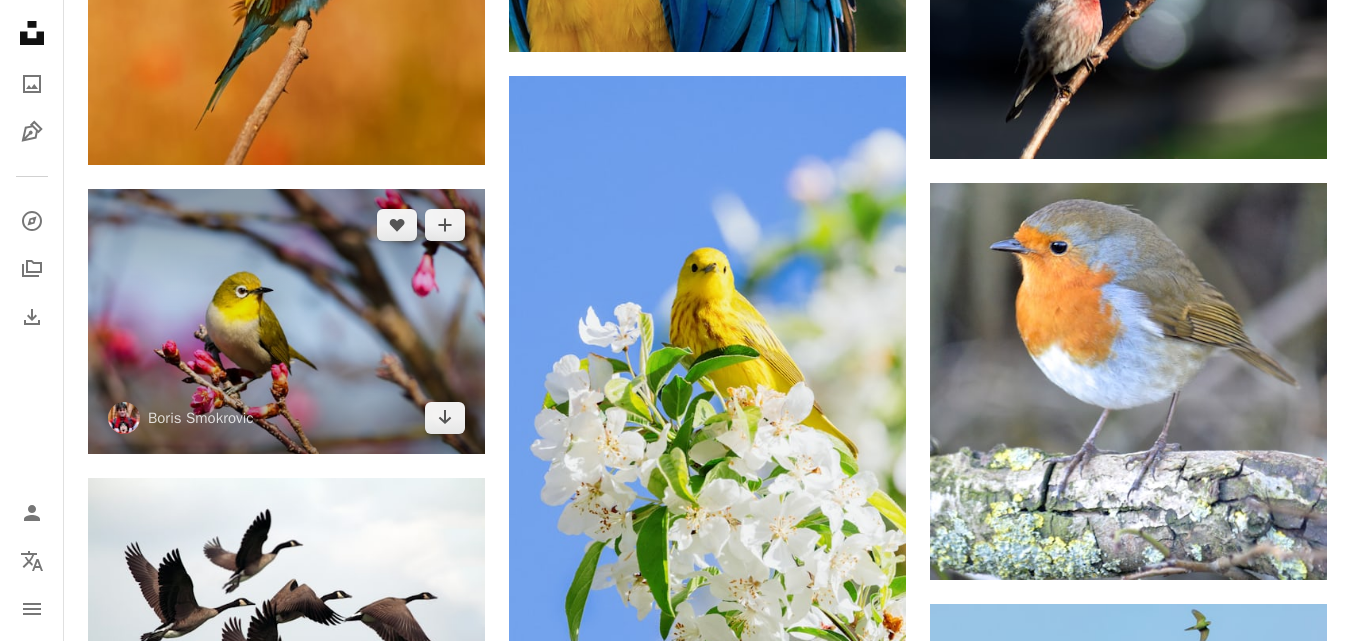 click at bounding box center [286, 321] 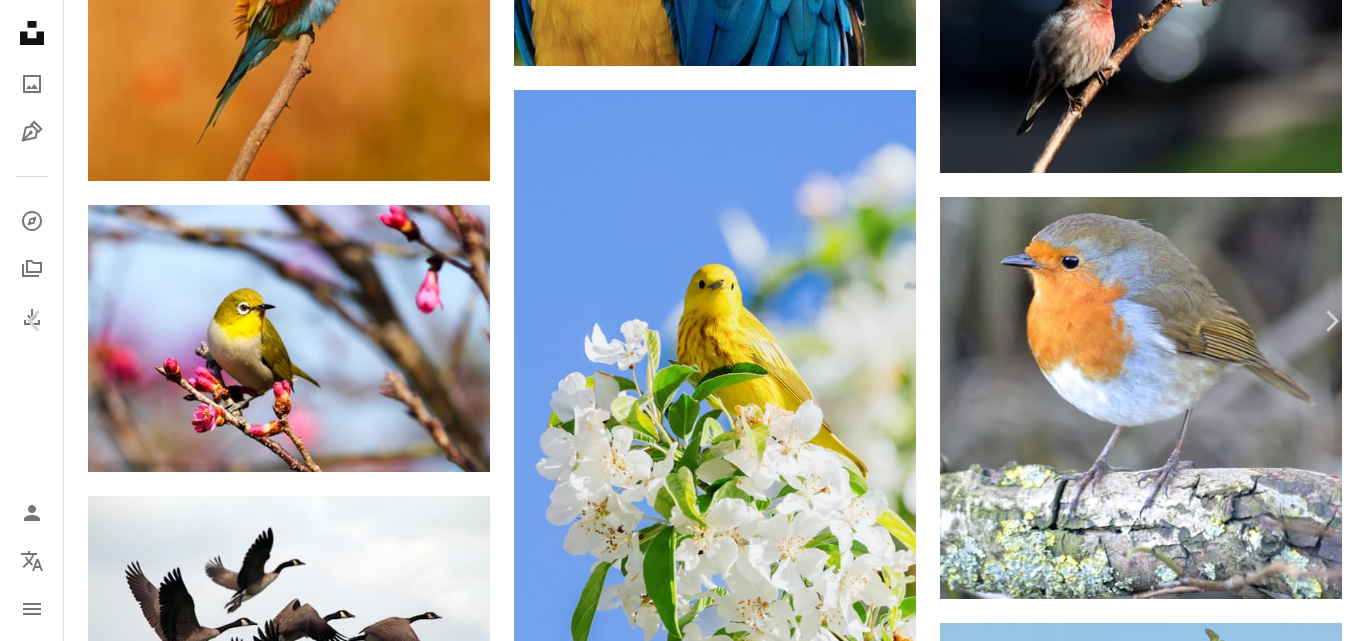 click on "Chevron down" 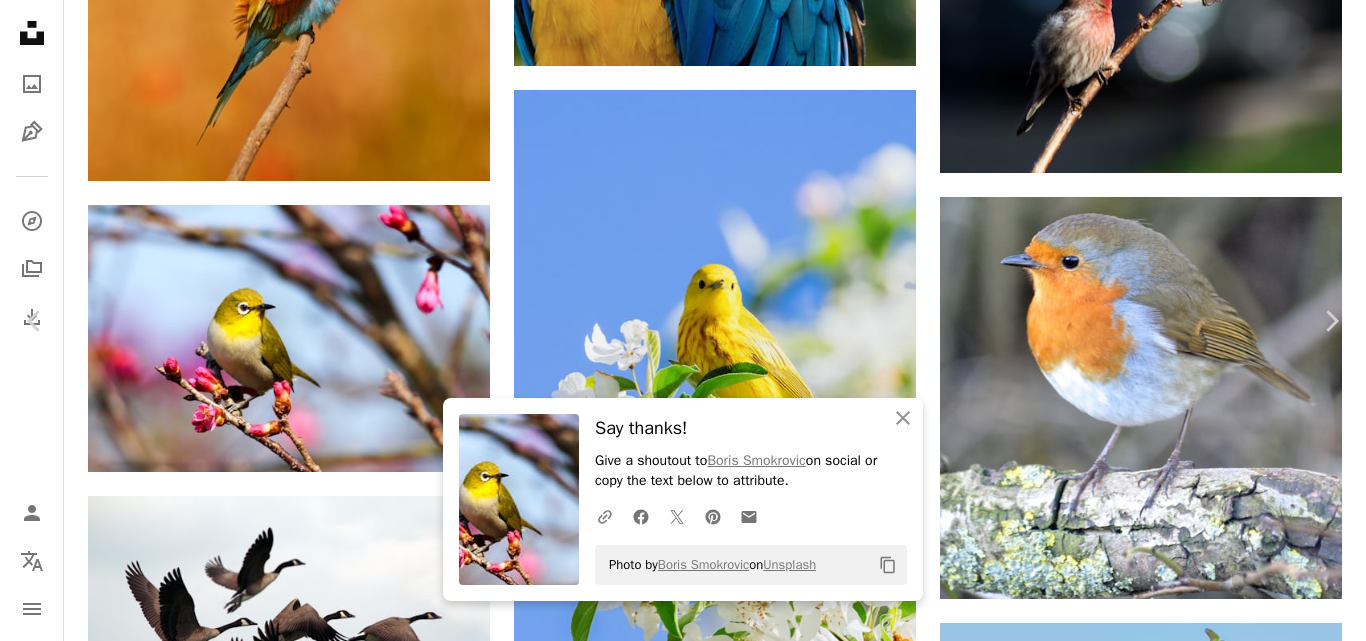 click on "An X shape" at bounding box center [20, 20] 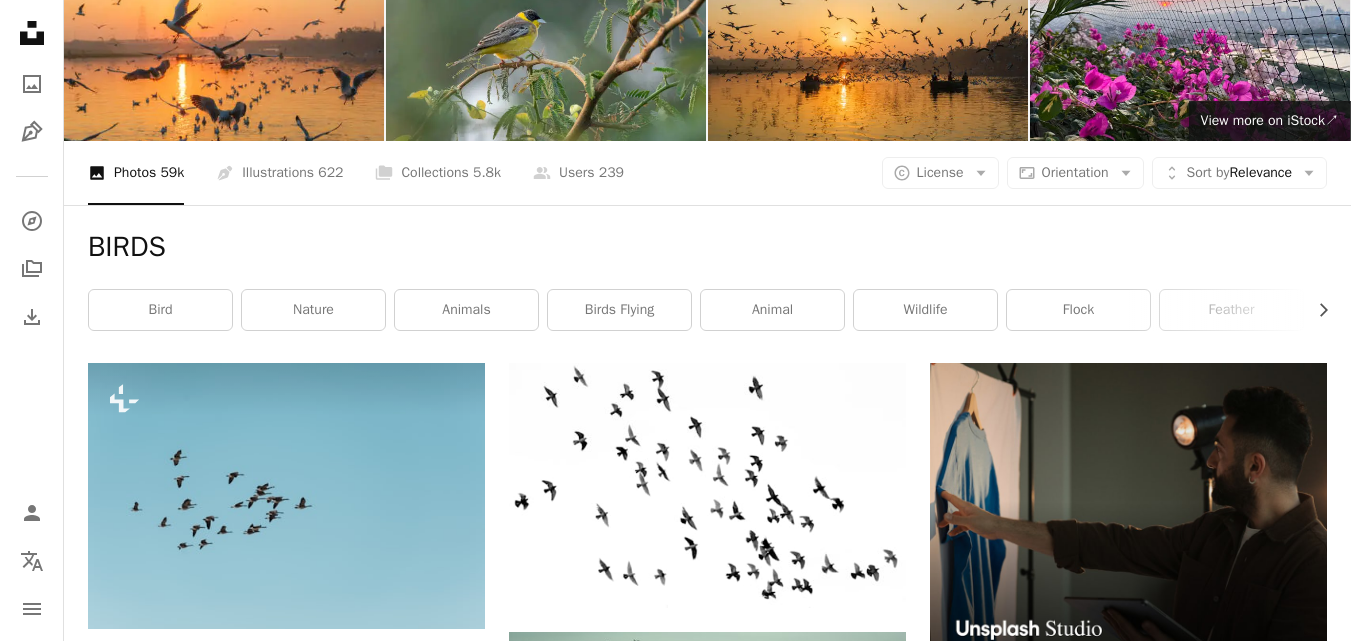 scroll, scrollTop: 0, scrollLeft: 0, axis: both 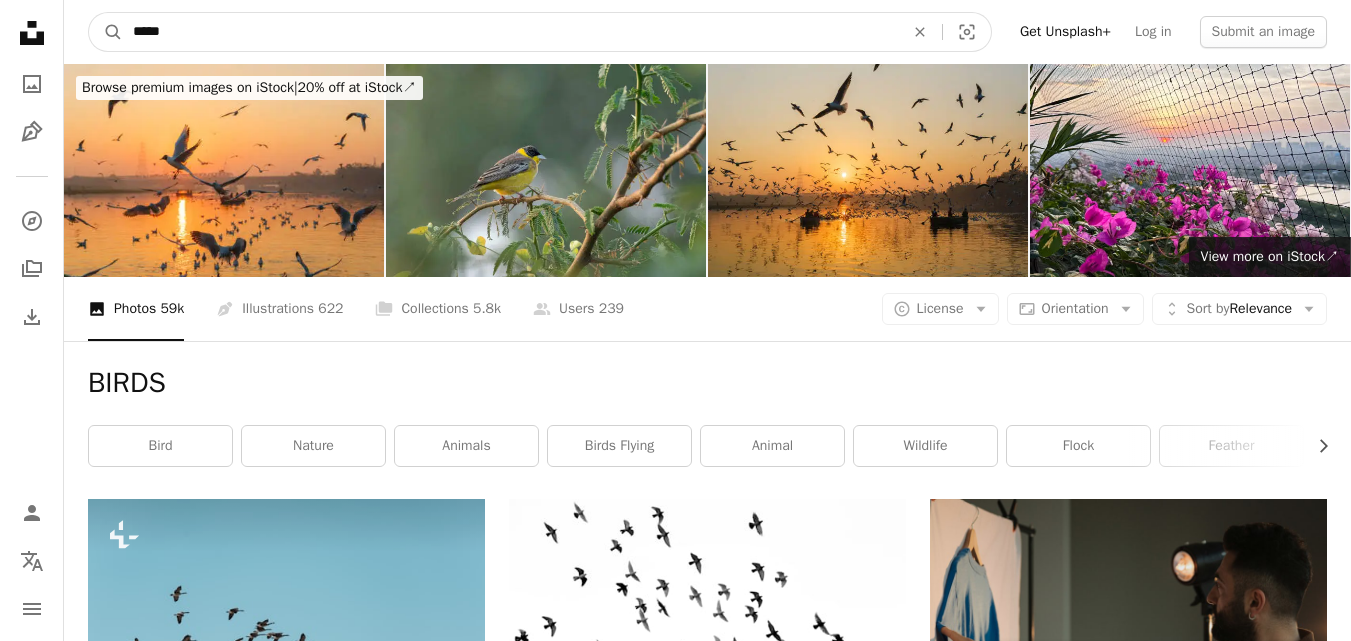 click on "*****" at bounding box center (510, 32) 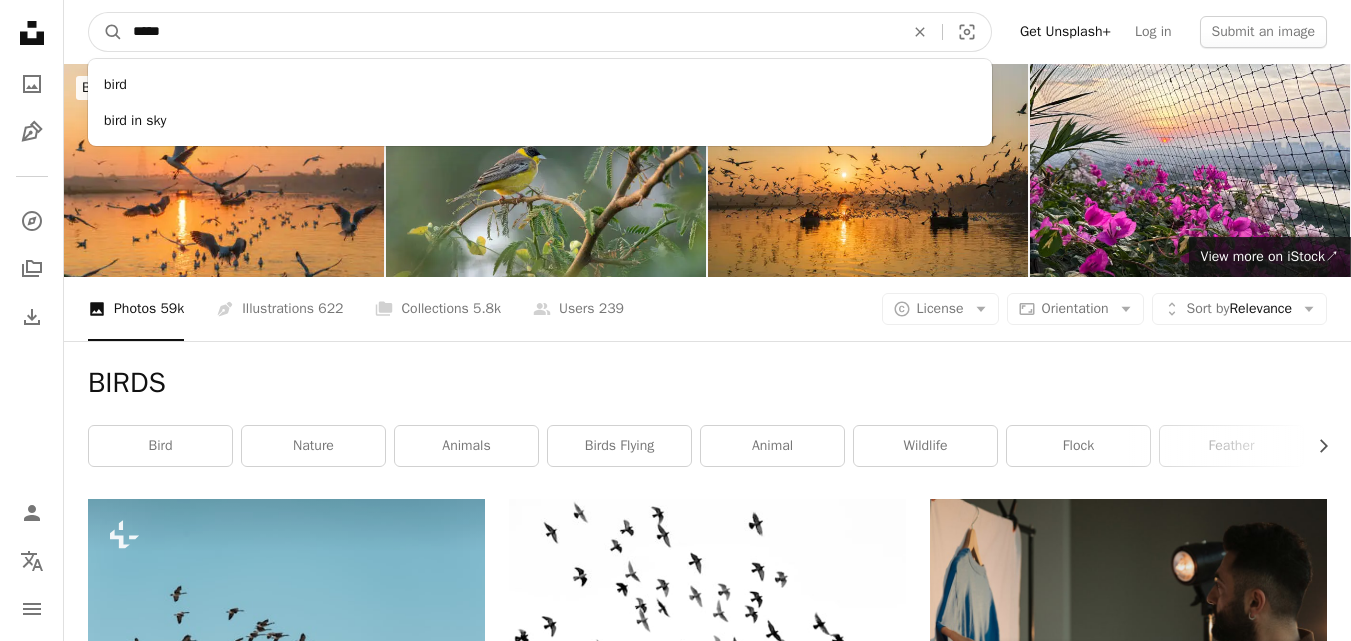 drag, startPoint x: 245, startPoint y: 27, endPoint x: 11, endPoint y: 18, distance: 234.17302 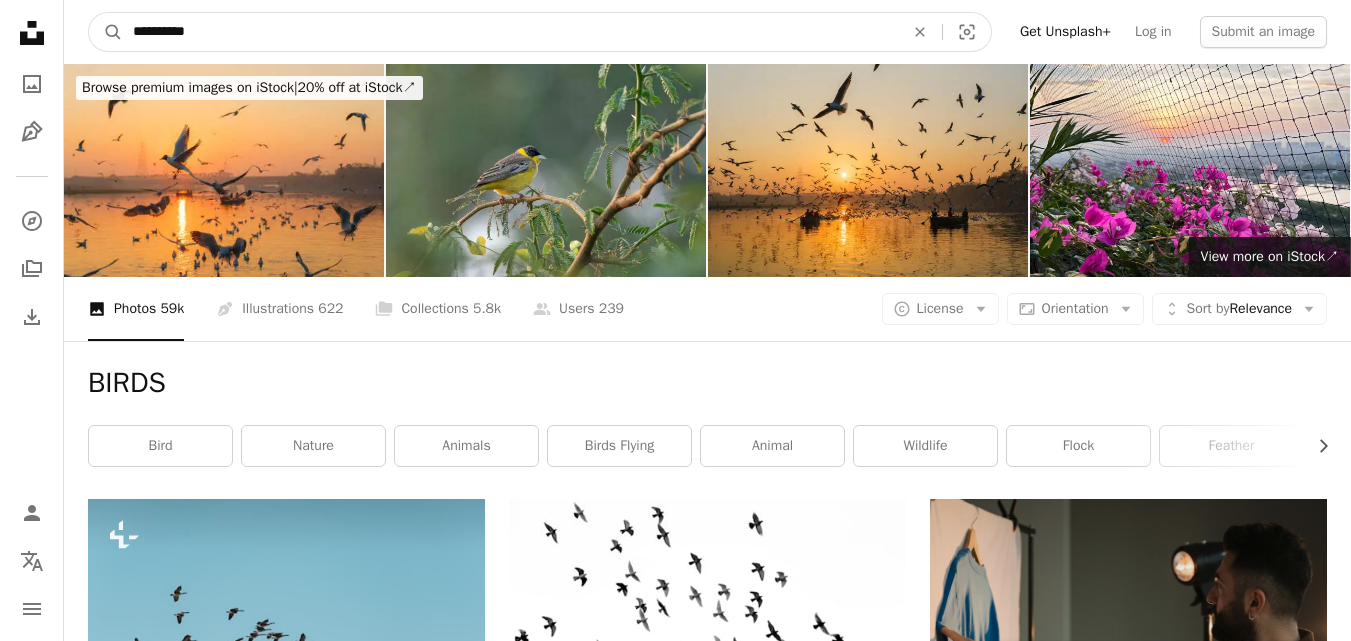 type on "**********" 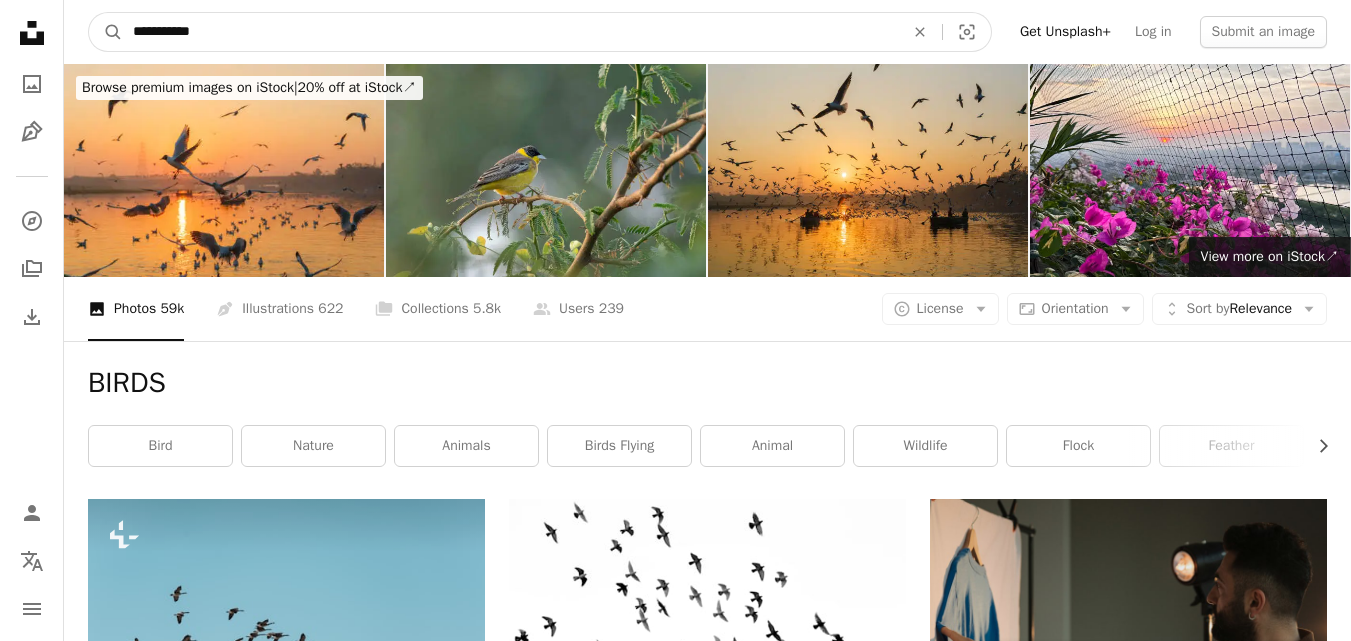 click on "A magnifying glass" at bounding box center (106, 32) 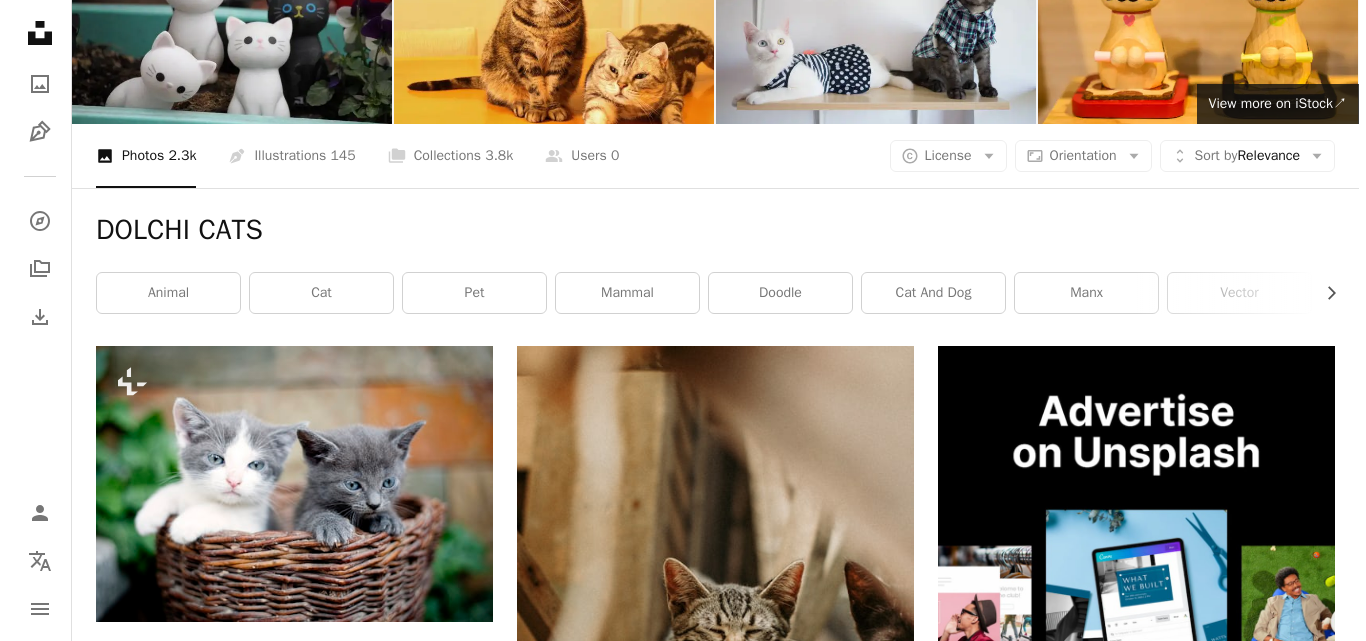 scroll, scrollTop: 400, scrollLeft: 0, axis: vertical 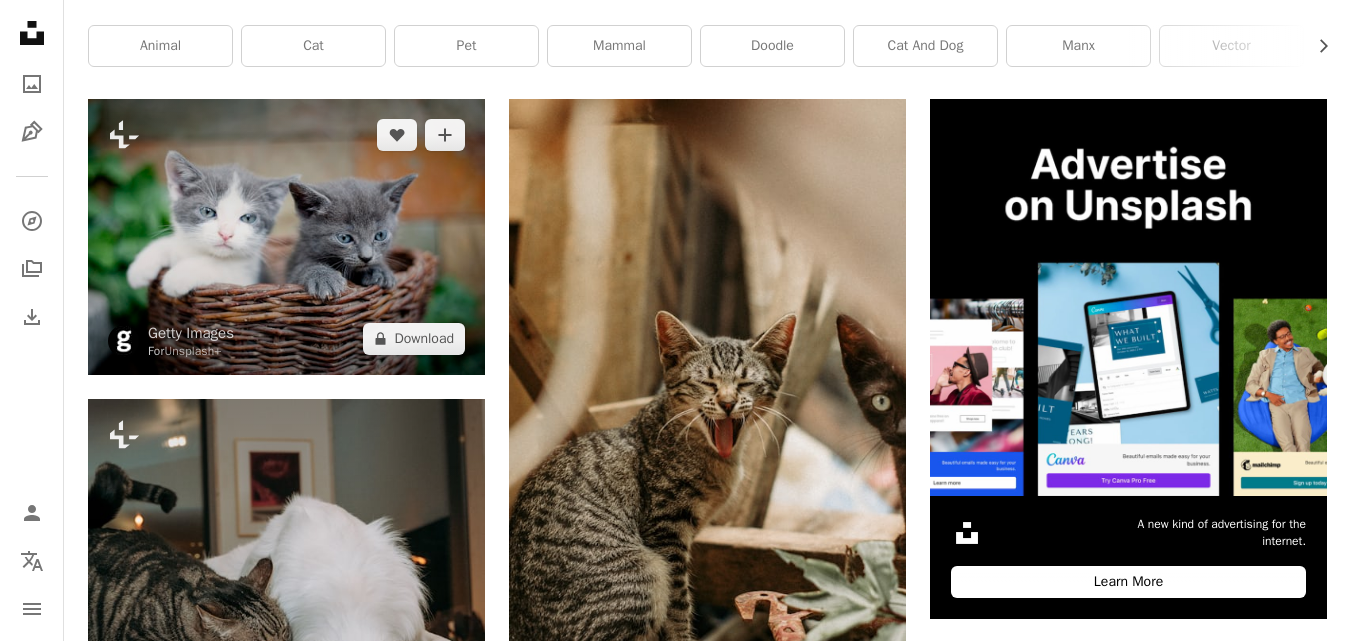 click at bounding box center [286, 237] 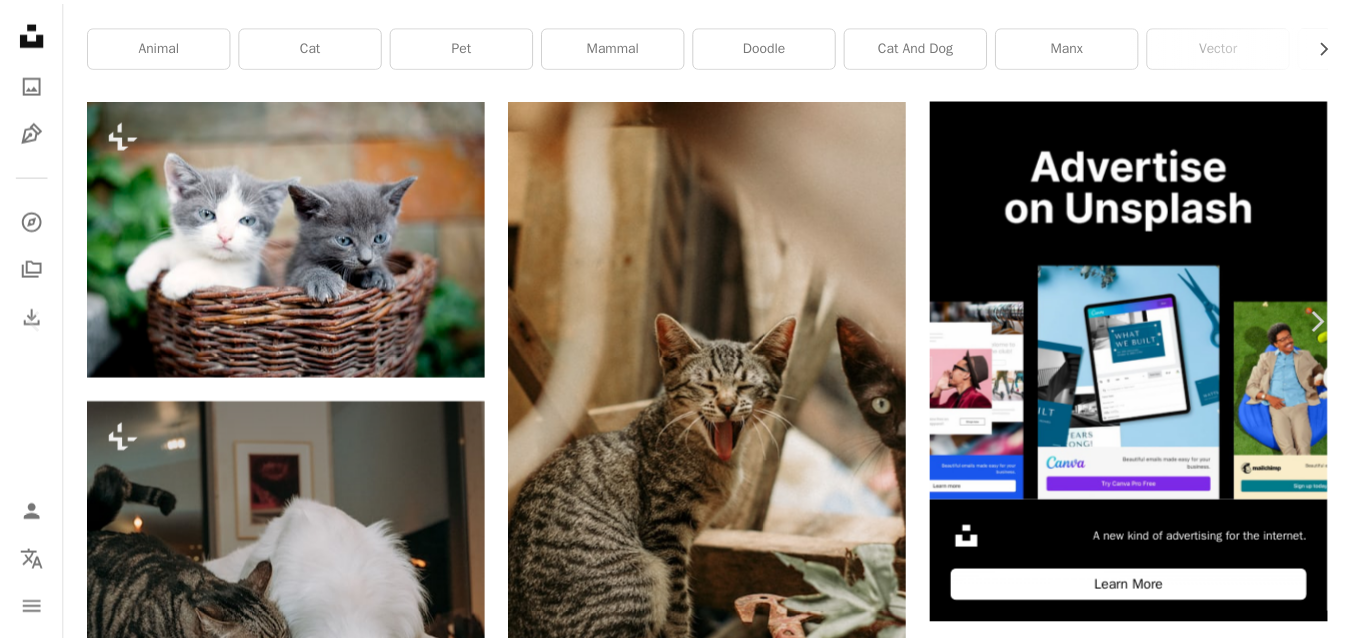 scroll, scrollTop: 0, scrollLeft: 0, axis: both 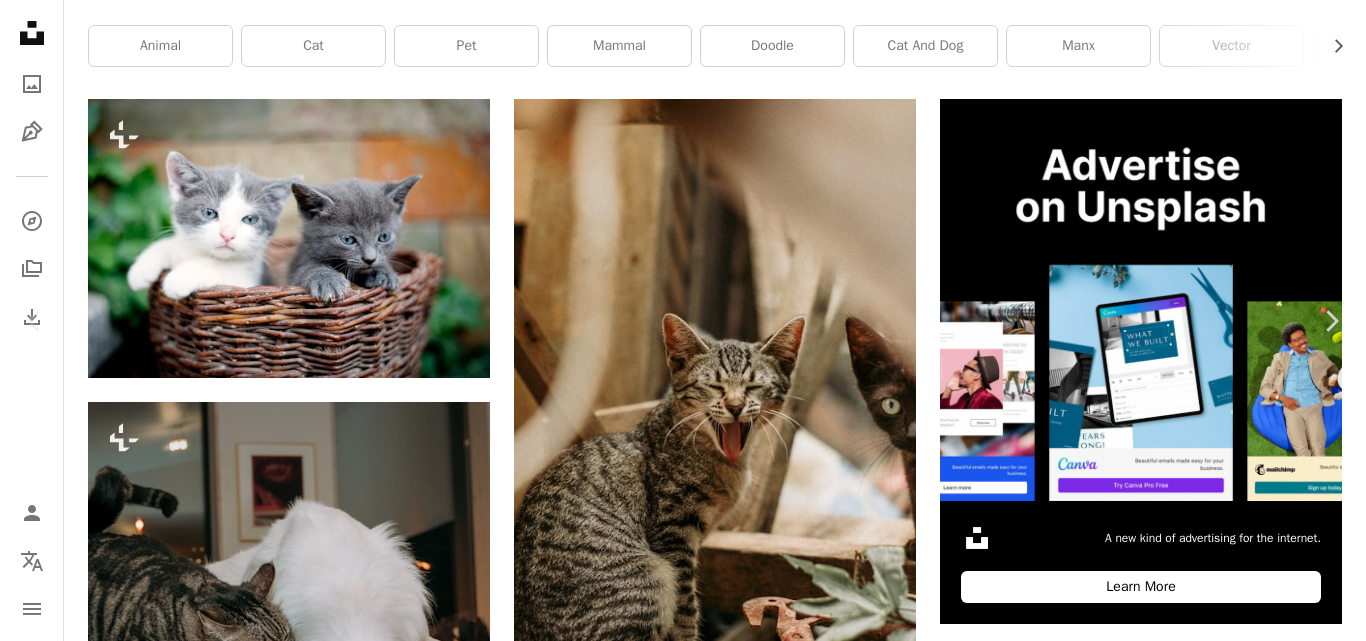 click on "An X shape" at bounding box center (20, 20) 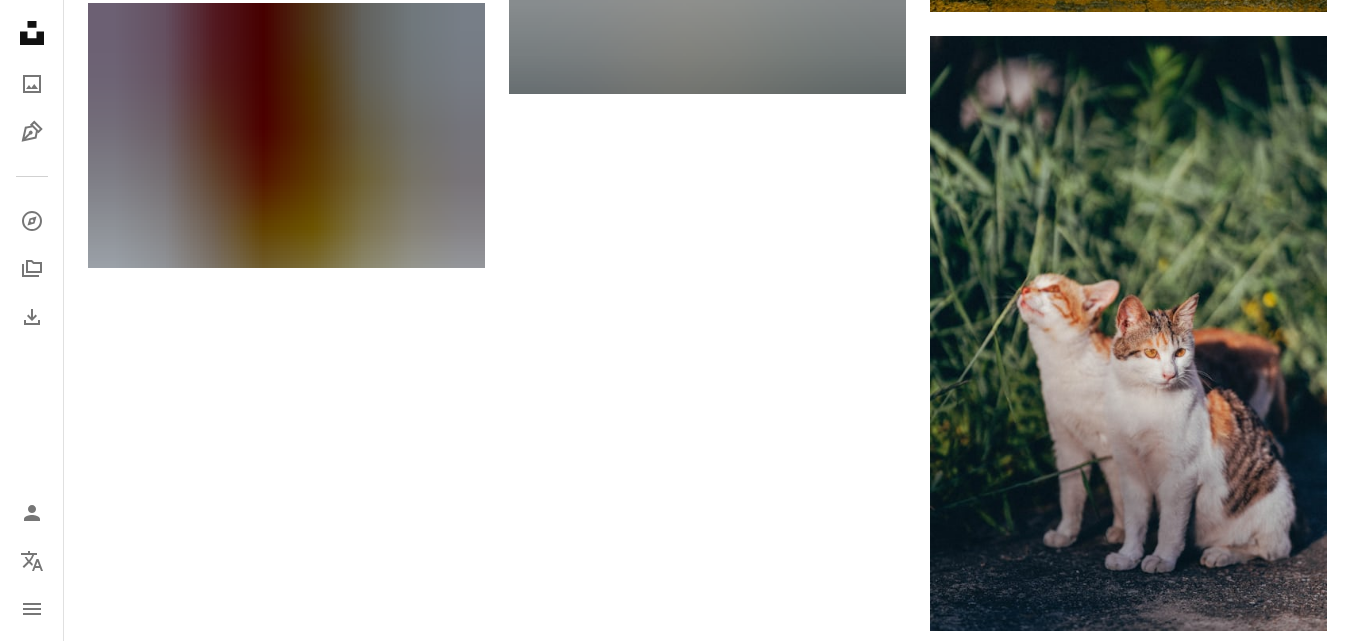 scroll, scrollTop: 3400, scrollLeft: 0, axis: vertical 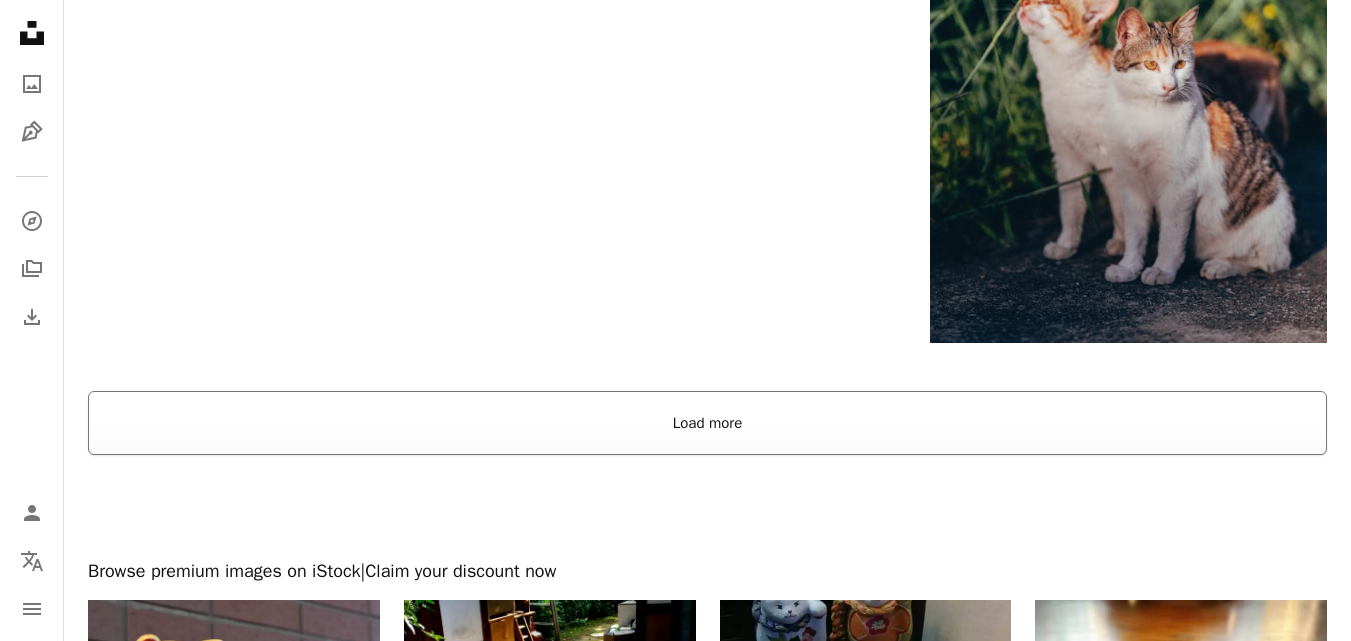 click on "Load more" at bounding box center [707, 423] 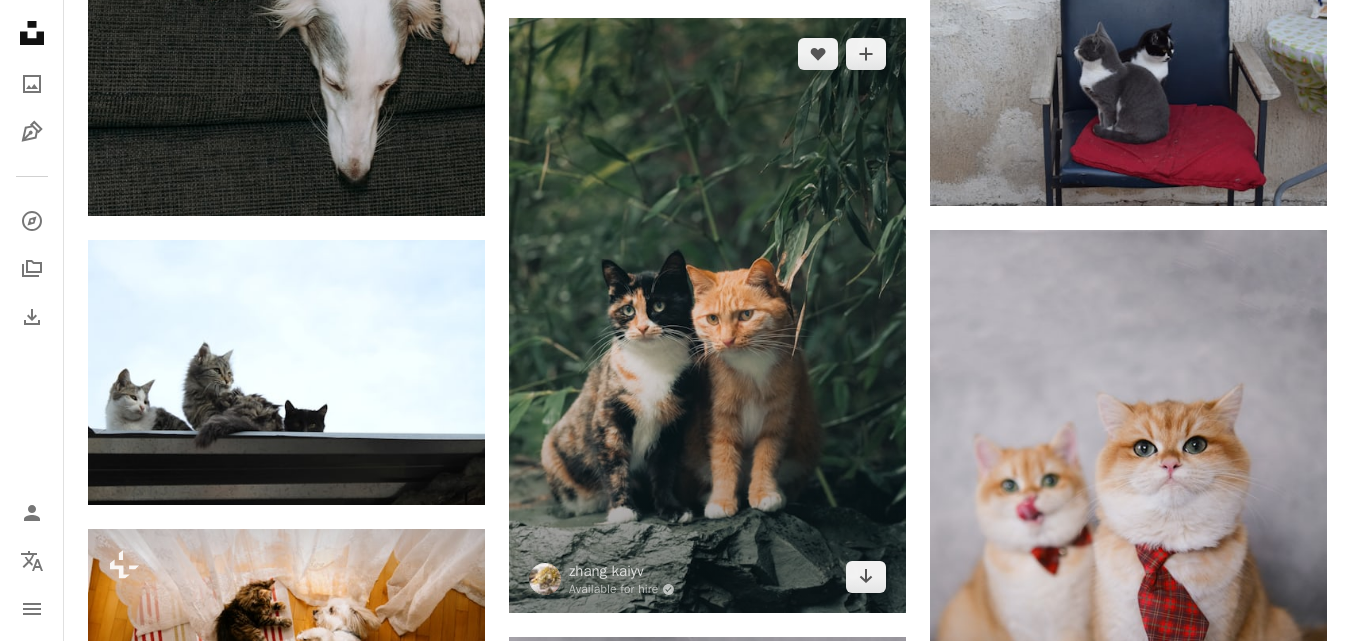 scroll, scrollTop: 1200, scrollLeft: 0, axis: vertical 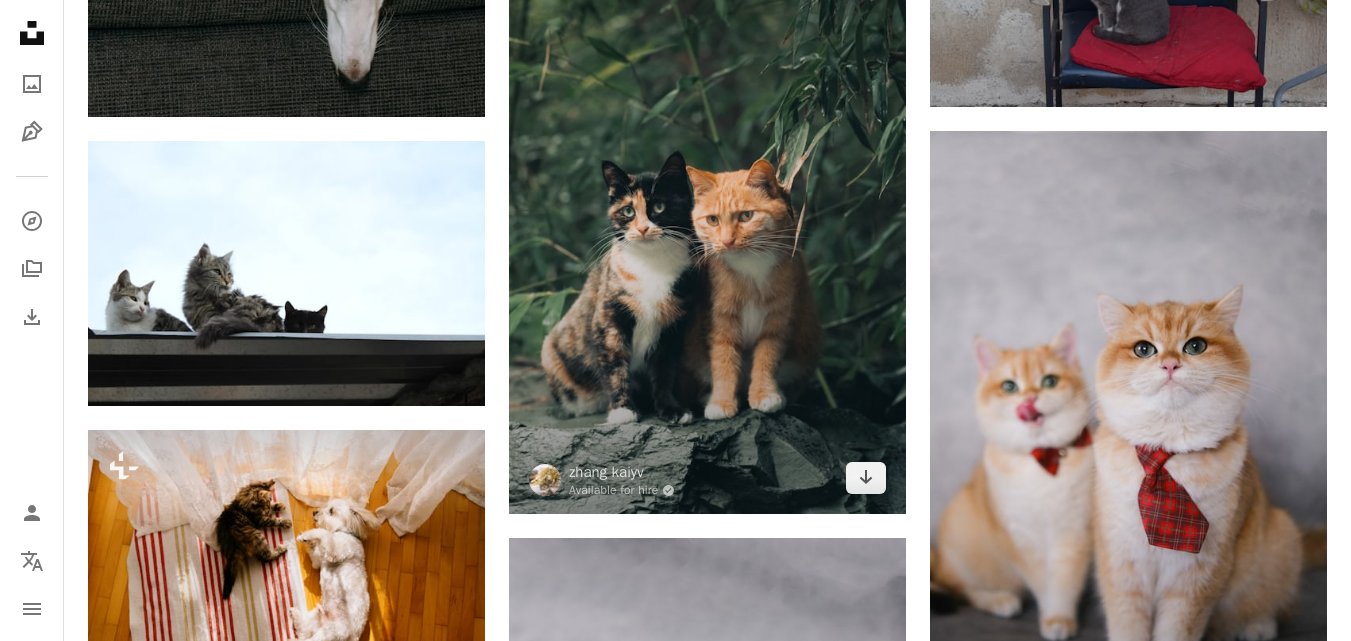 click at bounding box center (707, 217) 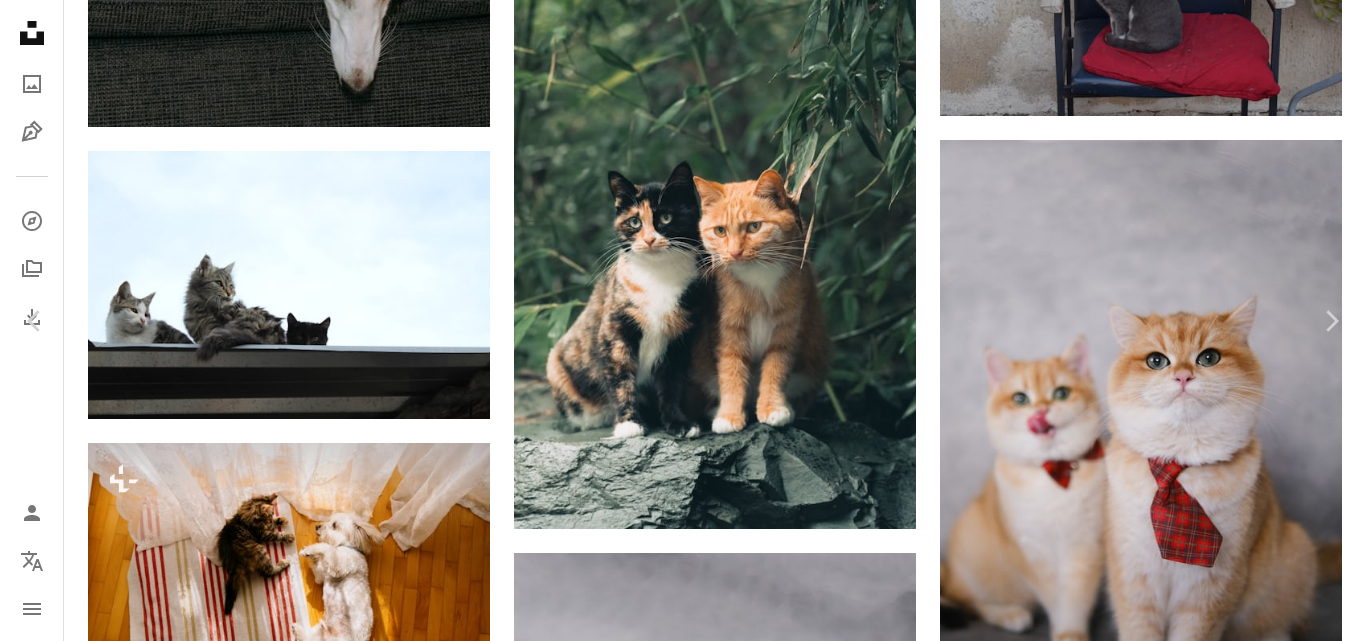 click 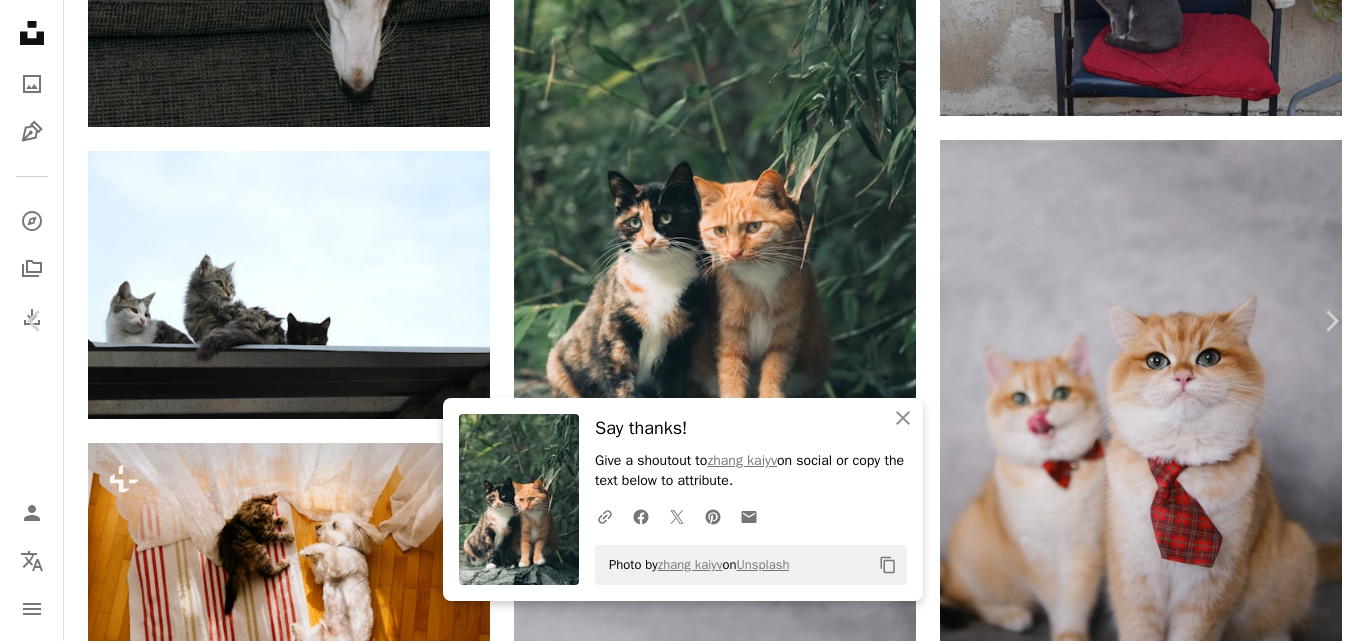 click on "An X shape" at bounding box center (20, 20) 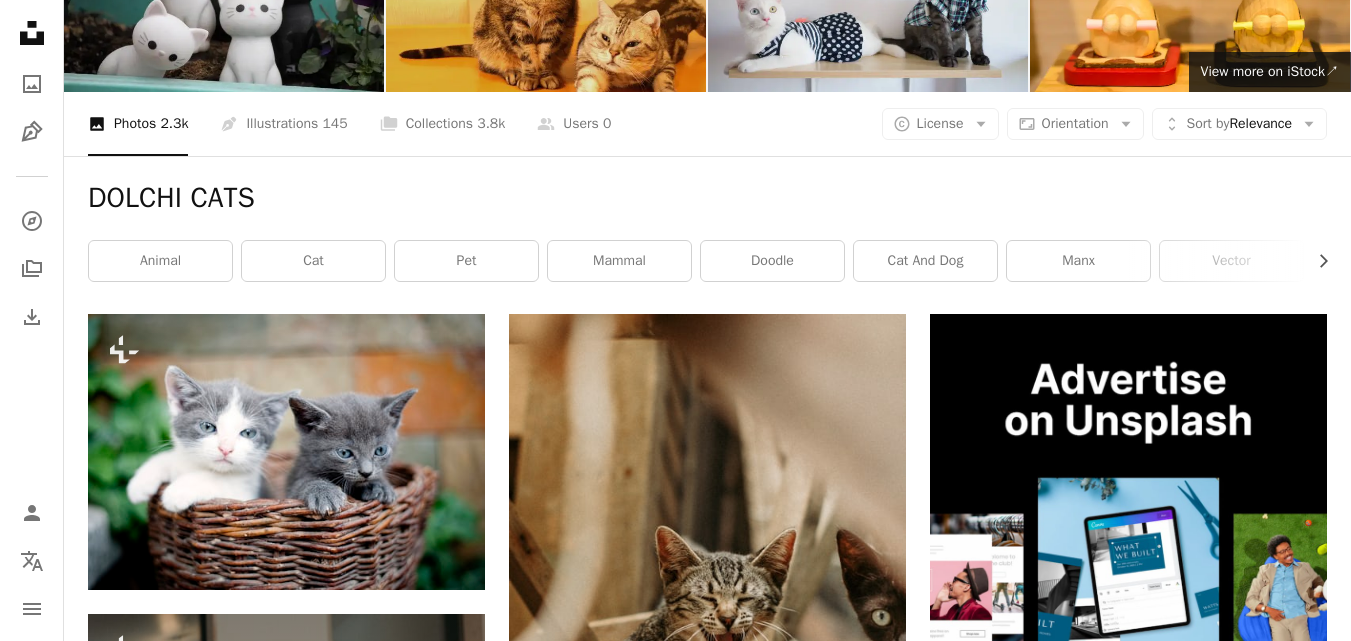 scroll, scrollTop: 0, scrollLeft: 0, axis: both 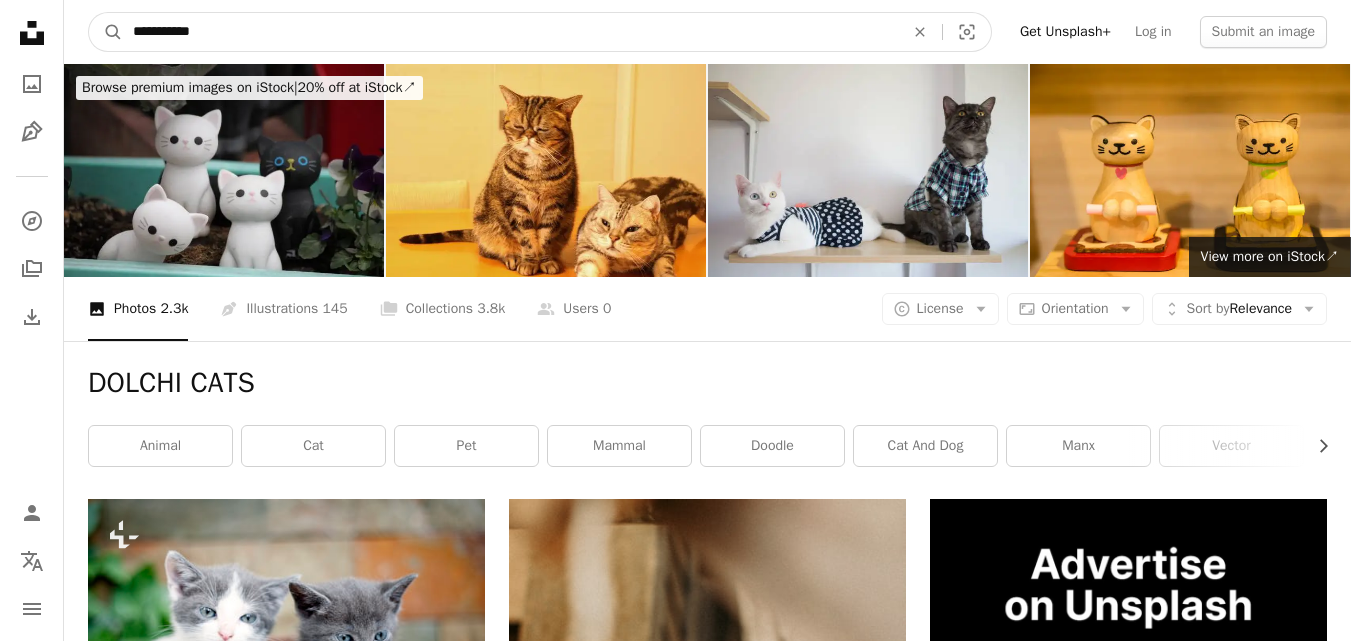 drag, startPoint x: 245, startPoint y: 28, endPoint x: 0, endPoint y: -33, distance: 252.4797 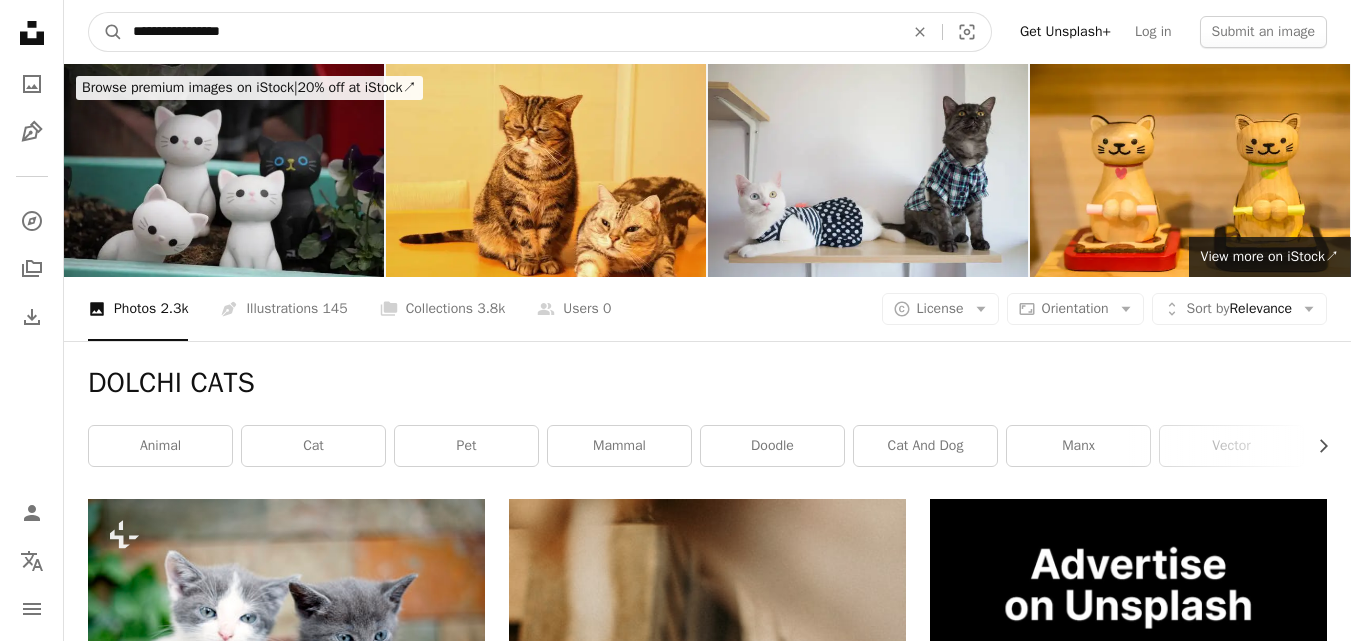 type on "**********" 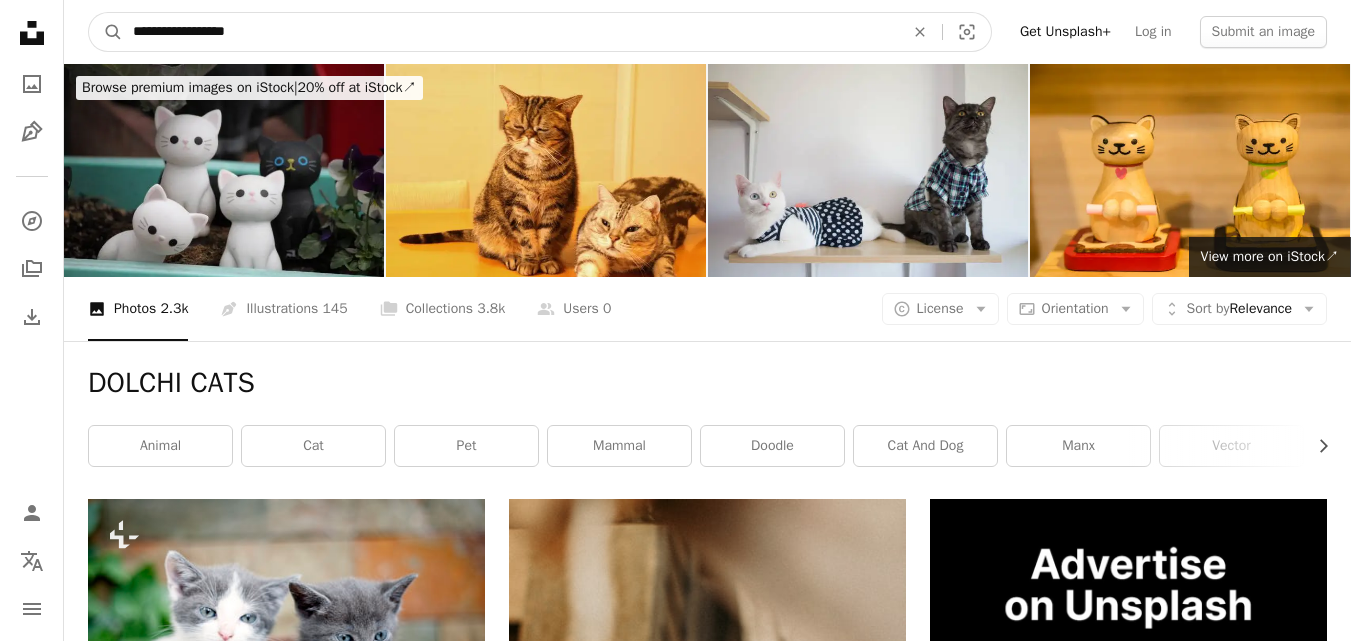 click on "A magnifying glass" at bounding box center (106, 32) 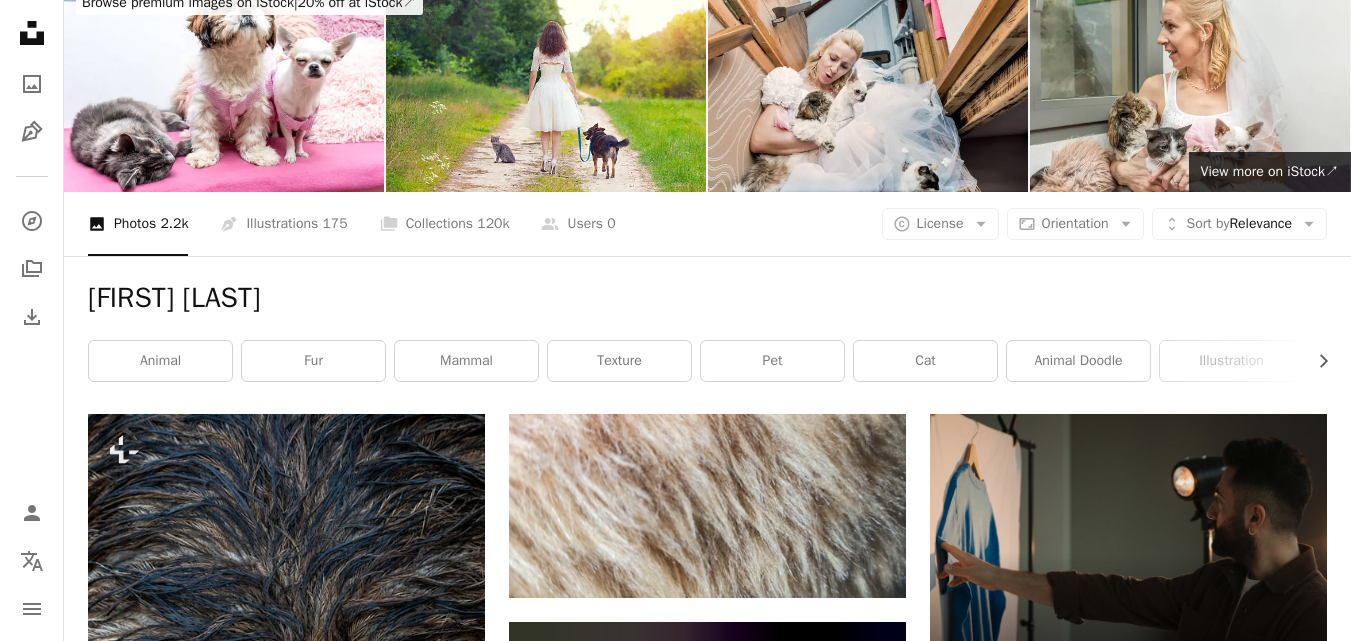 scroll, scrollTop: 0, scrollLeft: 0, axis: both 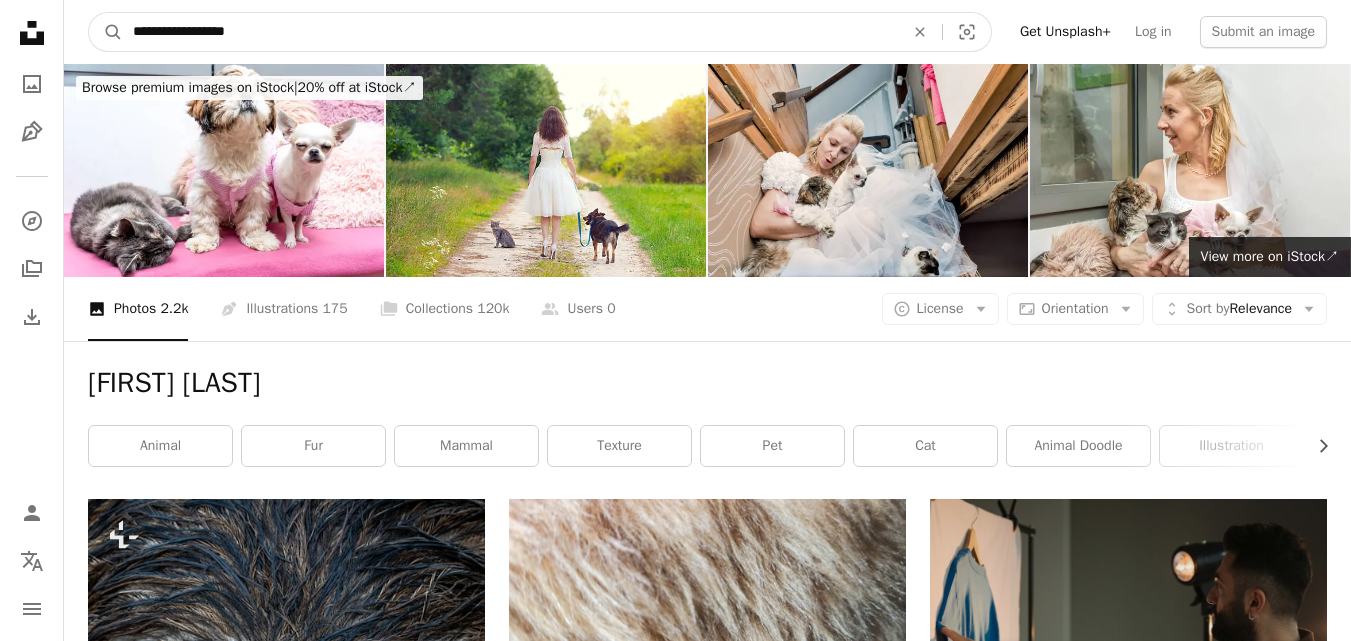 drag, startPoint x: 173, startPoint y: 24, endPoint x: 0, endPoint y: 36, distance: 173.41568 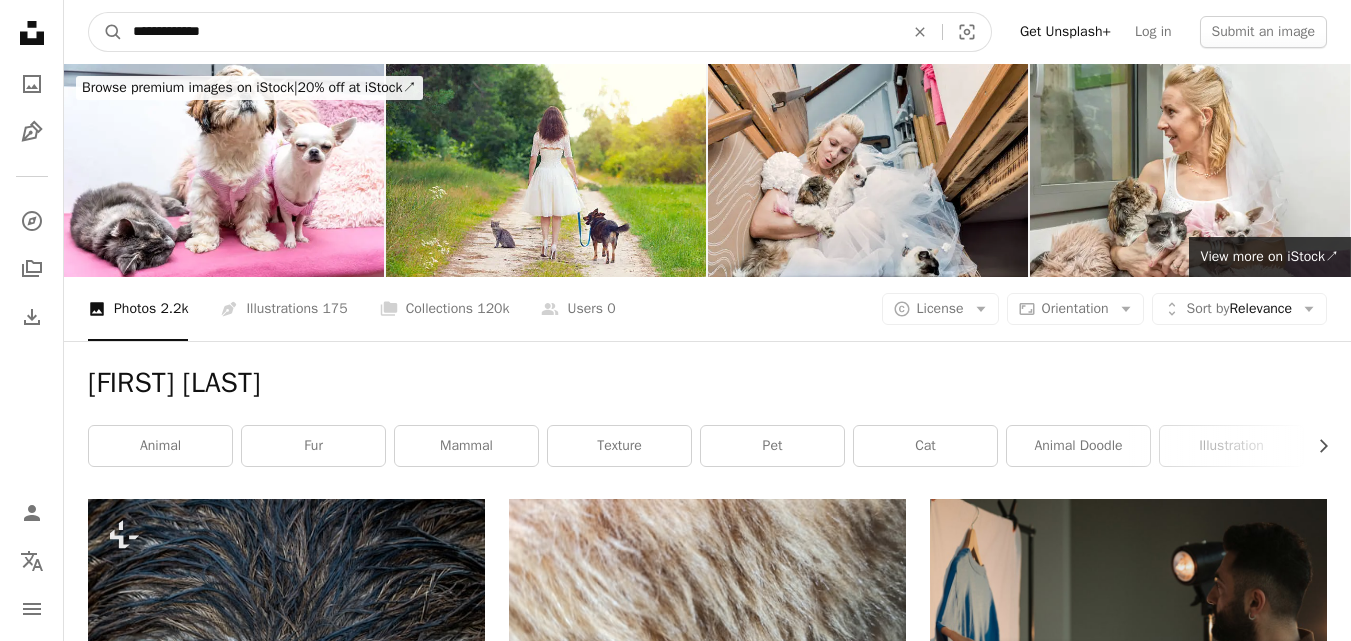 click on "A magnifying glass" at bounding box center (106, 32) 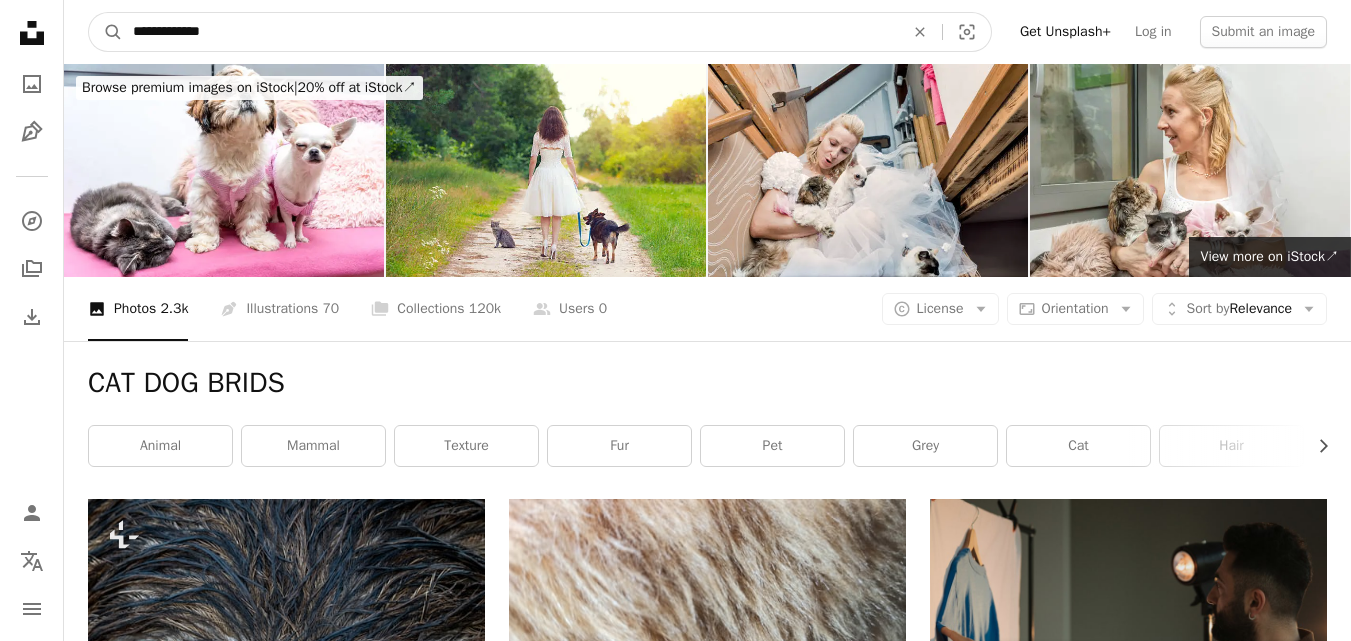 click on "**********" at bounding box center [510, 32] 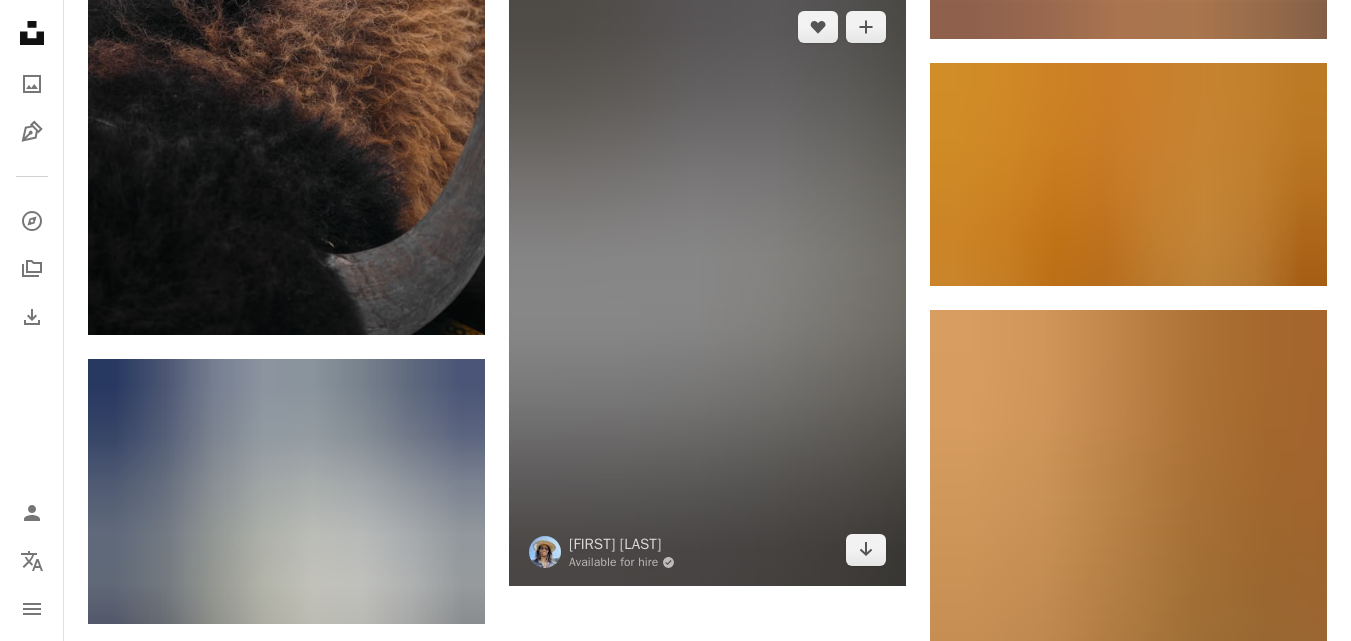scroll, scrollTop: 2400, scrollLeft: 0, axis: vertical 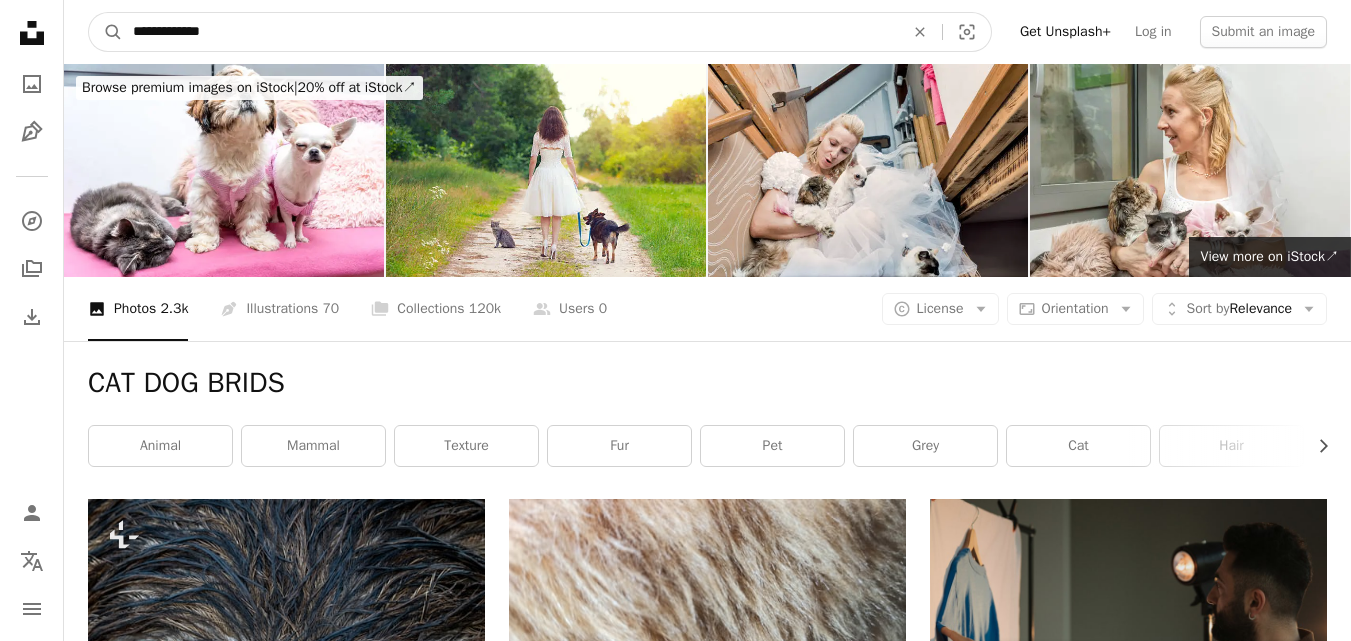 click on "**********" at bounding box center (510, 32) 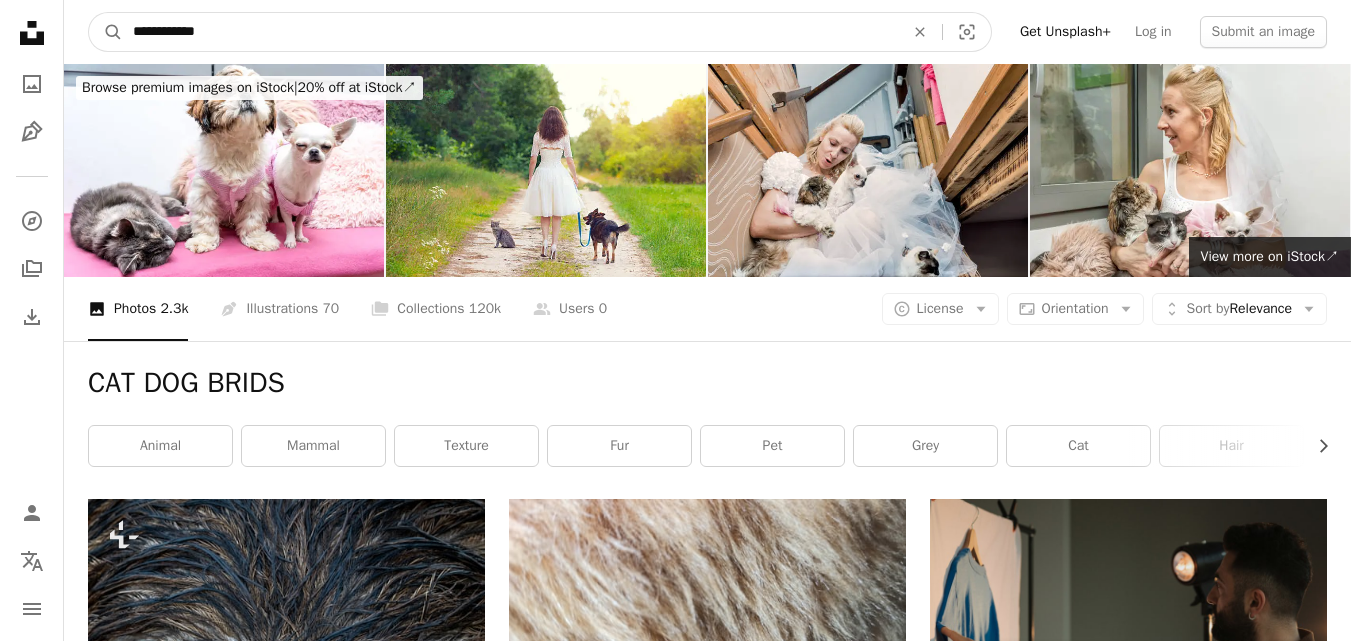 click on "A magnifying glass" at bounding box center [106, 32] 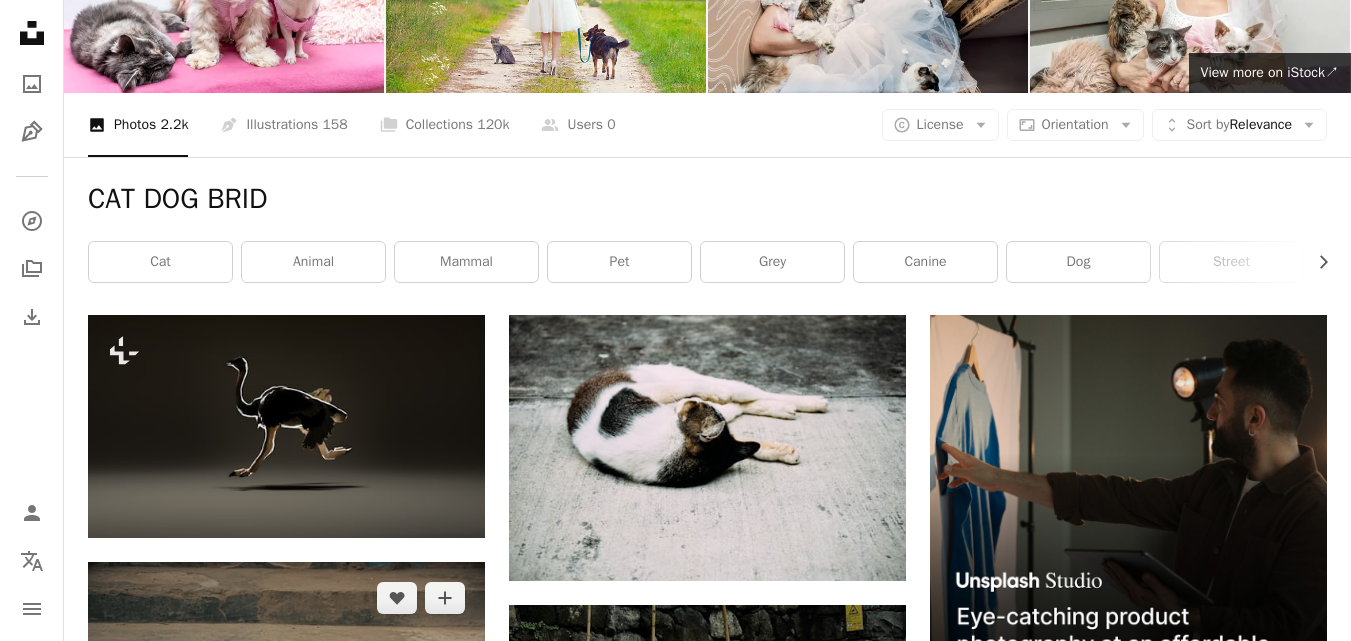 scroll, scrollTop: 0, scrollLeft: 0, axis: both 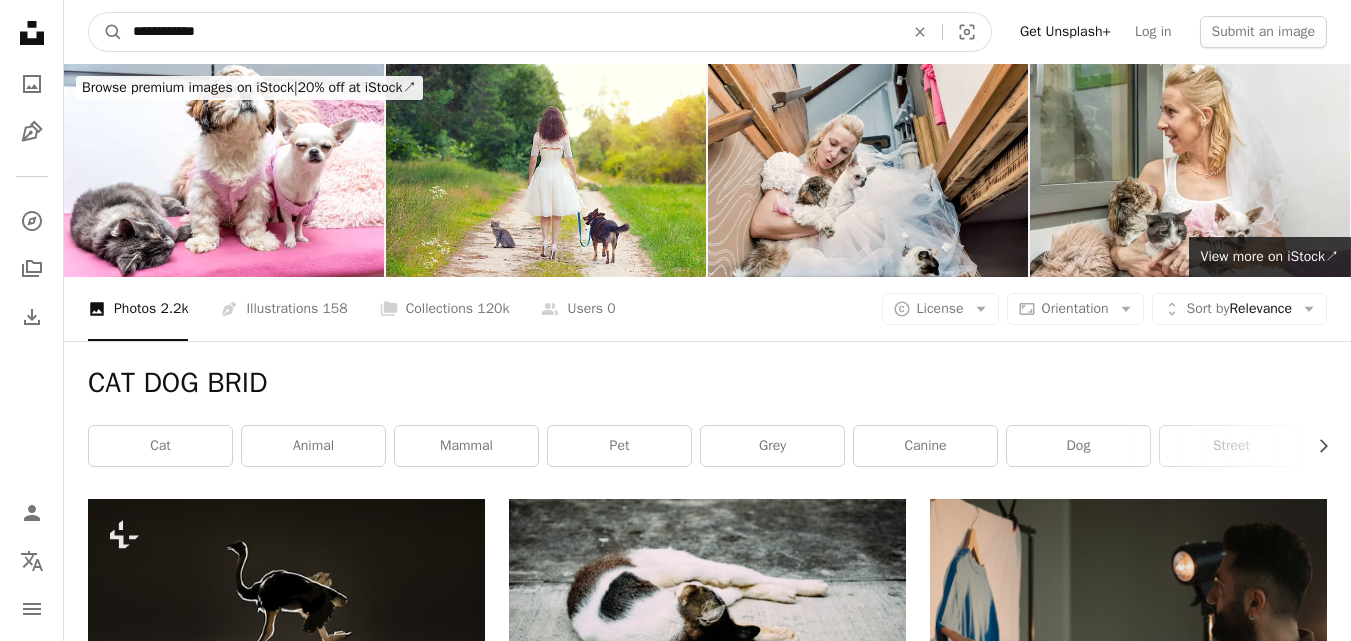drag, startPoint x: 305, startPoint y: 30, endPoint x: 0, endPoint y: 6, distance: 305.9428 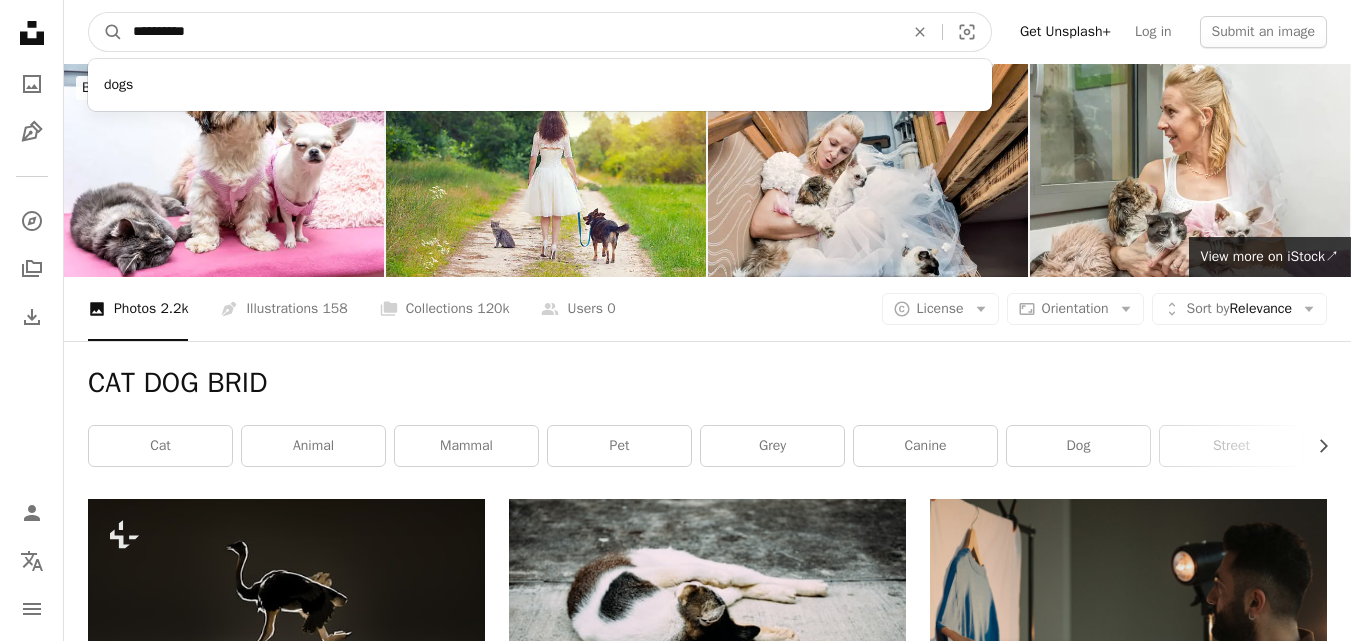 type on "**********" 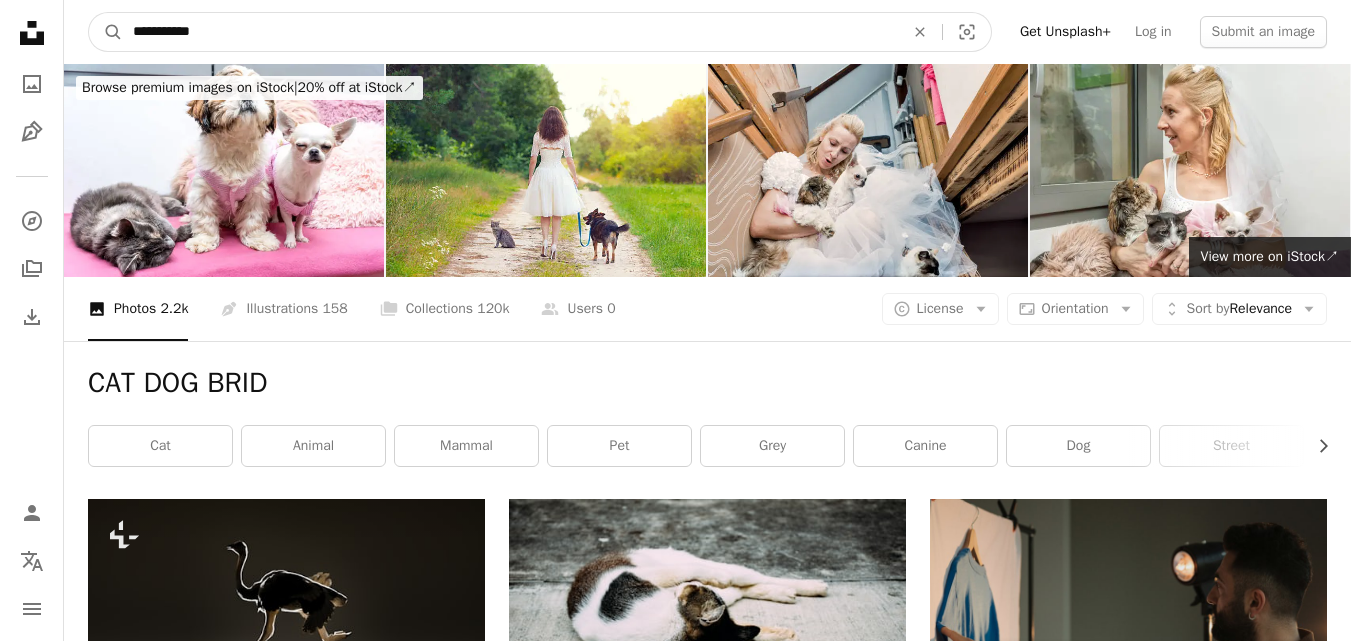 click on "A magnifying glass" at bounding box center [106, 32] 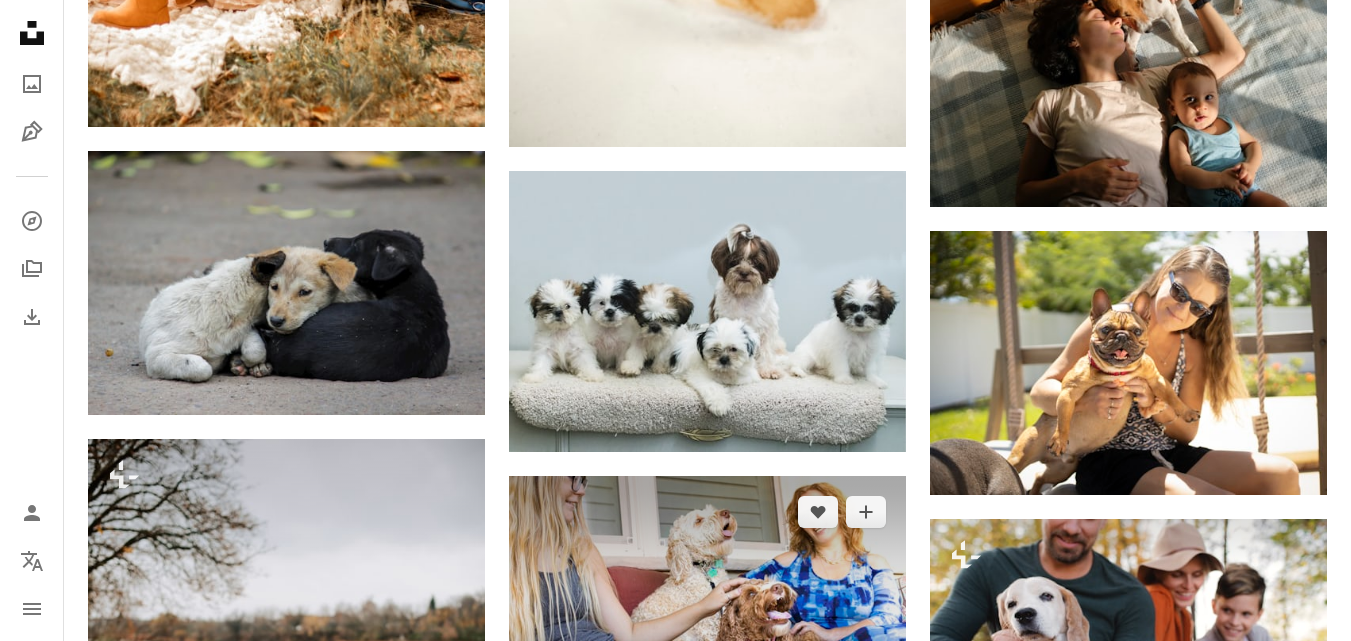 scroll, scrollTop: 1900, scrollLeft: 0, axis: vertical 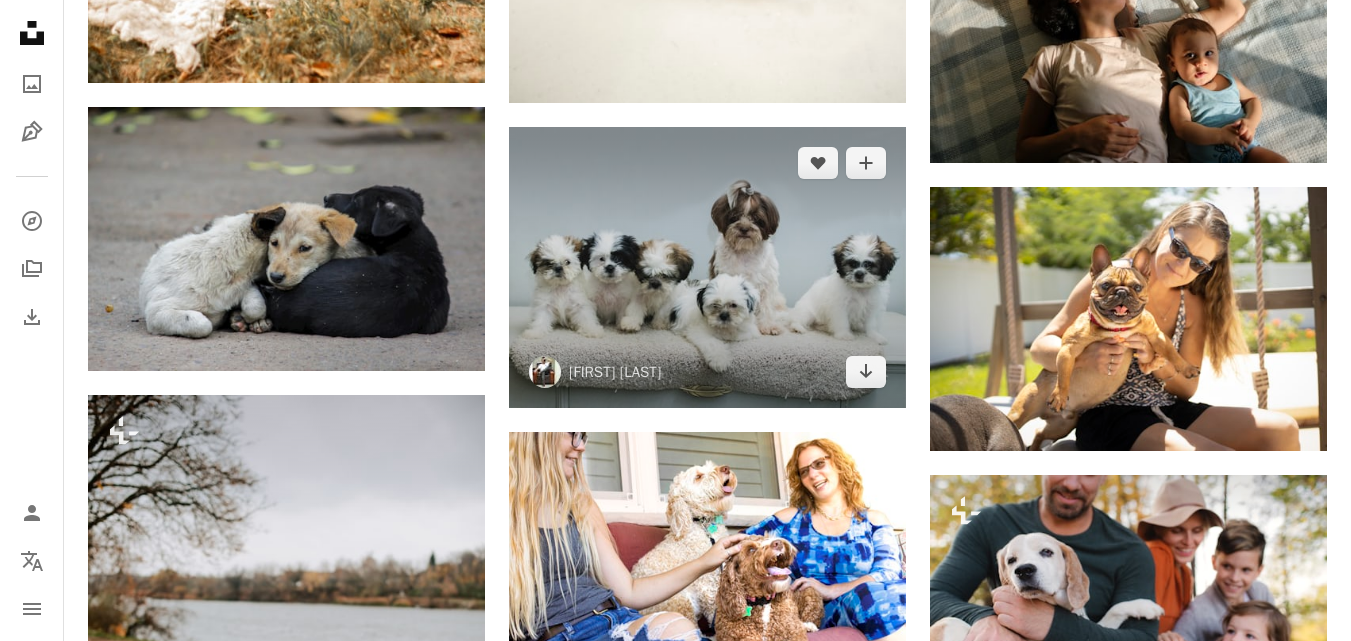 click at bounding box center [707, 267] 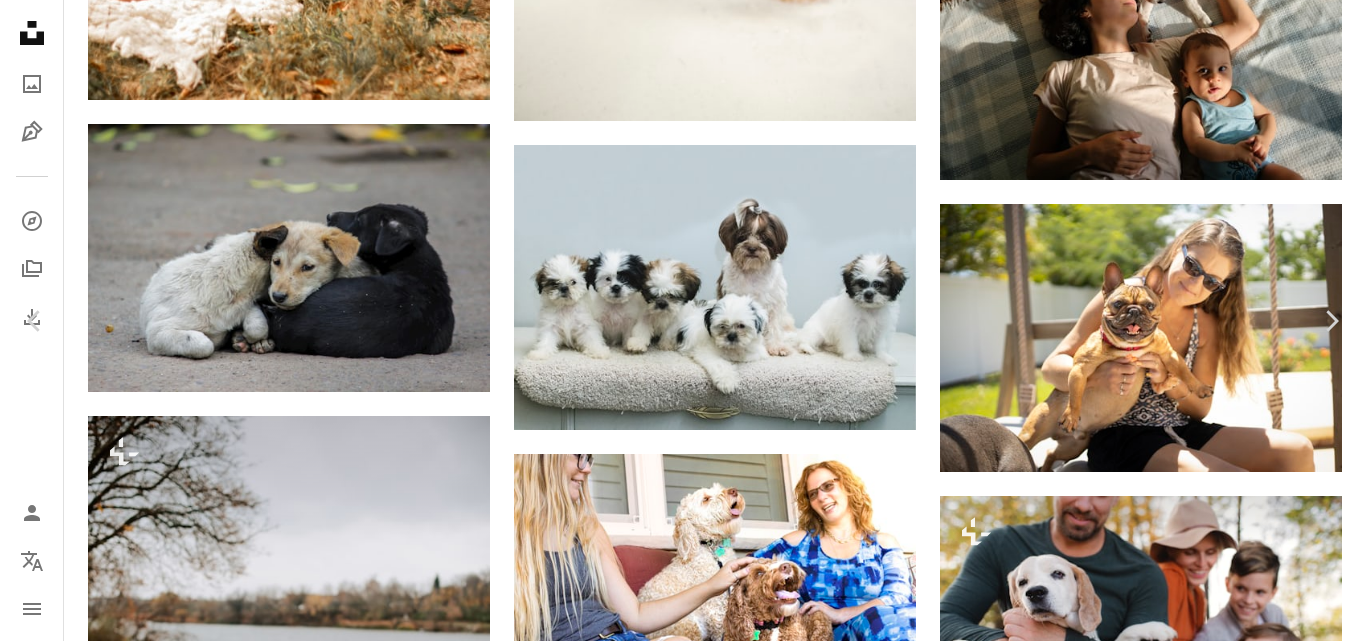 click on "An X shape" at bounding box center (20, 20) 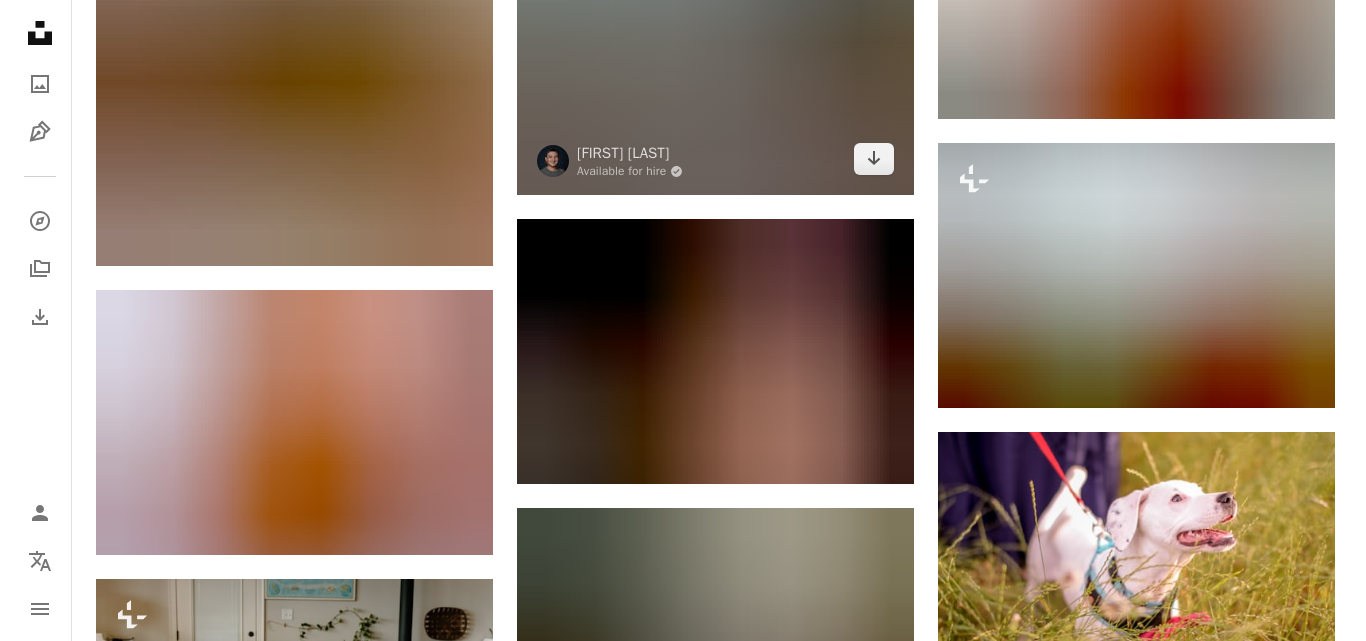 scroll, scrollTop: 3300, scrollLeft: 0, axis: vertical 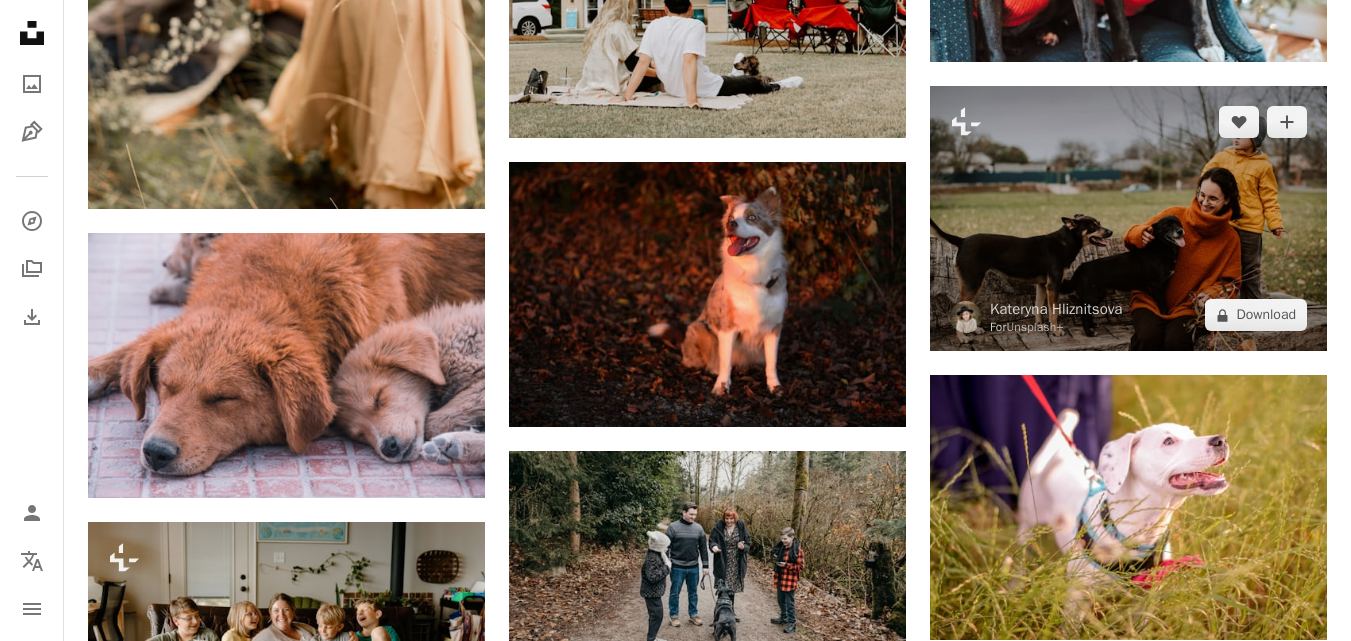 click at bounding box center (1128, 218) 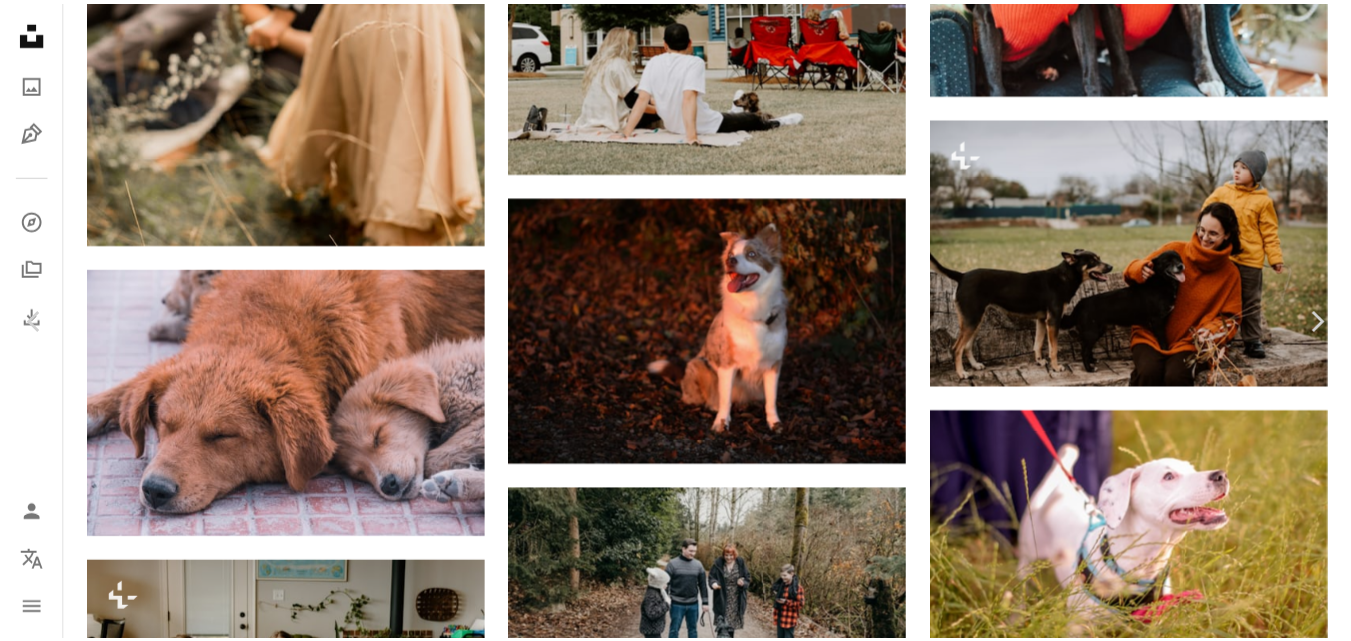 scroll, scrollTop: 0, scrollLeft: 0, axis: both 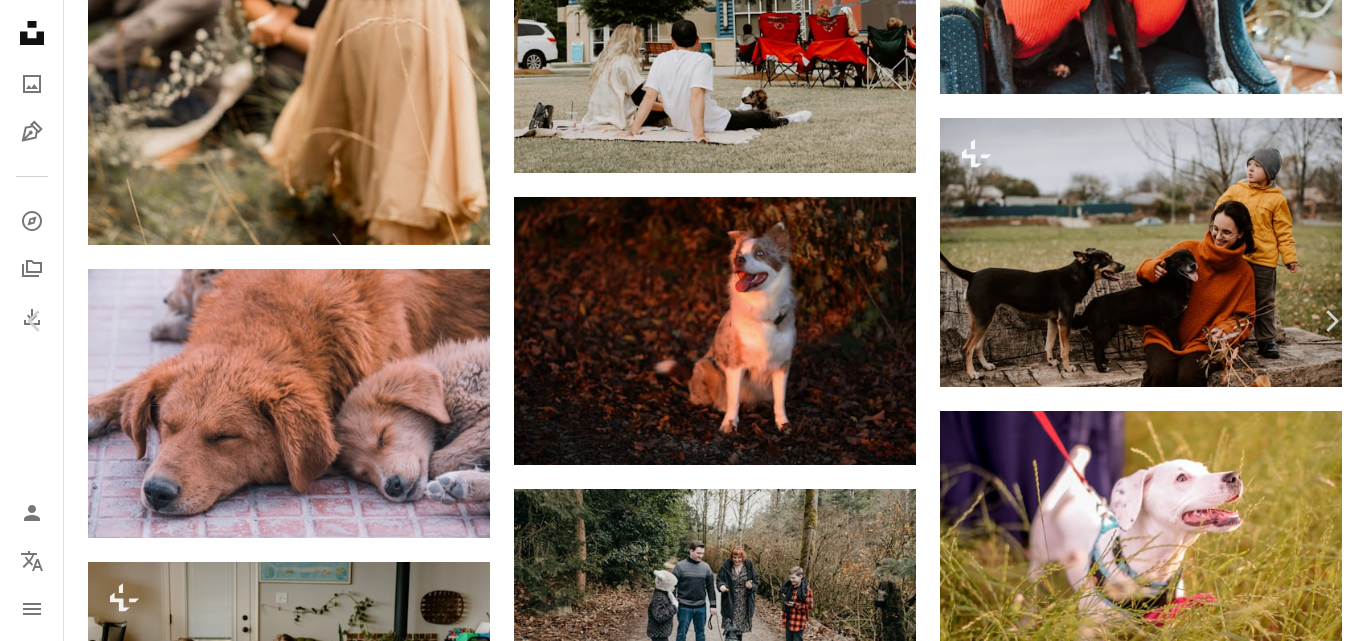 click on "An X shape" at bounding box center (20, 20) 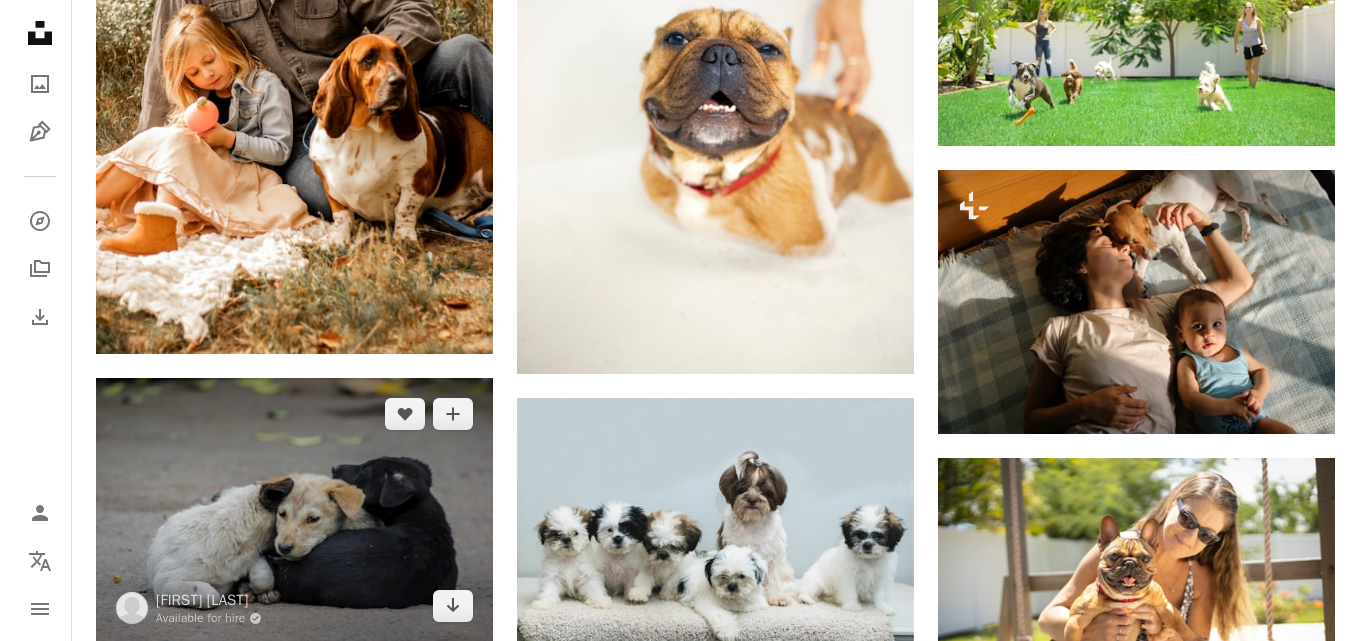 scroll, scrollTop: 1800, scrollLeft: 0, axis: vertical 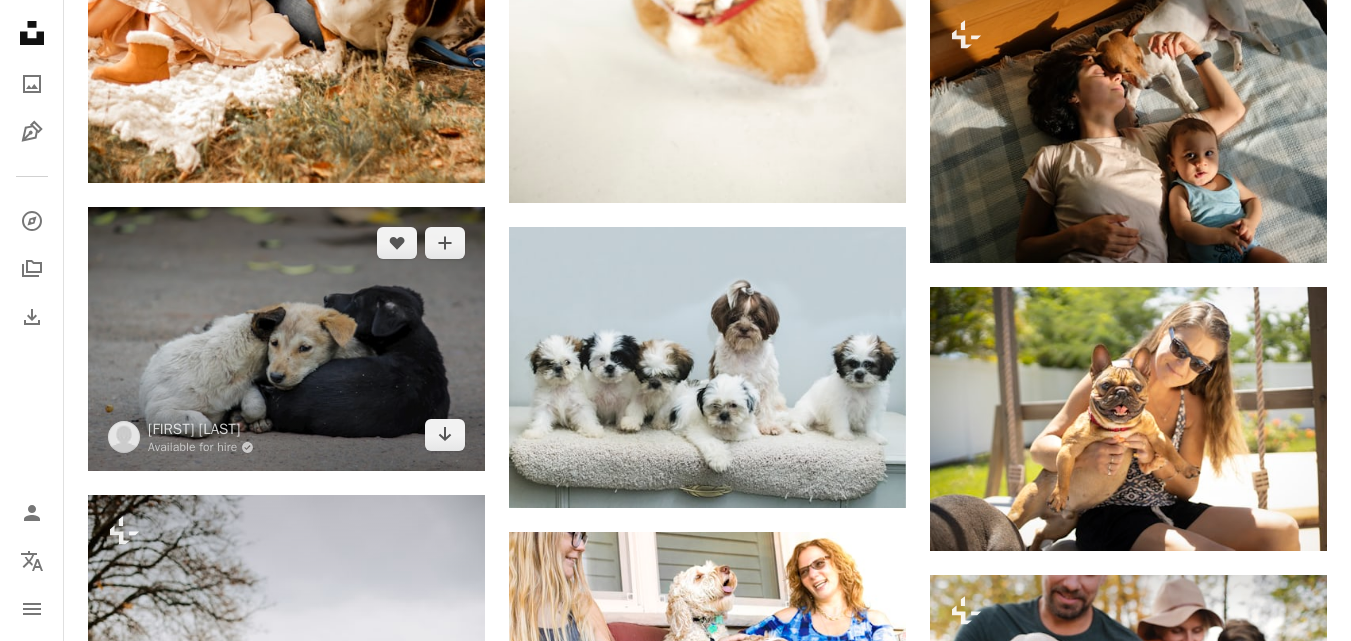 click at bounding box center [286, 339] 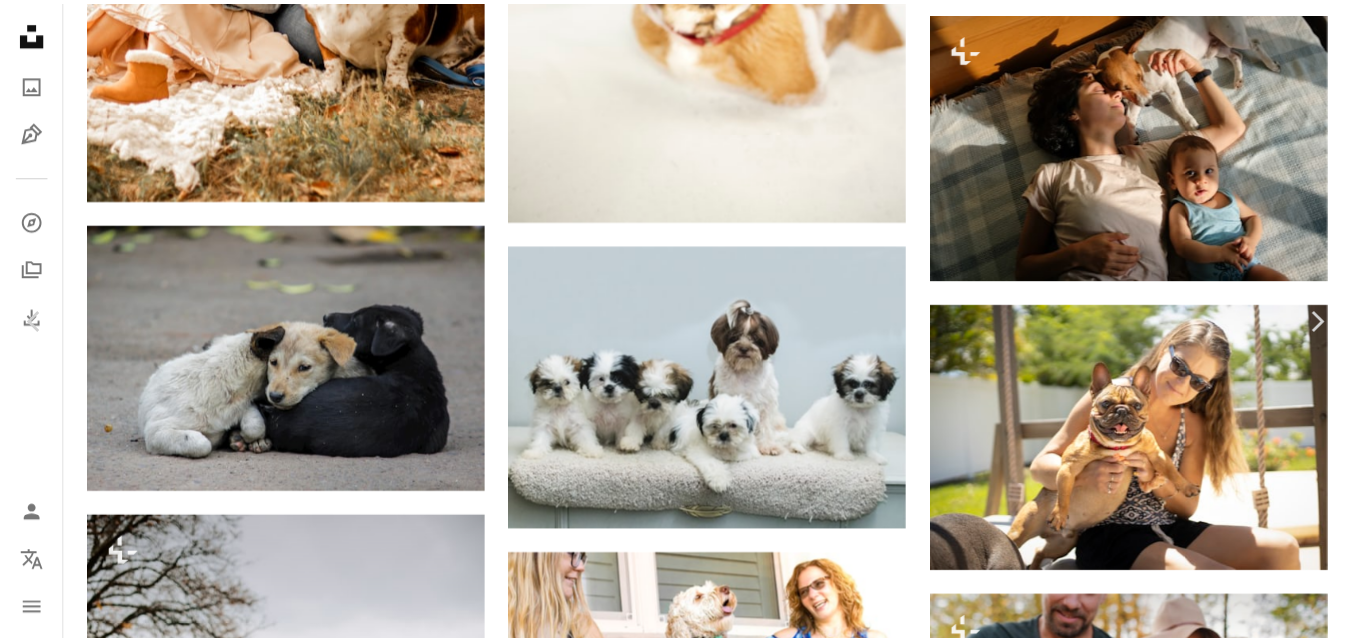 scroll, scrollTop: 100, scrollLeft: 0, axis: vertical 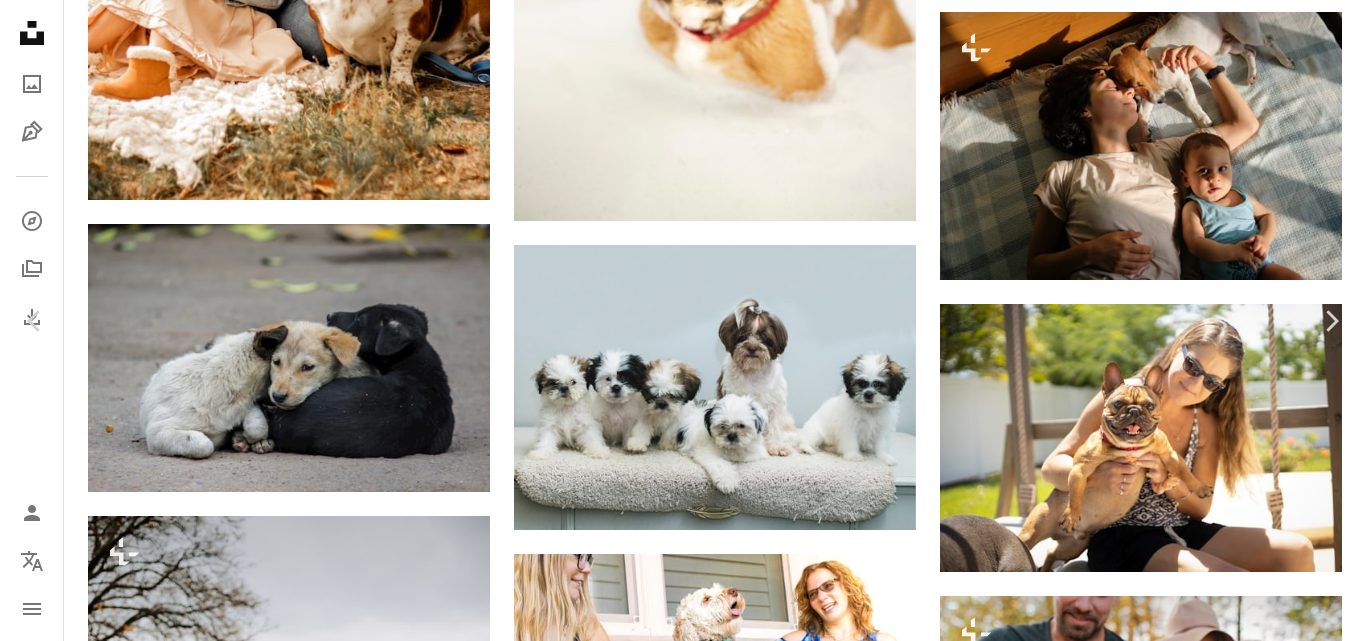 click on "An X shape" at bounding box center [20, 20] 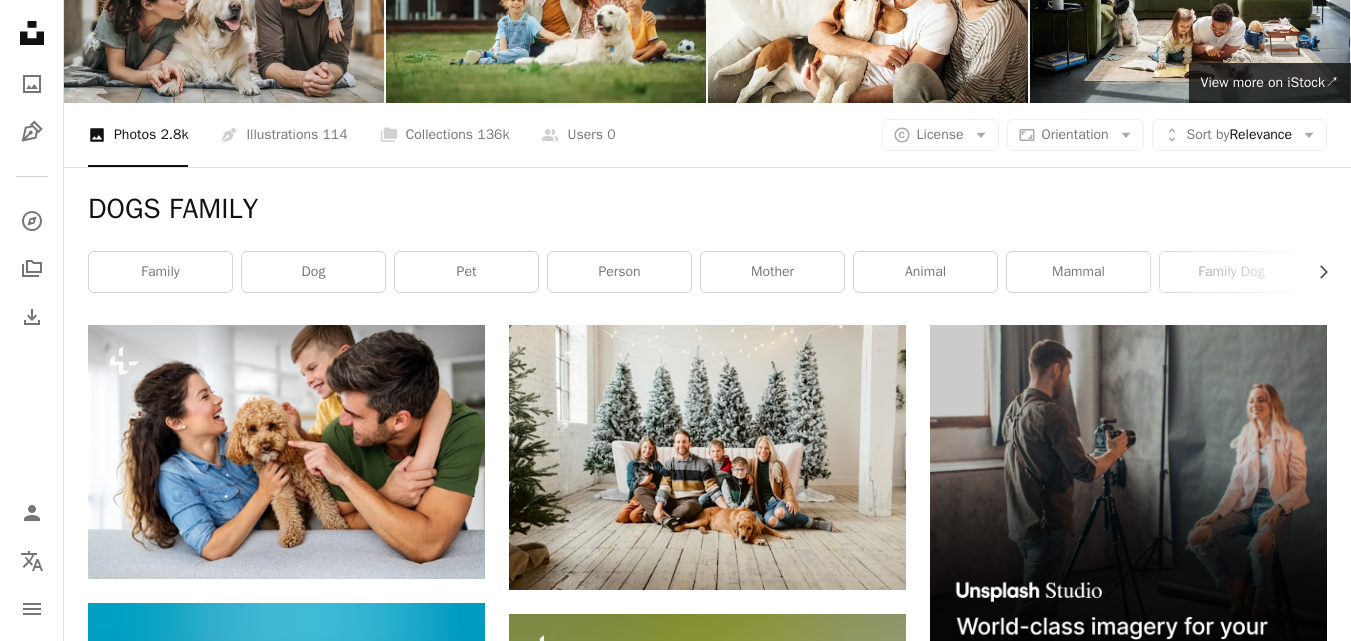 scroll, scrollTop: 0, scrollLeft: 0, axis: both 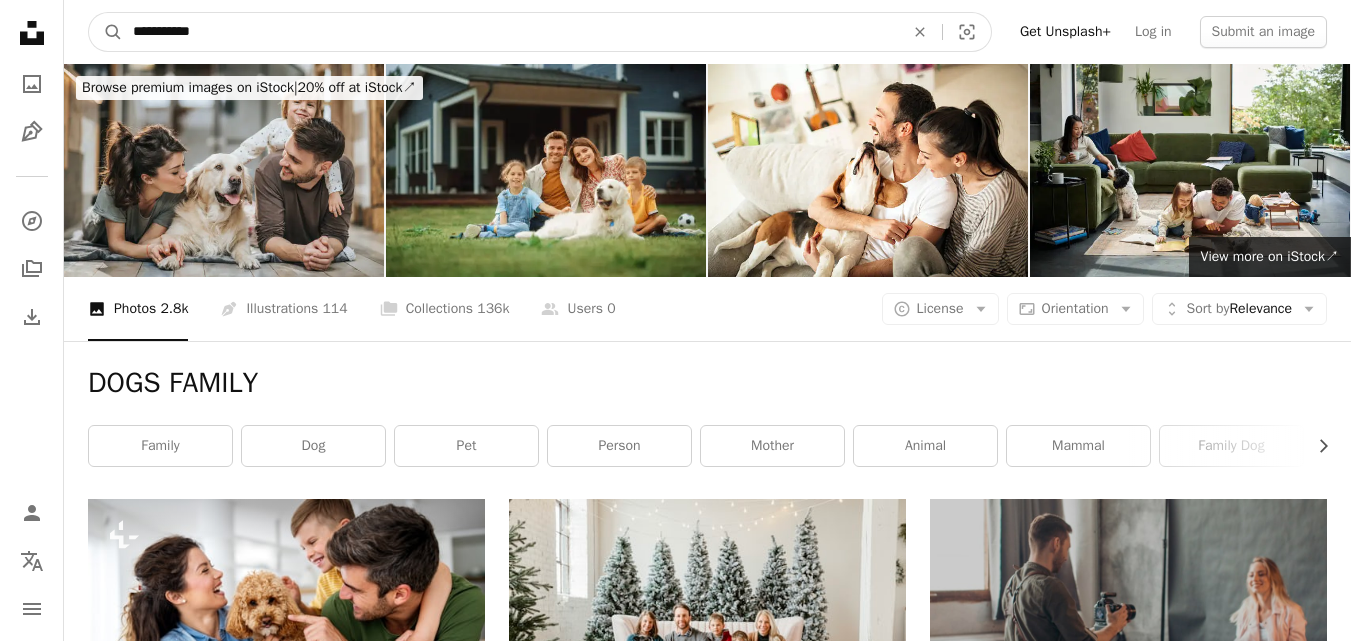 click on "**********" at bounding box center [510, 32] 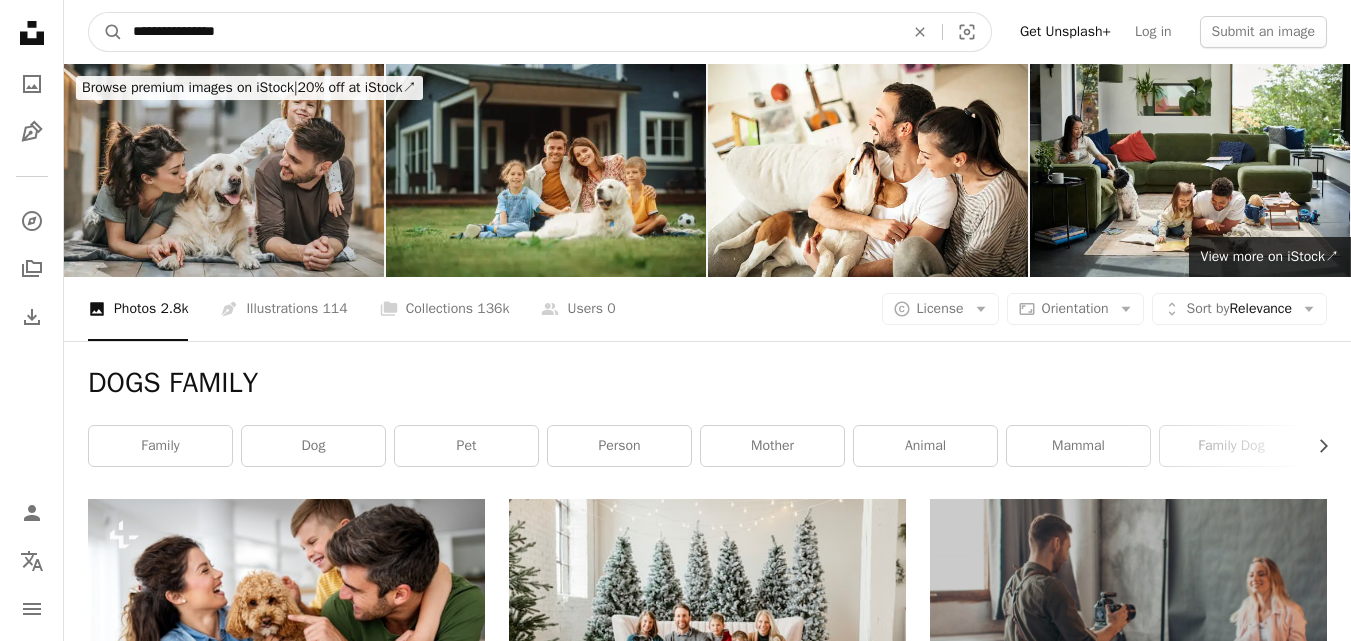 type on "**********" 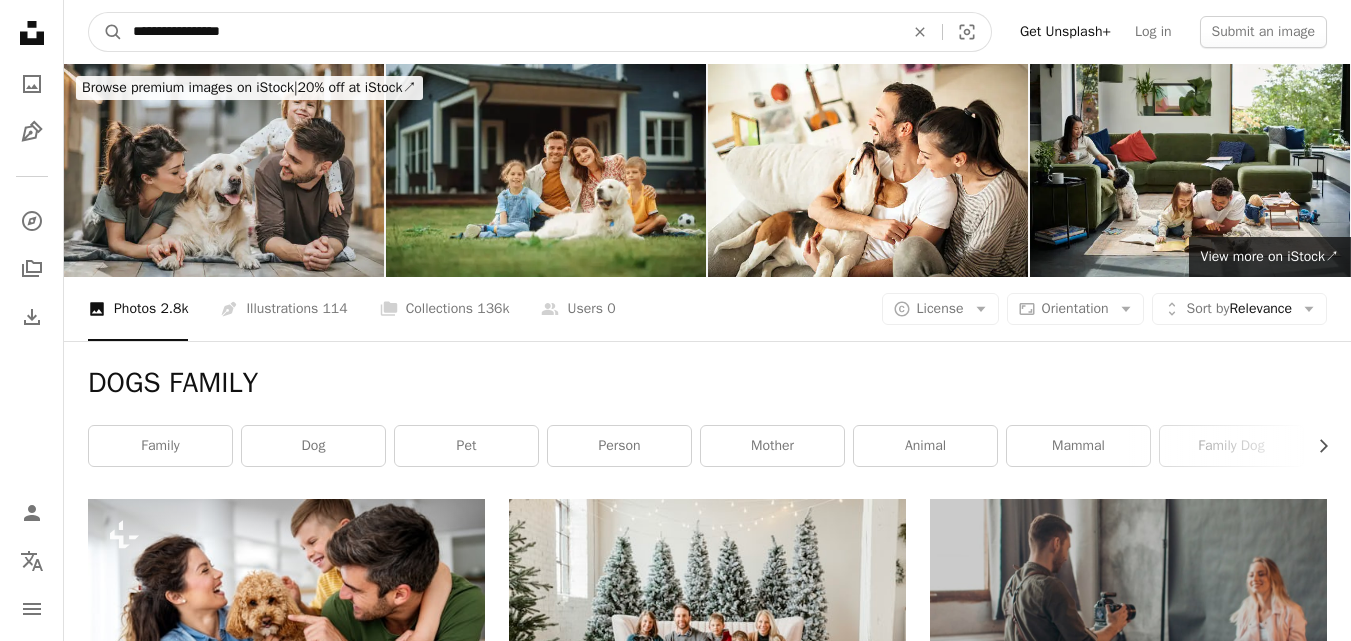 click on "A magnifying glass" at bounding box center (106, 32) 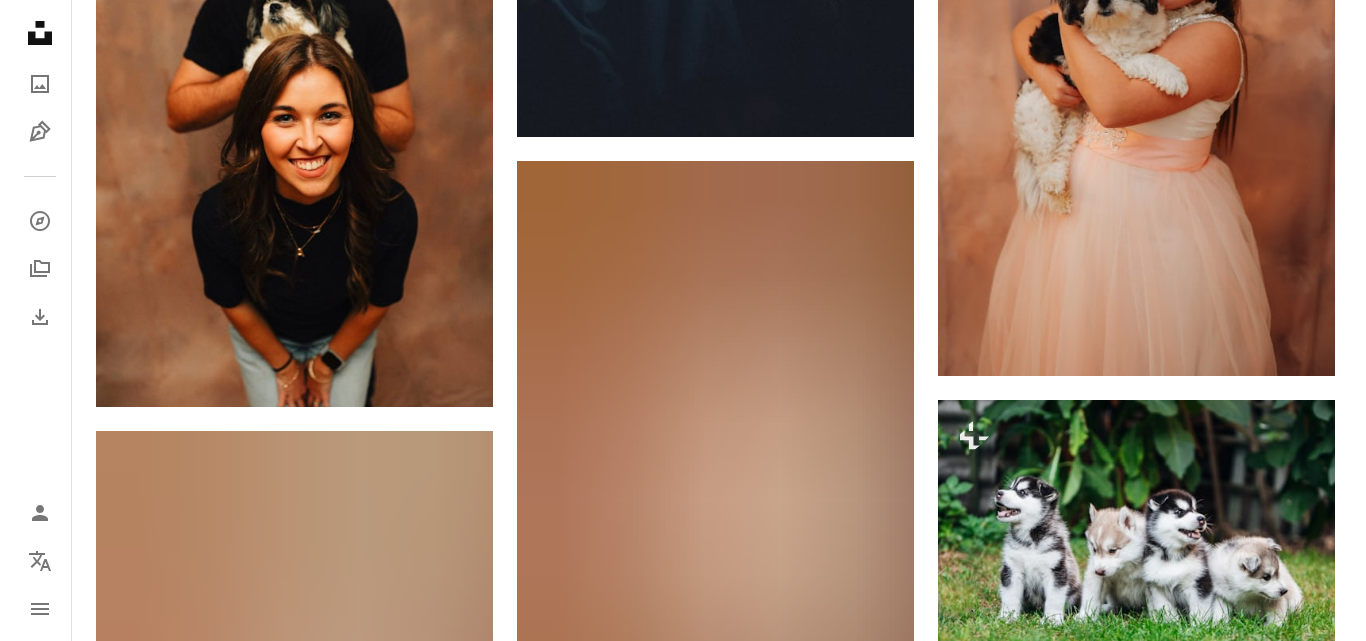 scroll, scrollTop: 2700, scrollLeft: 0, axis: vertical 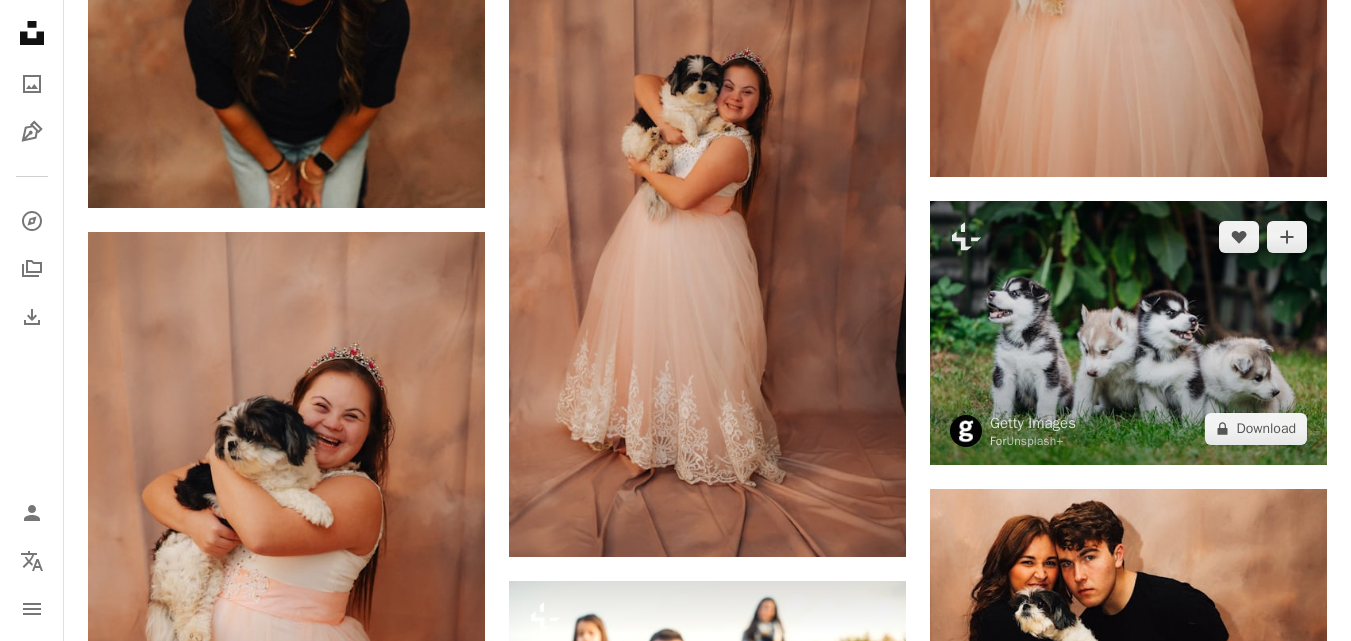 click at bounding box center [1128, 333] 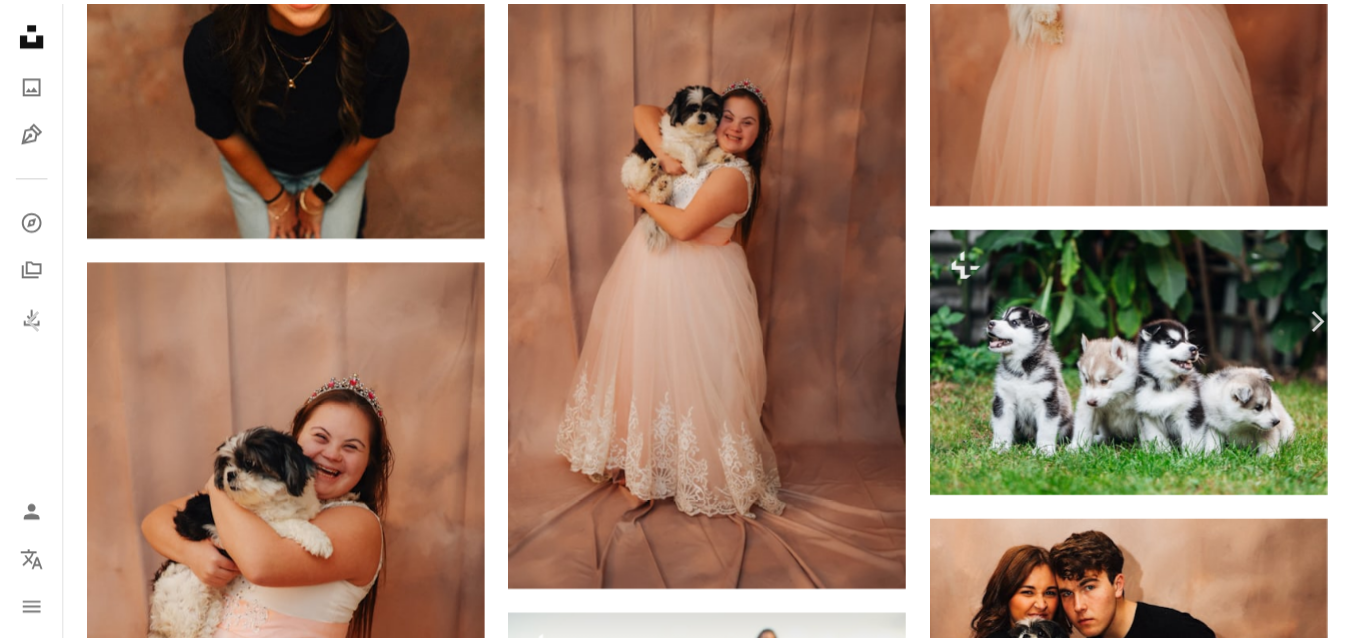 scroll, scrollTop: 1500, scrollLeft: 0, axis: vertical 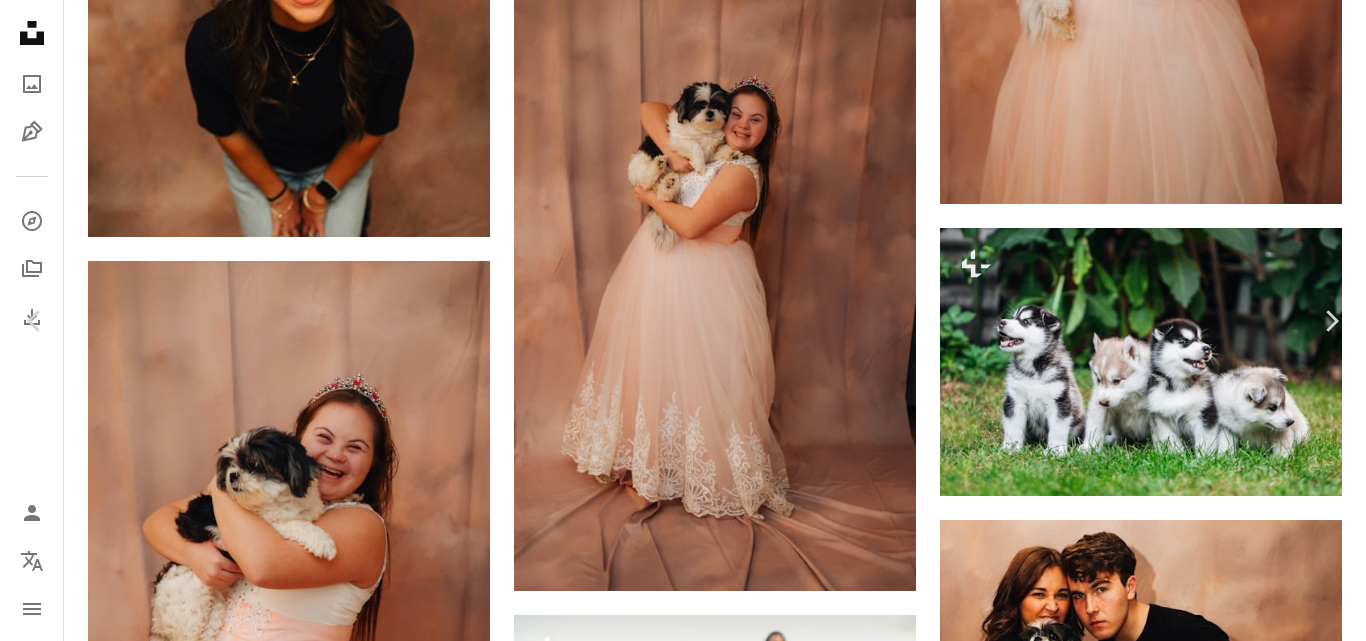 click on "An X shape" at bounding box center [20, 20] 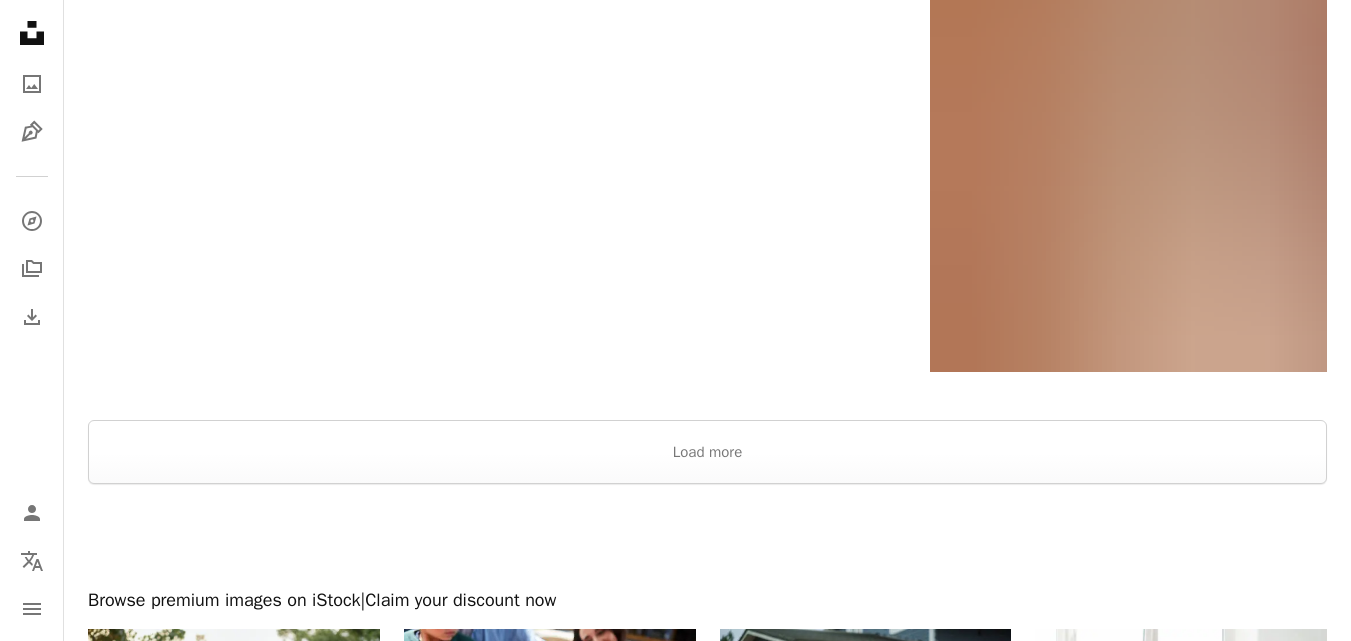 scroll, scrollTop: 4300, scrollLeft: 0, axis: vertical 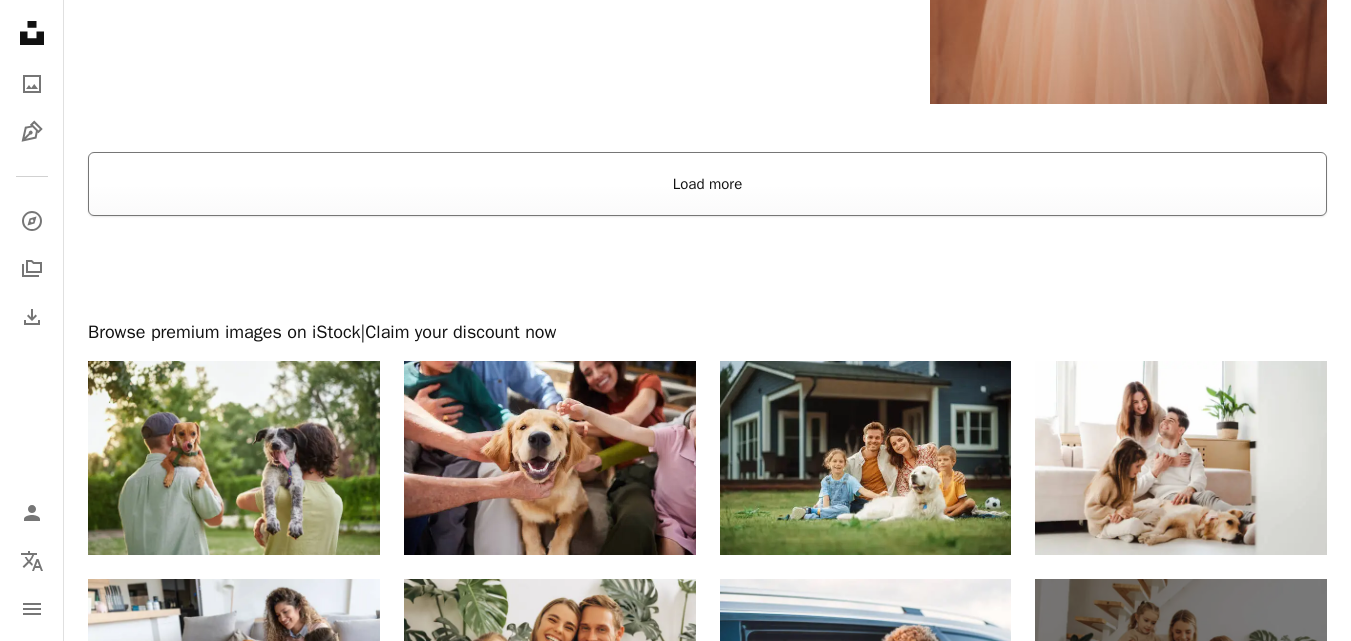 click on "Load more" at bounding box center [707, 184] 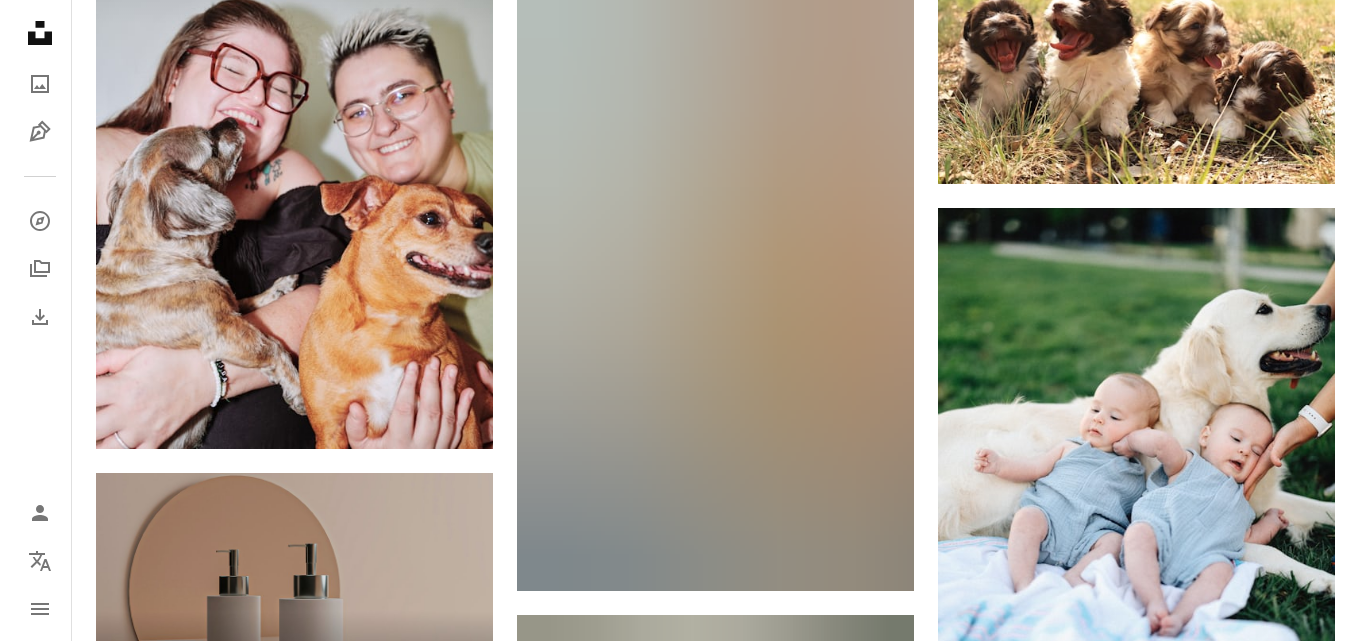 scroll, scrollTop: 4735, scrollLeft: 0, axis: vertical 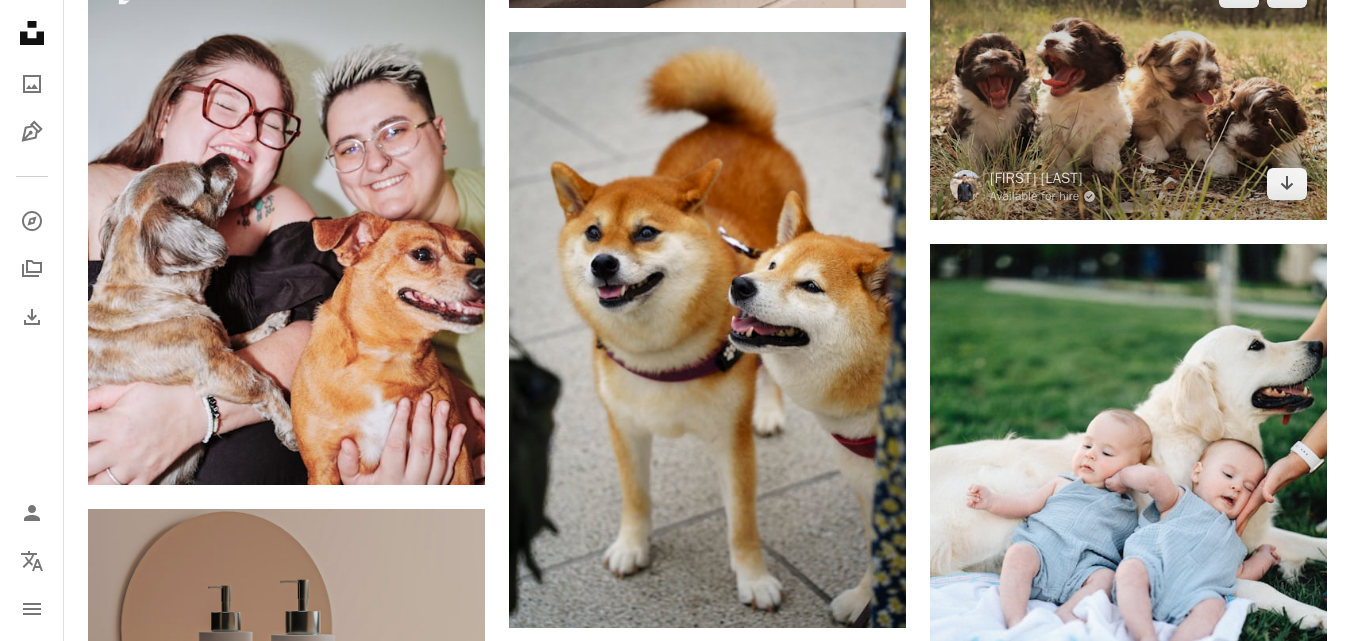 click at bounding box center (1128, 88) 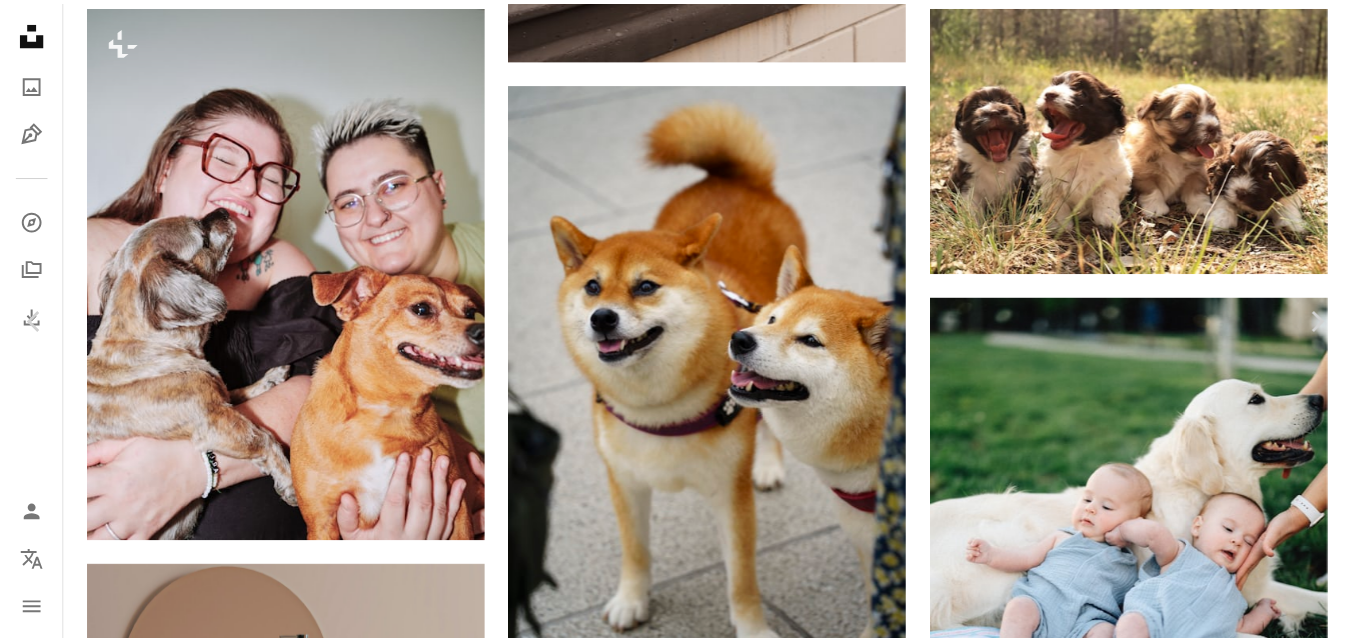 scroll, scrollTop: 1, scrollLeft: 0, axis: vertical 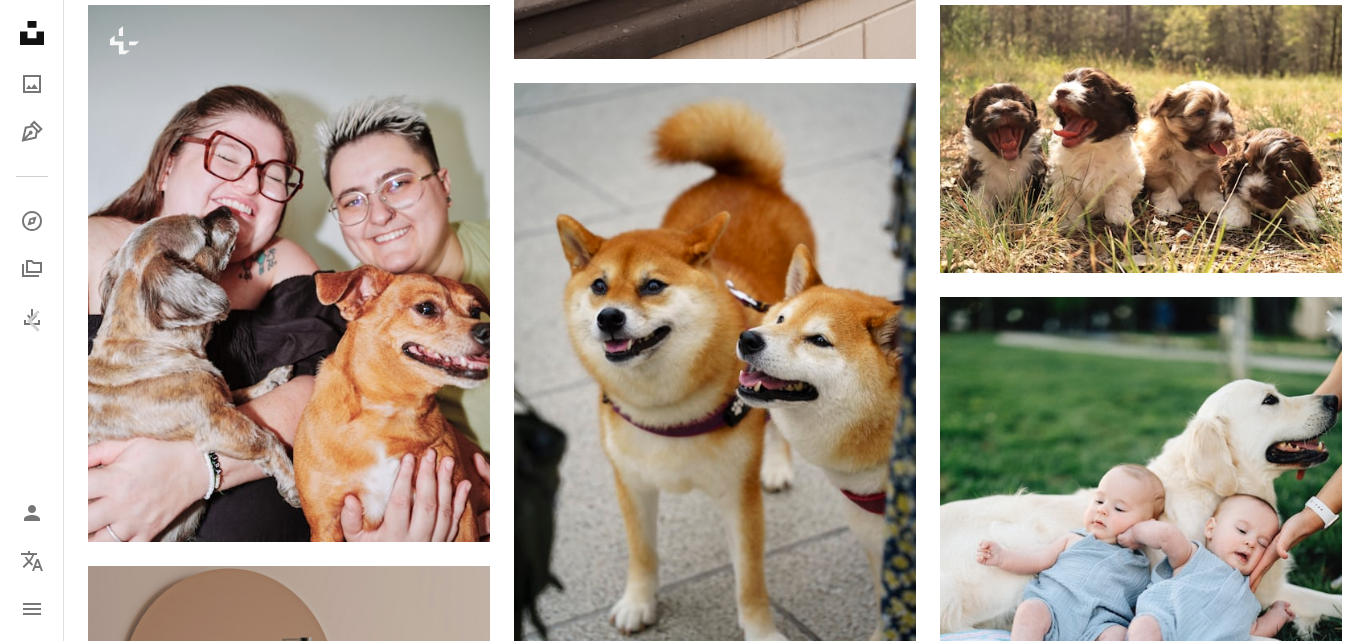 click on "Chevron down" 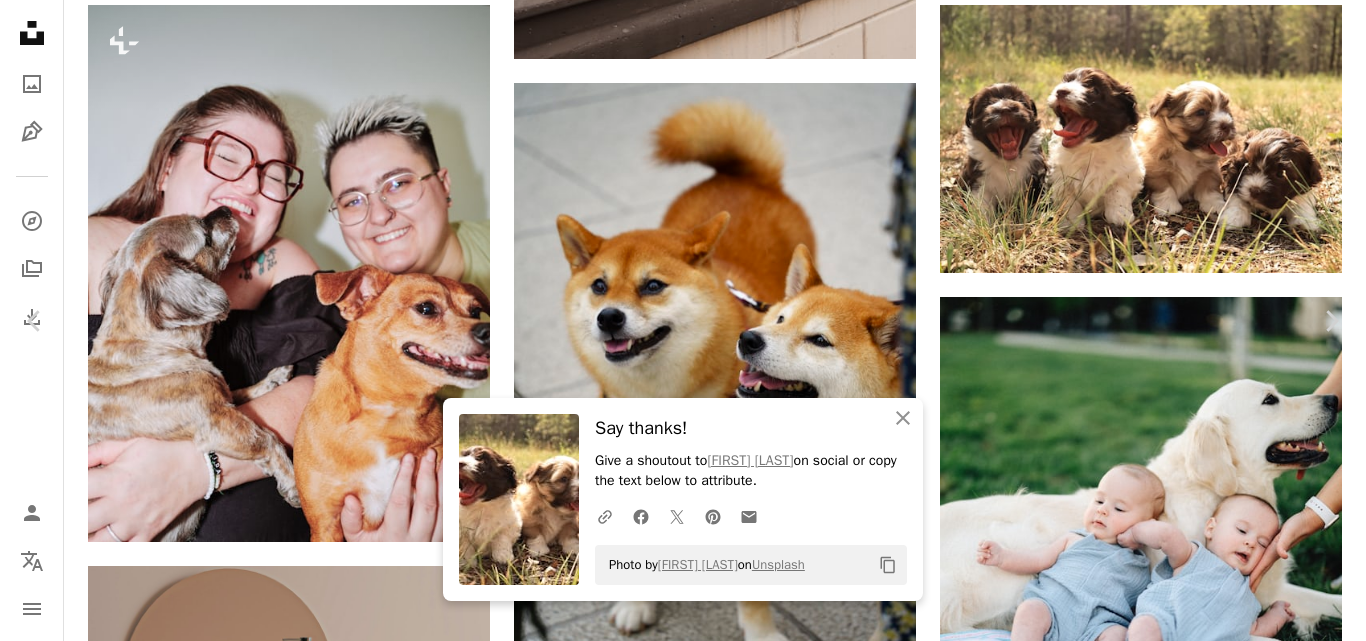 click on "An X shape" at bounding box center [20, 20] 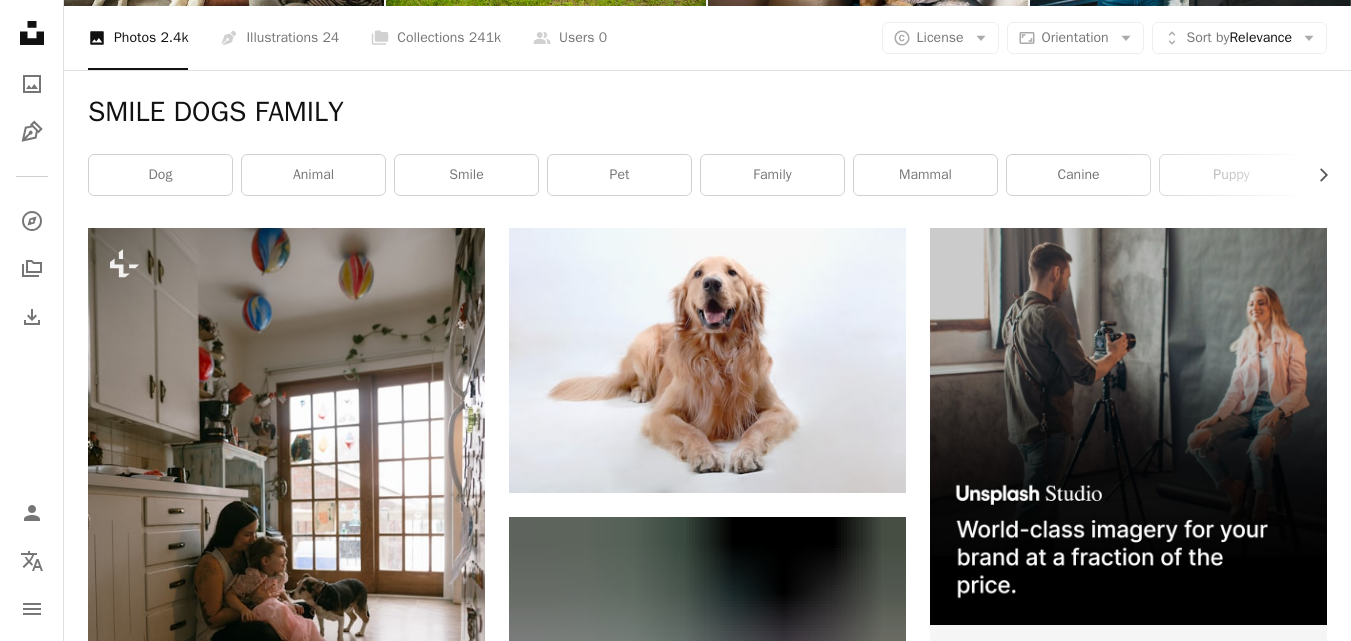 scroll, scrollTop: 0, scrollLeft: 0, axis: both 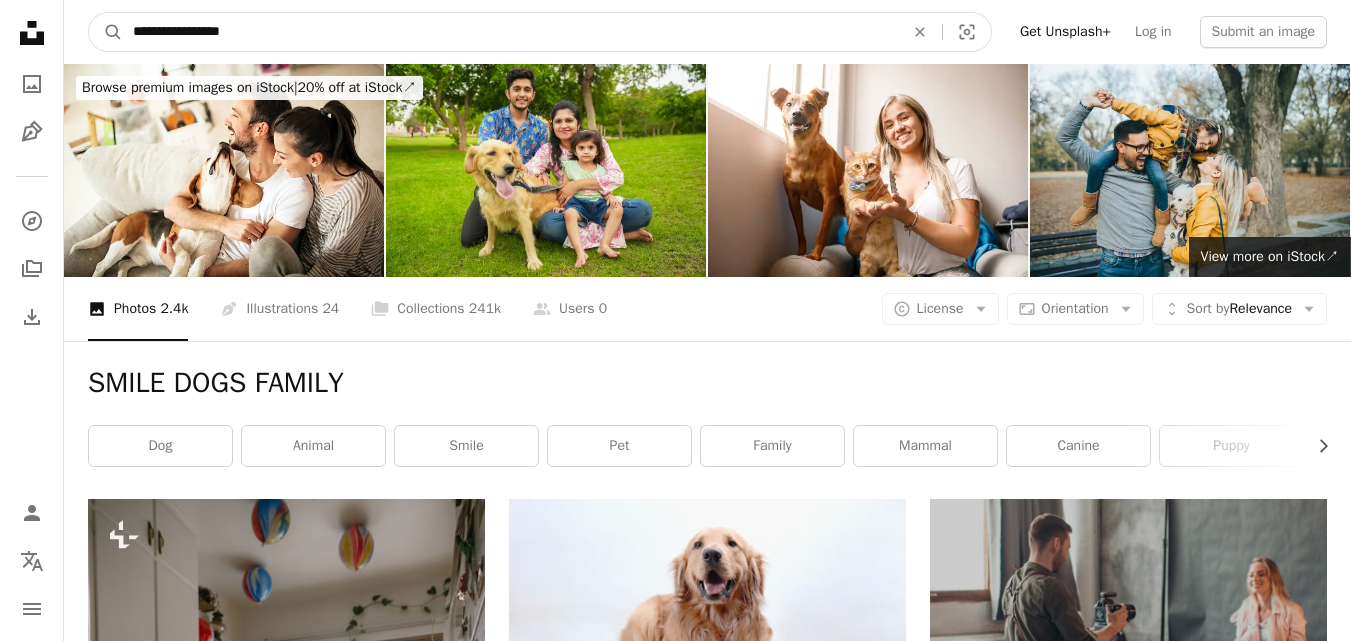 click on "**********" at bounding box center (510, 32) 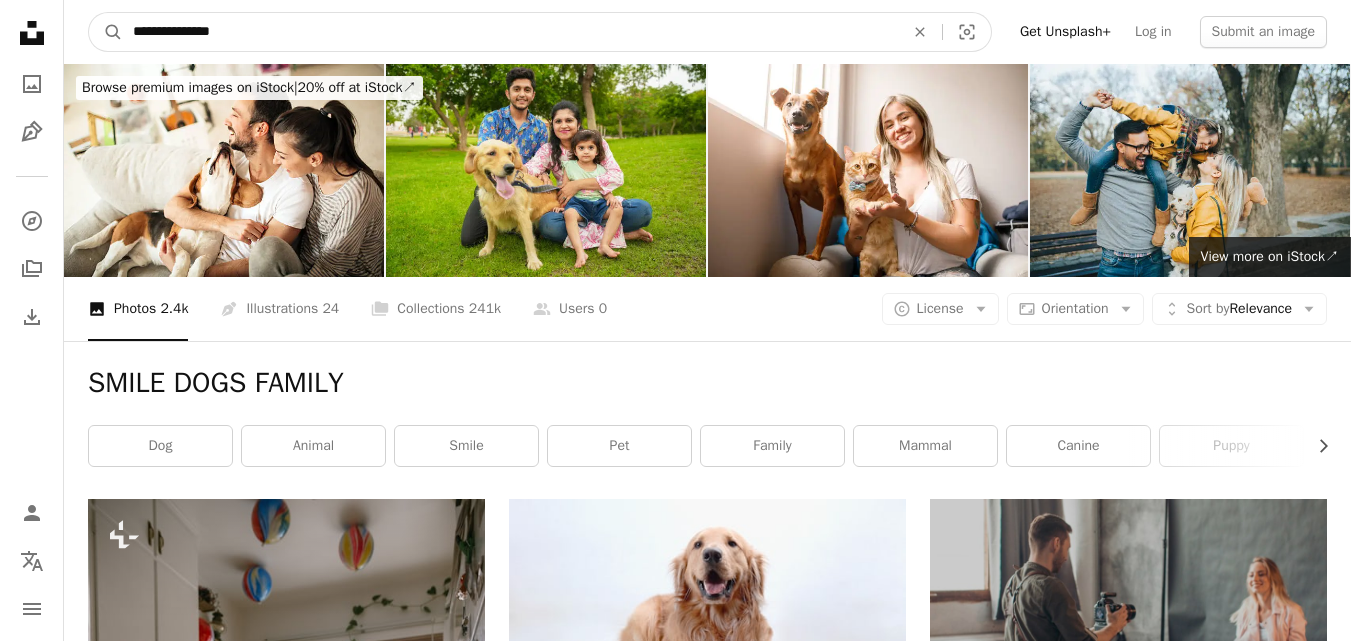 type on "**********" 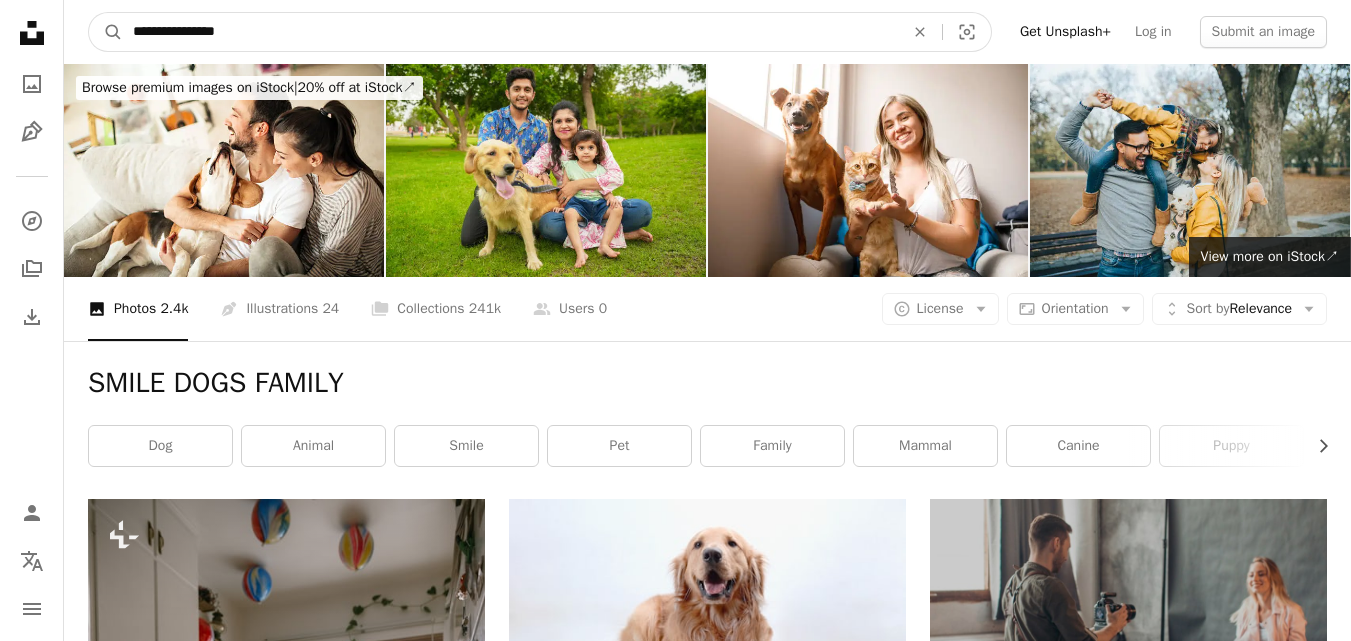 click on "A magnifying glass" at bounding box center [106, 32] 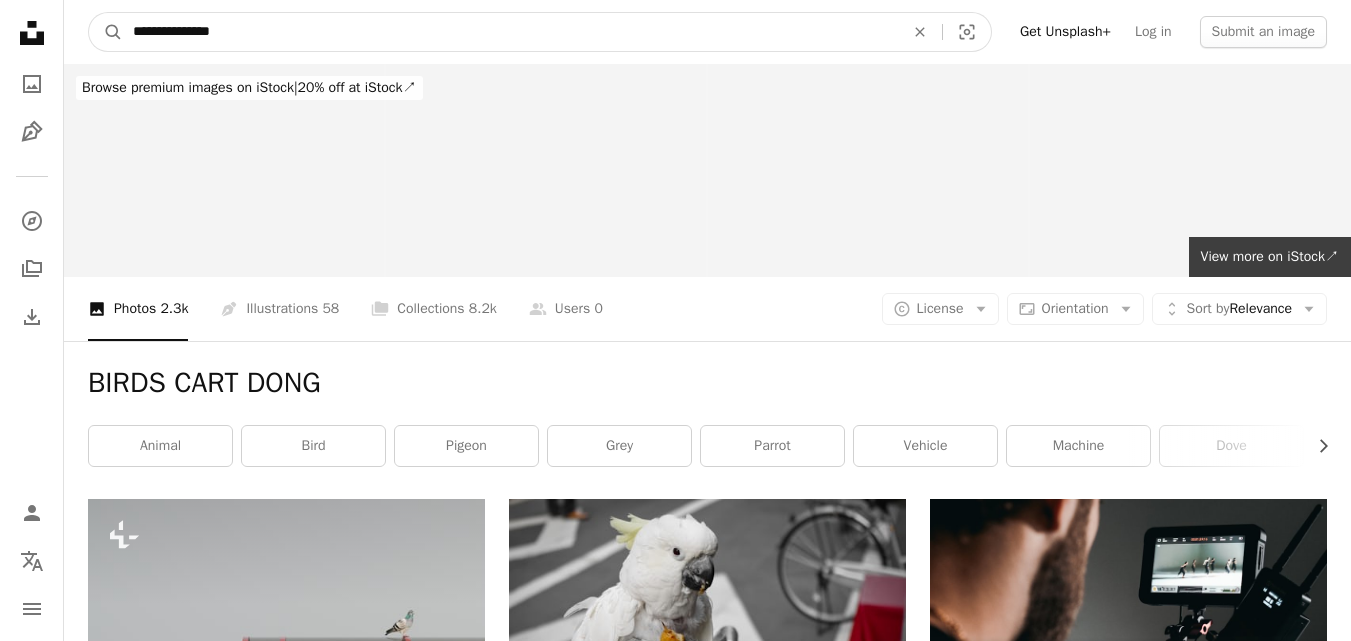 click on "**********" at bounding box center (510, 32) 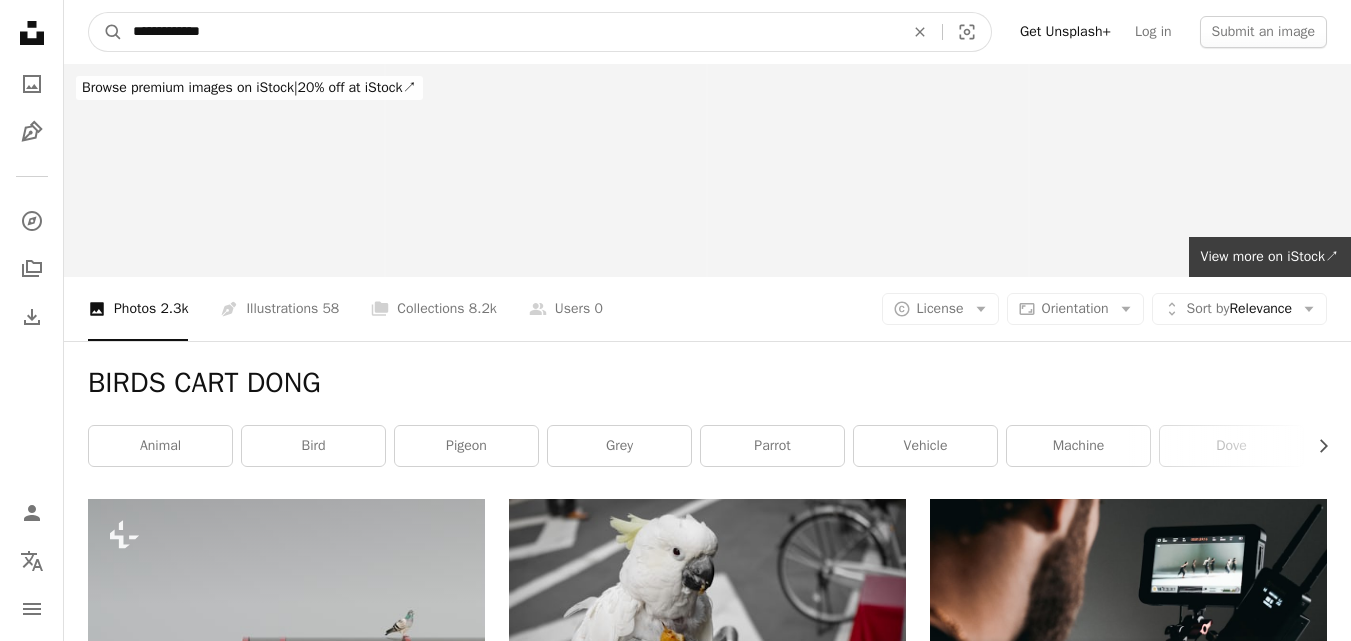 type on "**********" 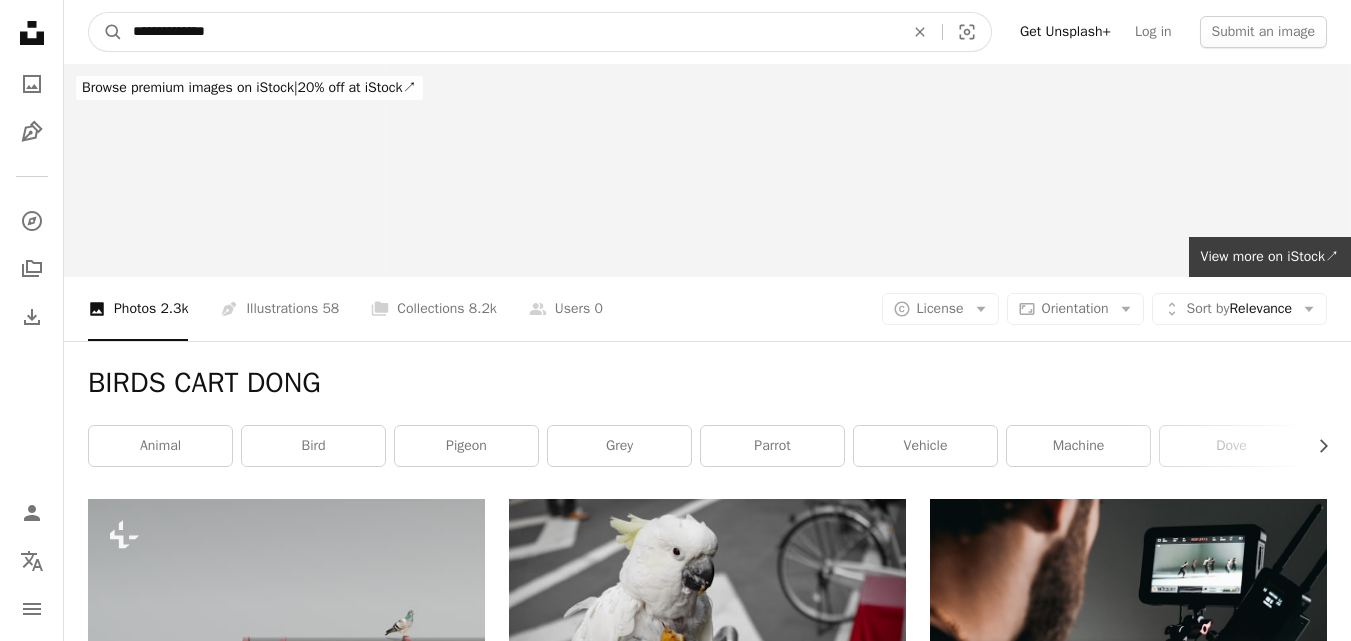 click on "A magnifying glass" at bounding box center (106, 32) 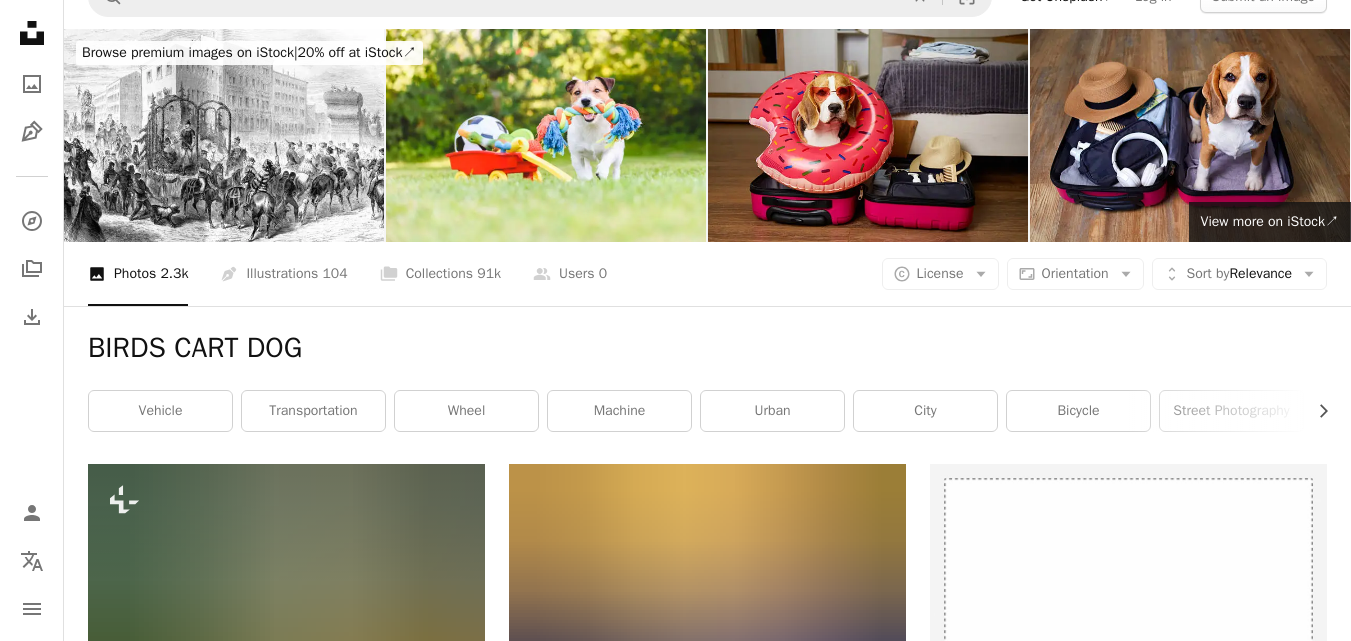 scroll, scrollTop: 0, scrollLeft: 0, axis: both 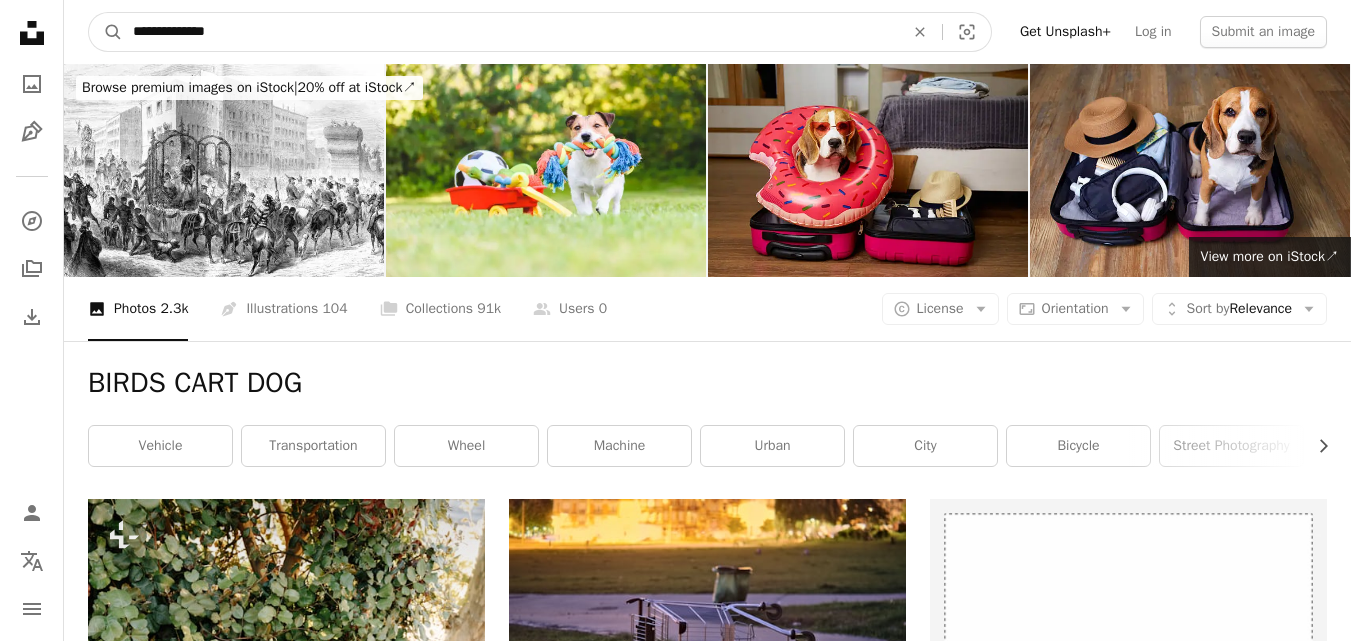 click on "**********" at bounding box center [510, 32] 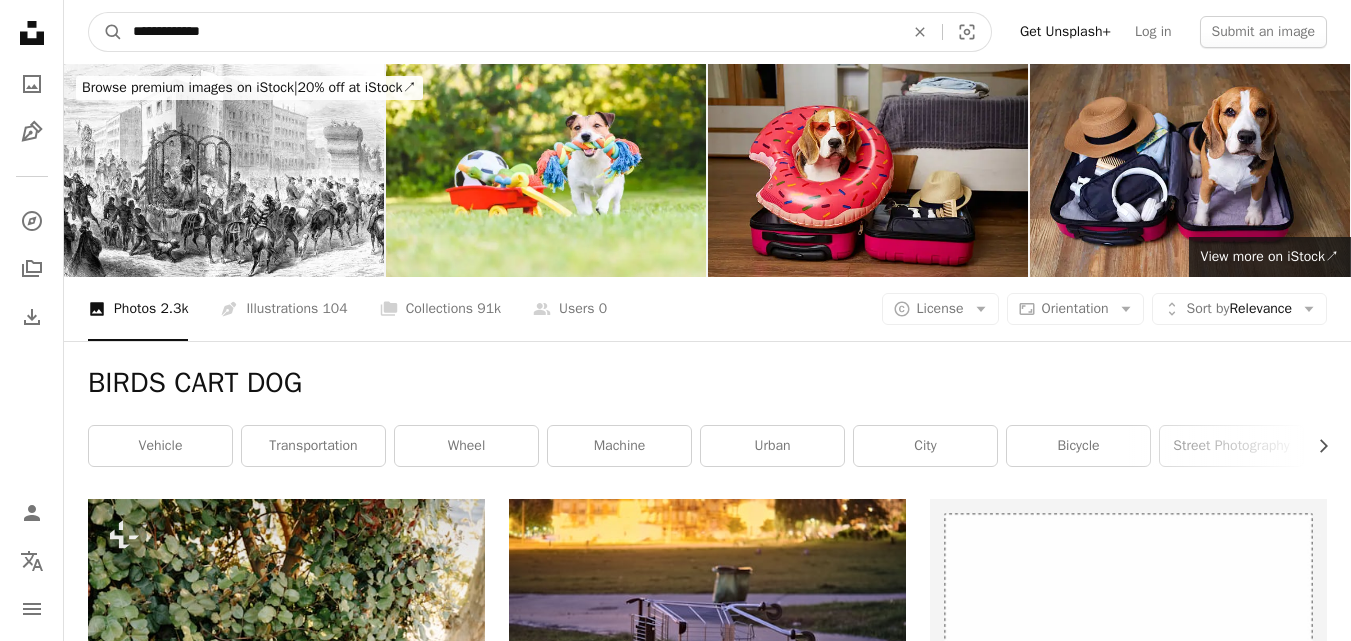 click on "A magnifying glass" at bounding box center [106, 32] 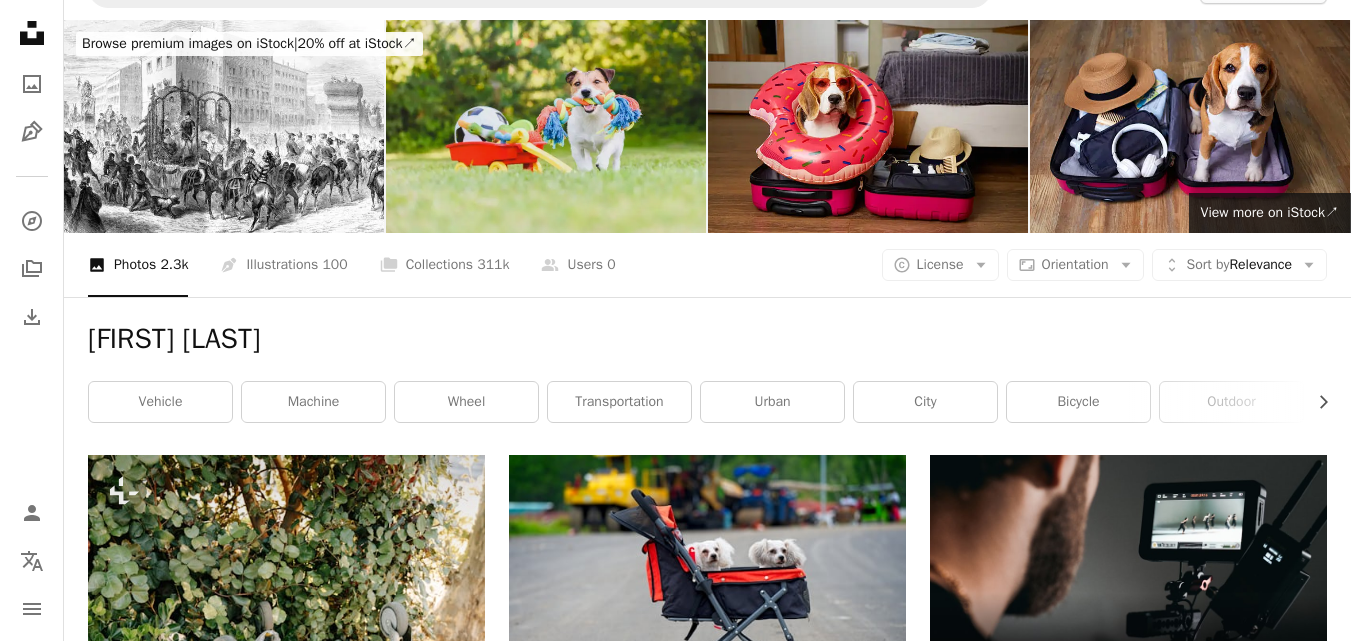 scroll, scrollTop: 0, scrollLeft: 0, axis: both 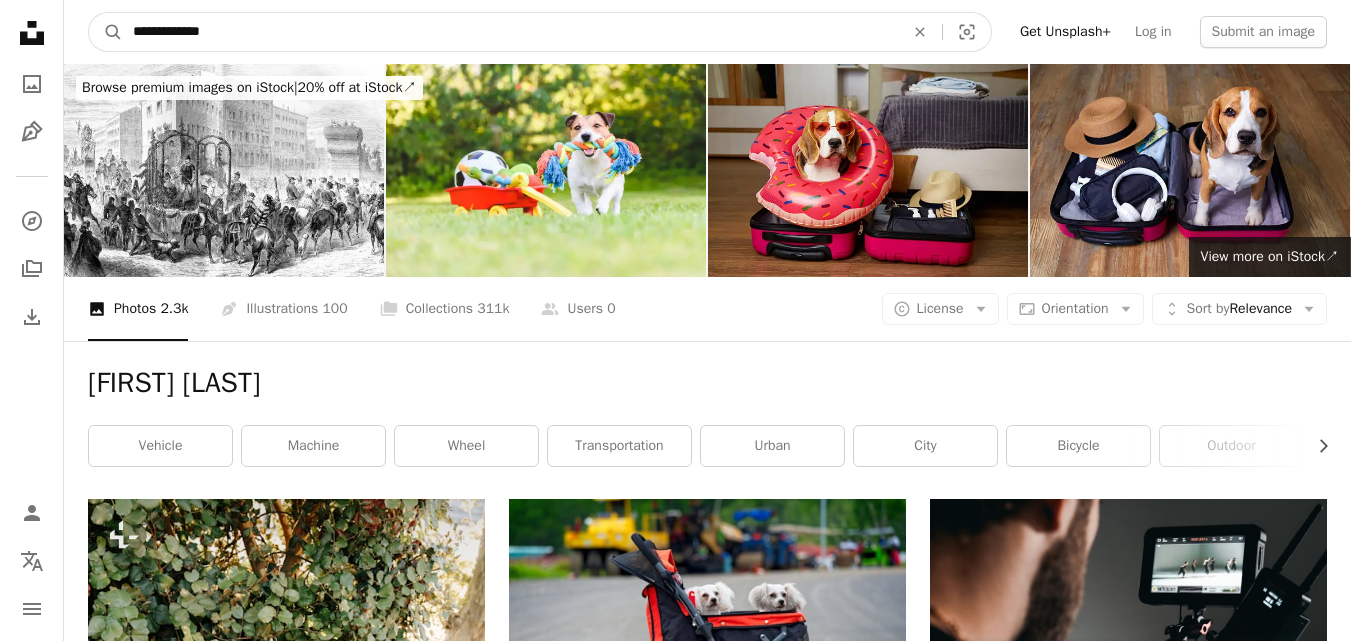 drag, startPoint x: 391, startPoint y: 35, endPoint x: 14, endPoint y: 51, distance: 377.33936 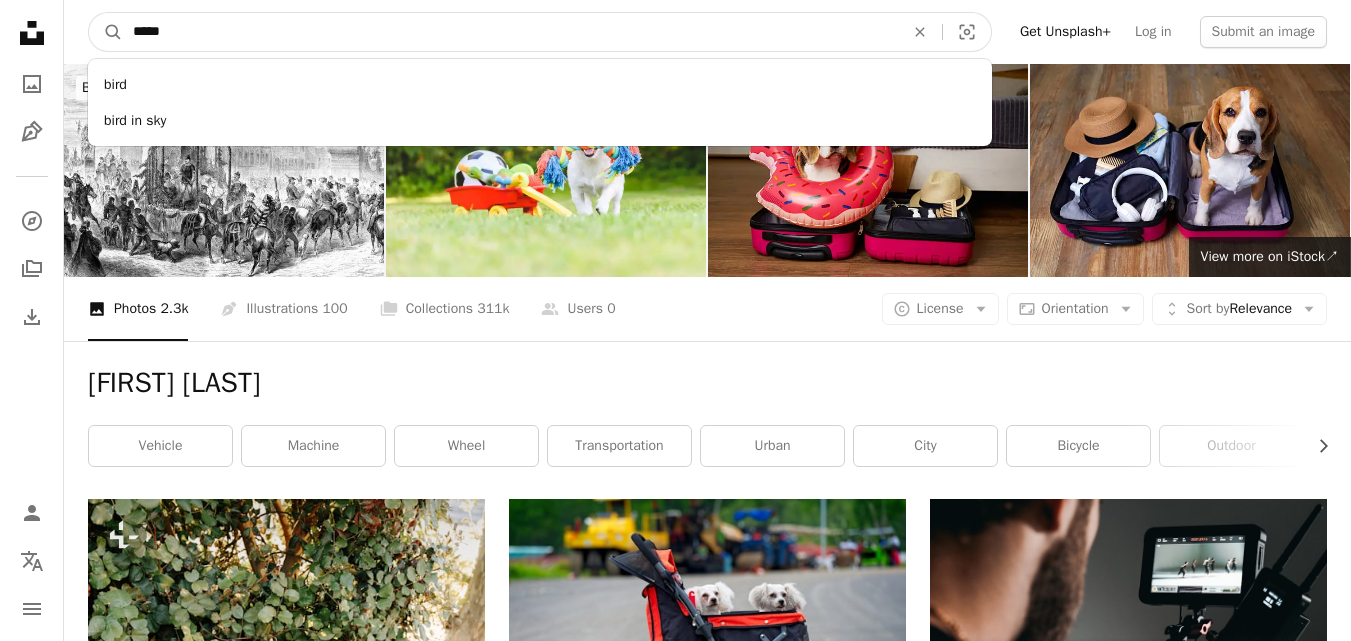 type on "*****" 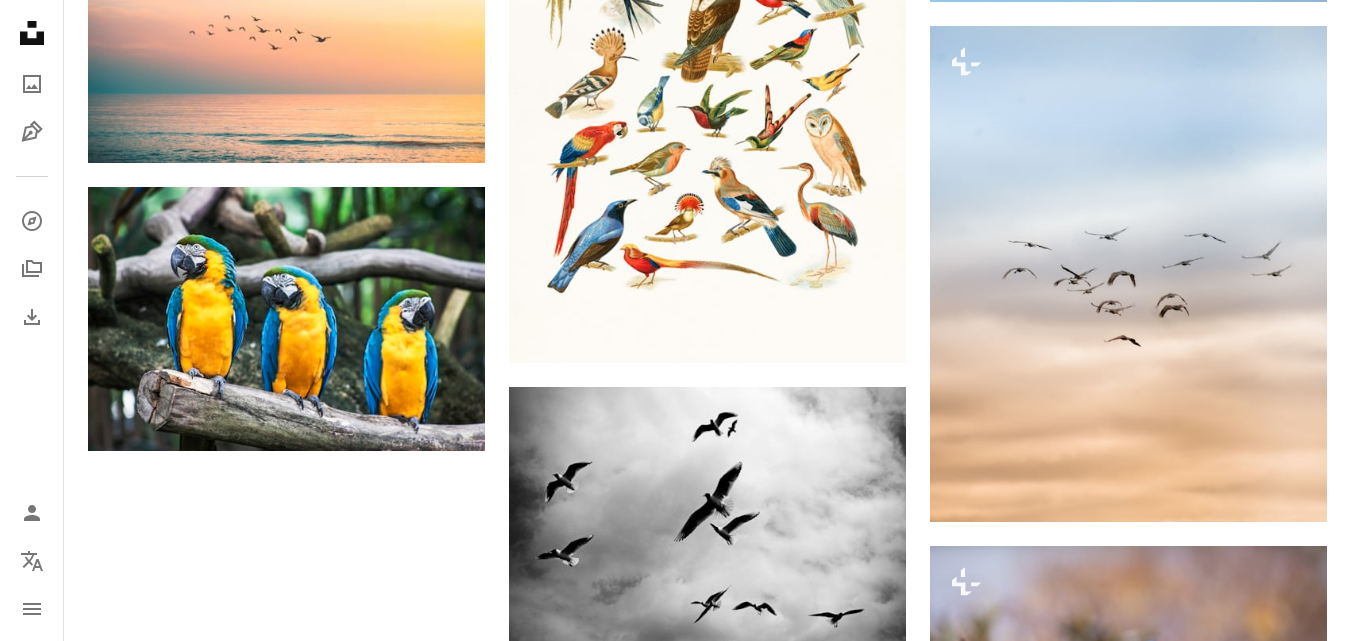 scroll, scrollTop: 2500, scrollLeft: 0, axis: vertical 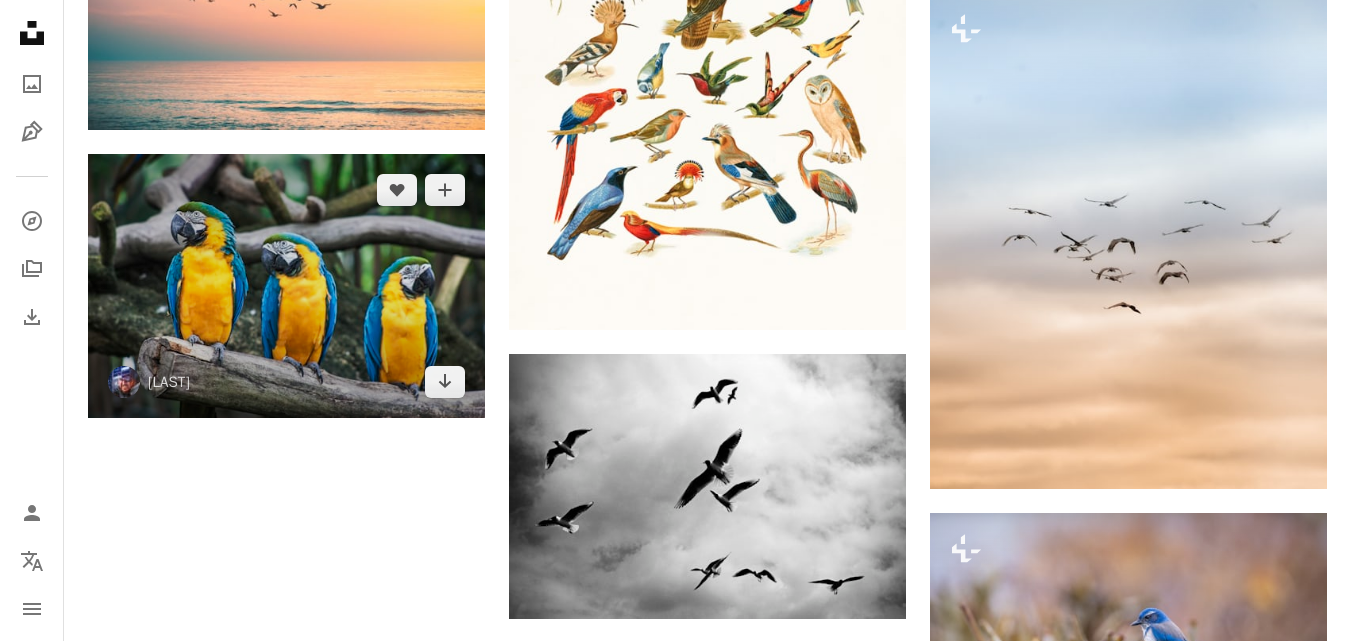 click at bounding box center [286, 286] 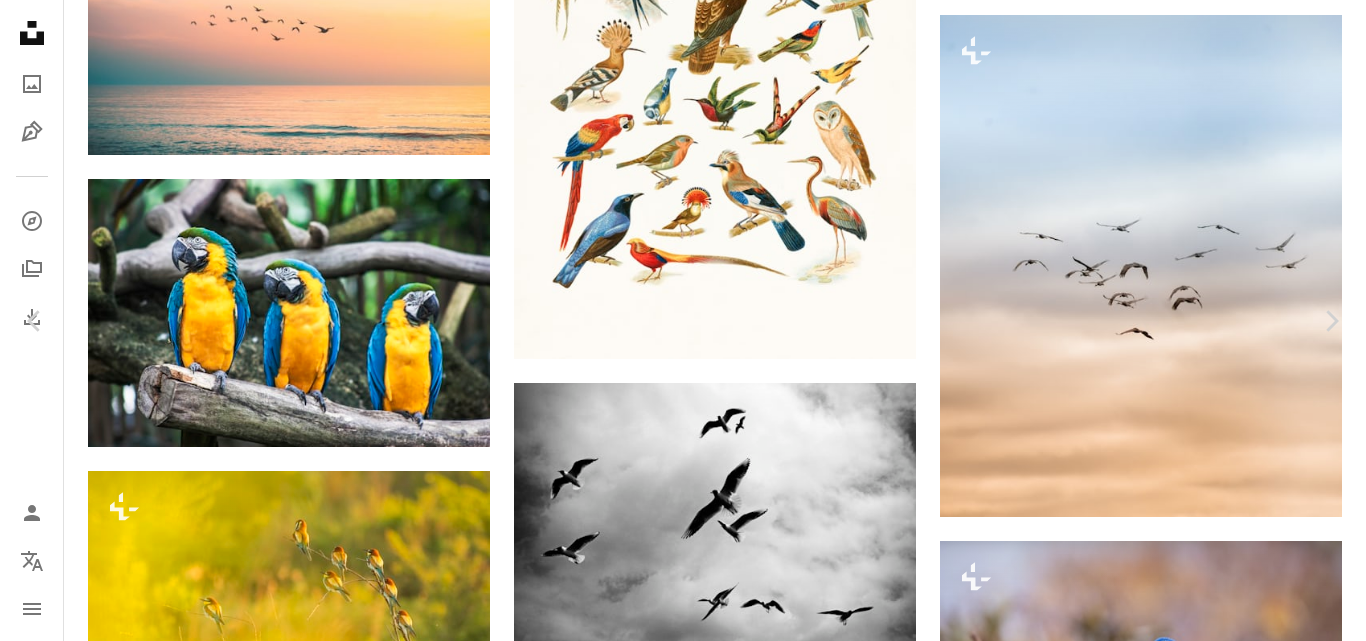 click on "Chevron down" 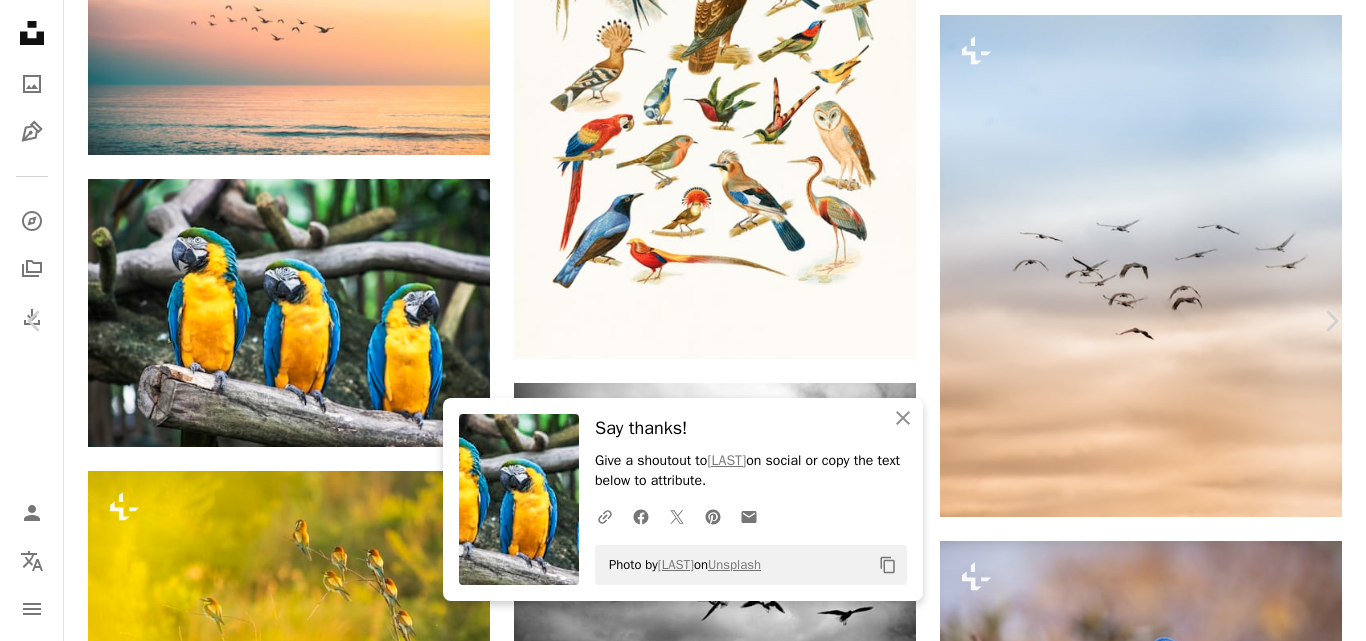 click on "An X shape" at bounding box center [20, 20] 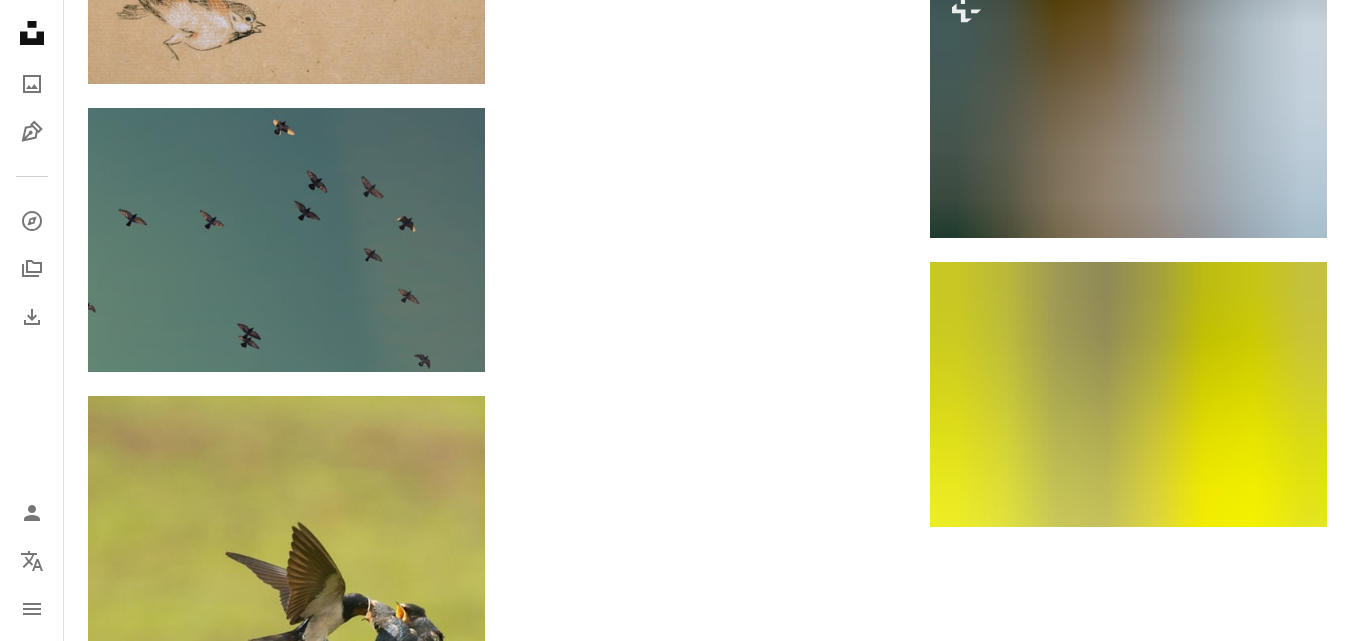 scroll, scrollTop: 5430, scrollLeft: 0, axis: vertical 